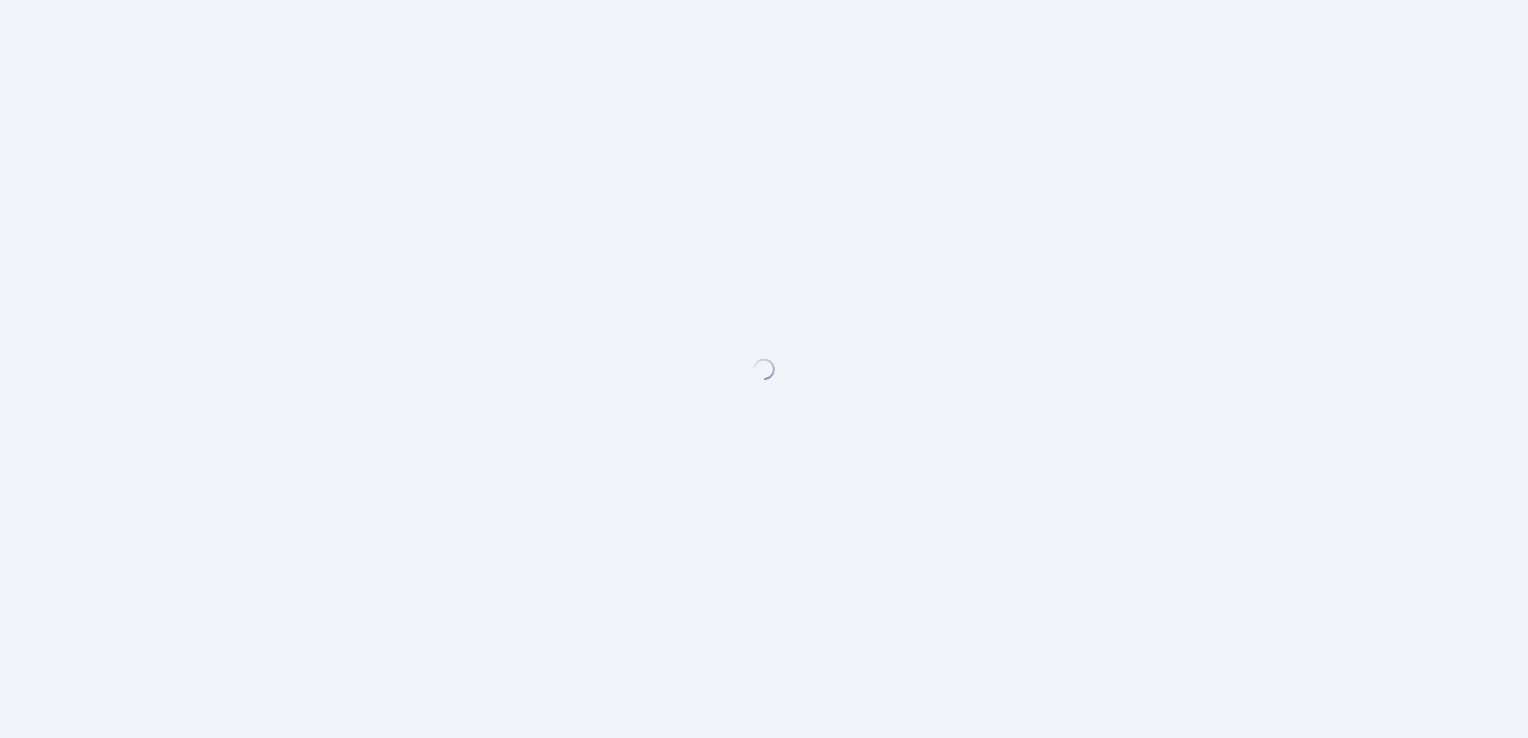 scroll, scrollTop: 0, scrollLeft: 0, axis: both 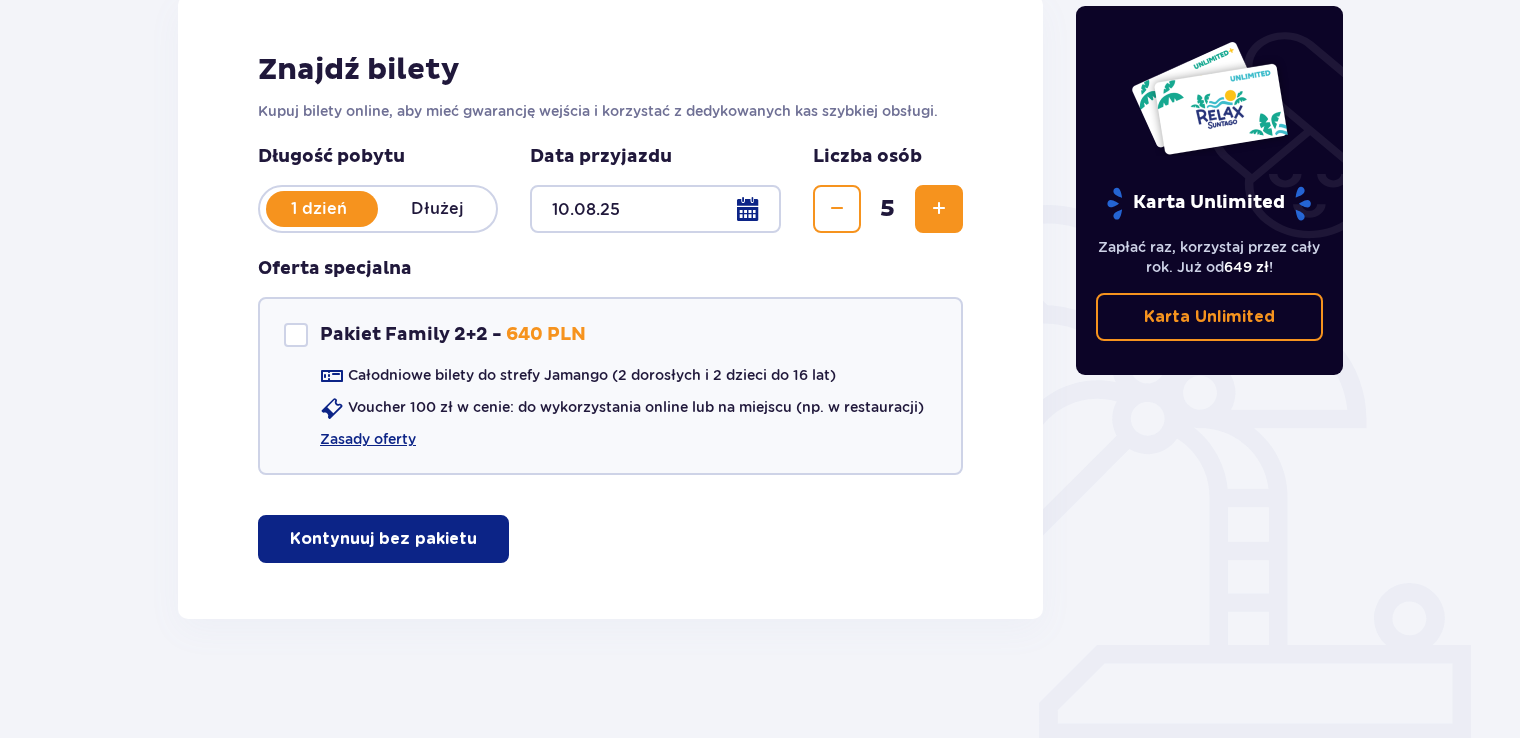 click on "Kontynuuj bez pakietu" at bounding box center (383, 539) 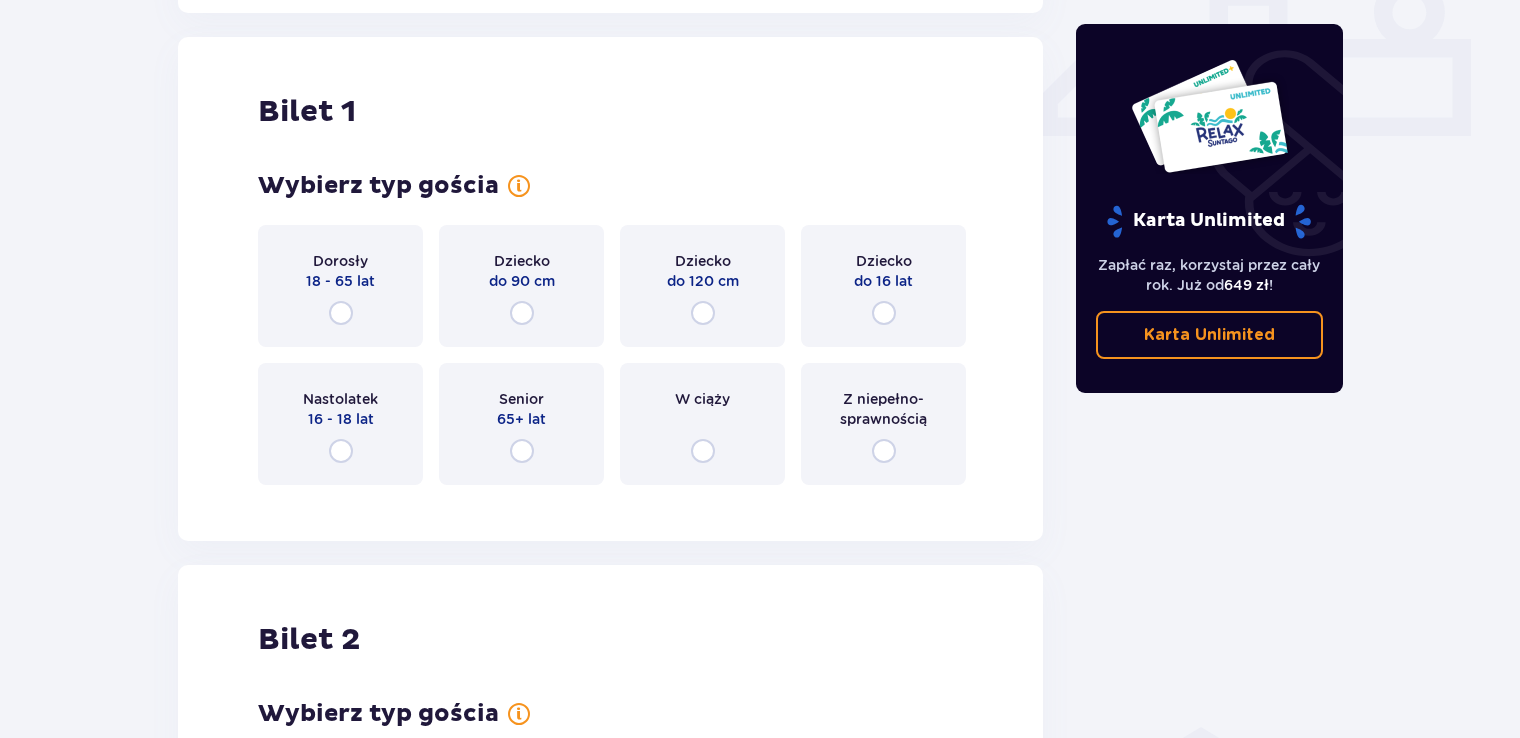 scroll, scrollTop: 909, scrollLeft: 0, axis: vertical 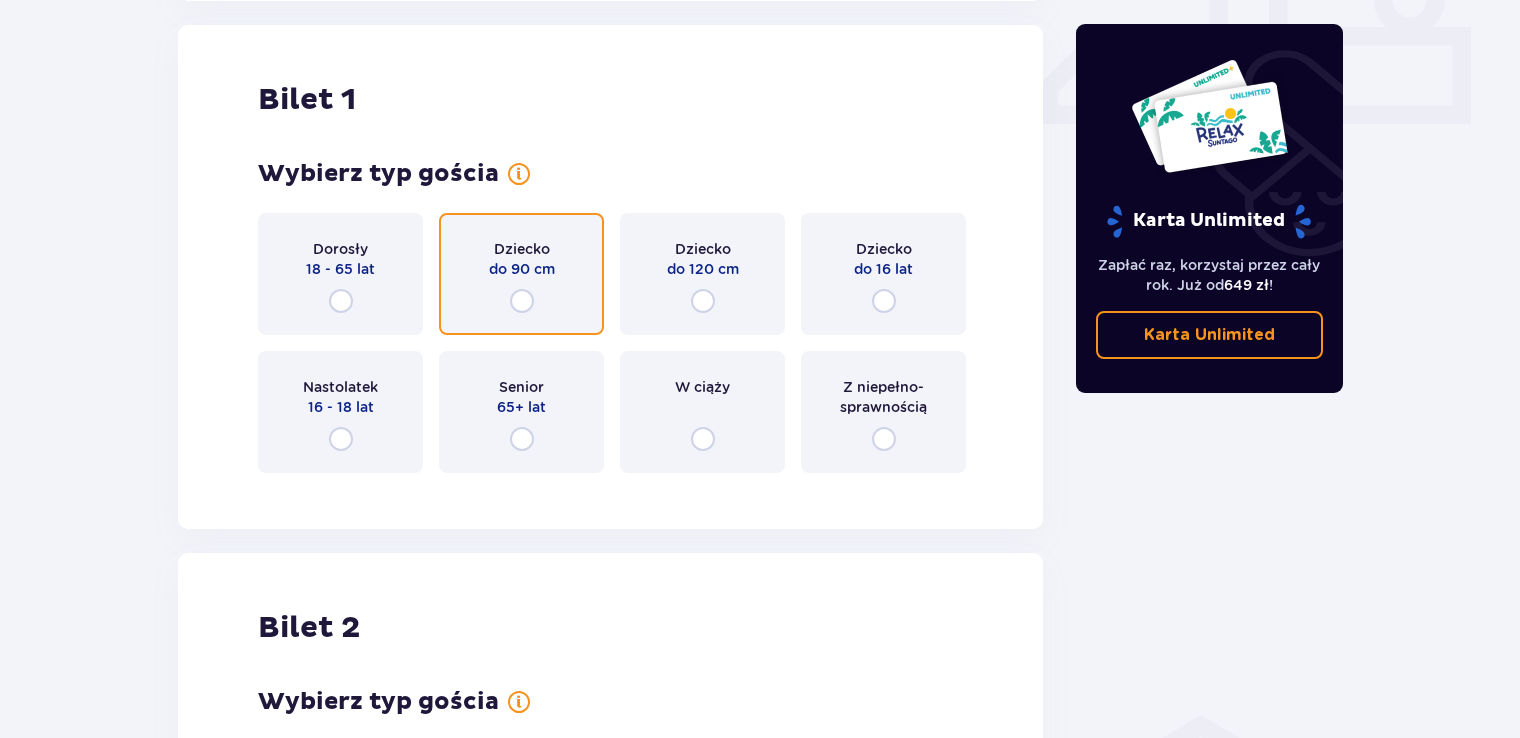 click at bounding box center [522, 301] 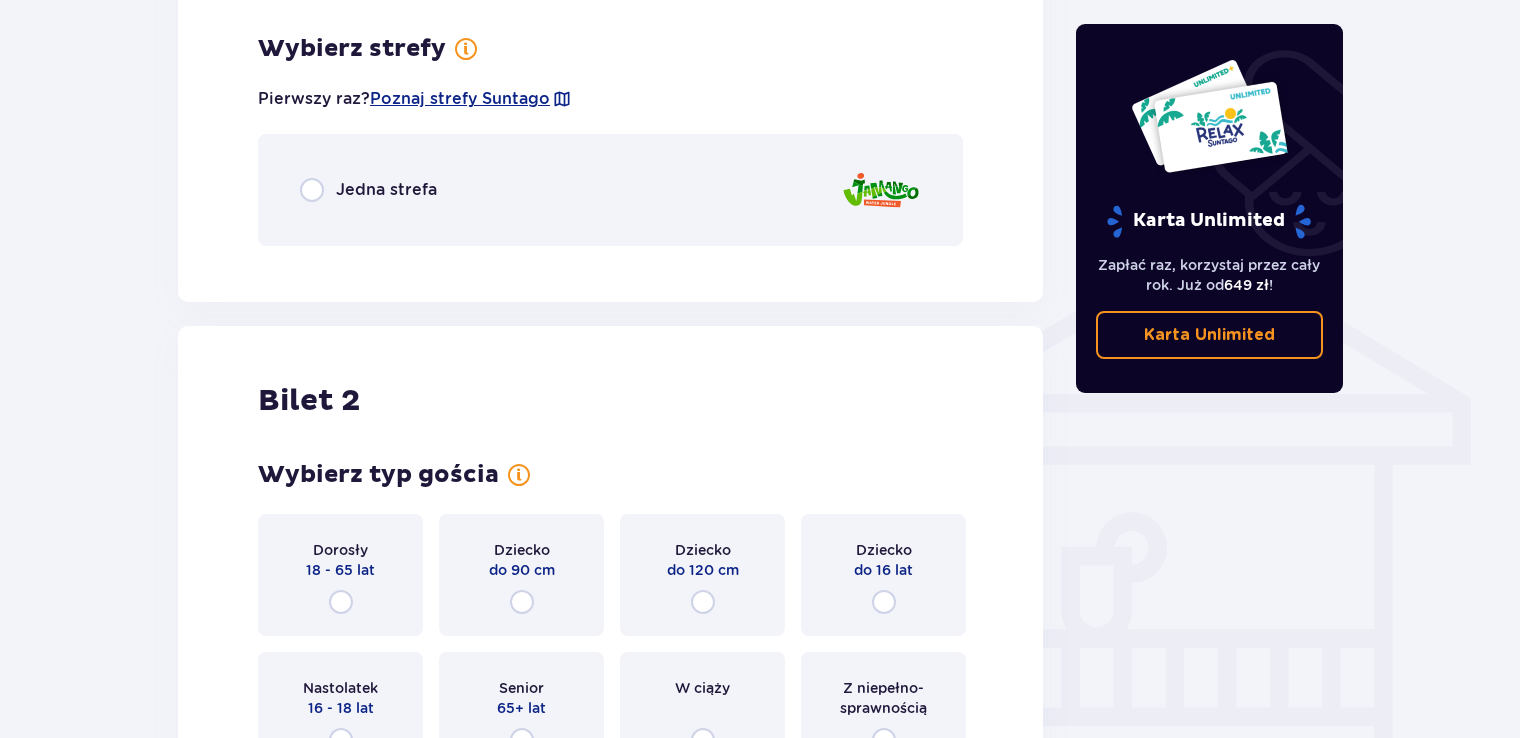 scroll, scrollTop: 1397, scrollLeft: 0, axis: vertical 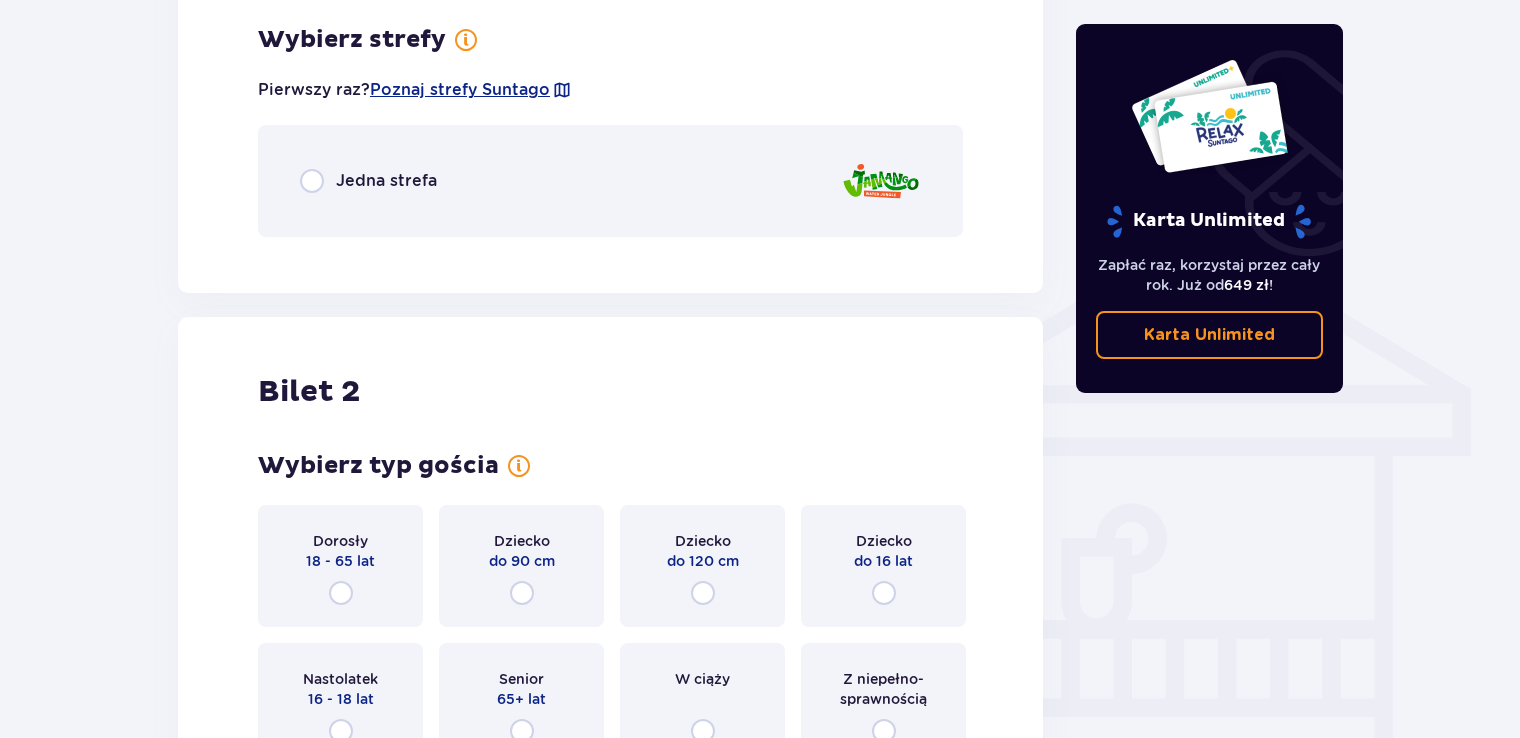click on "Jedna strefa" at bounding box center [386, 181] 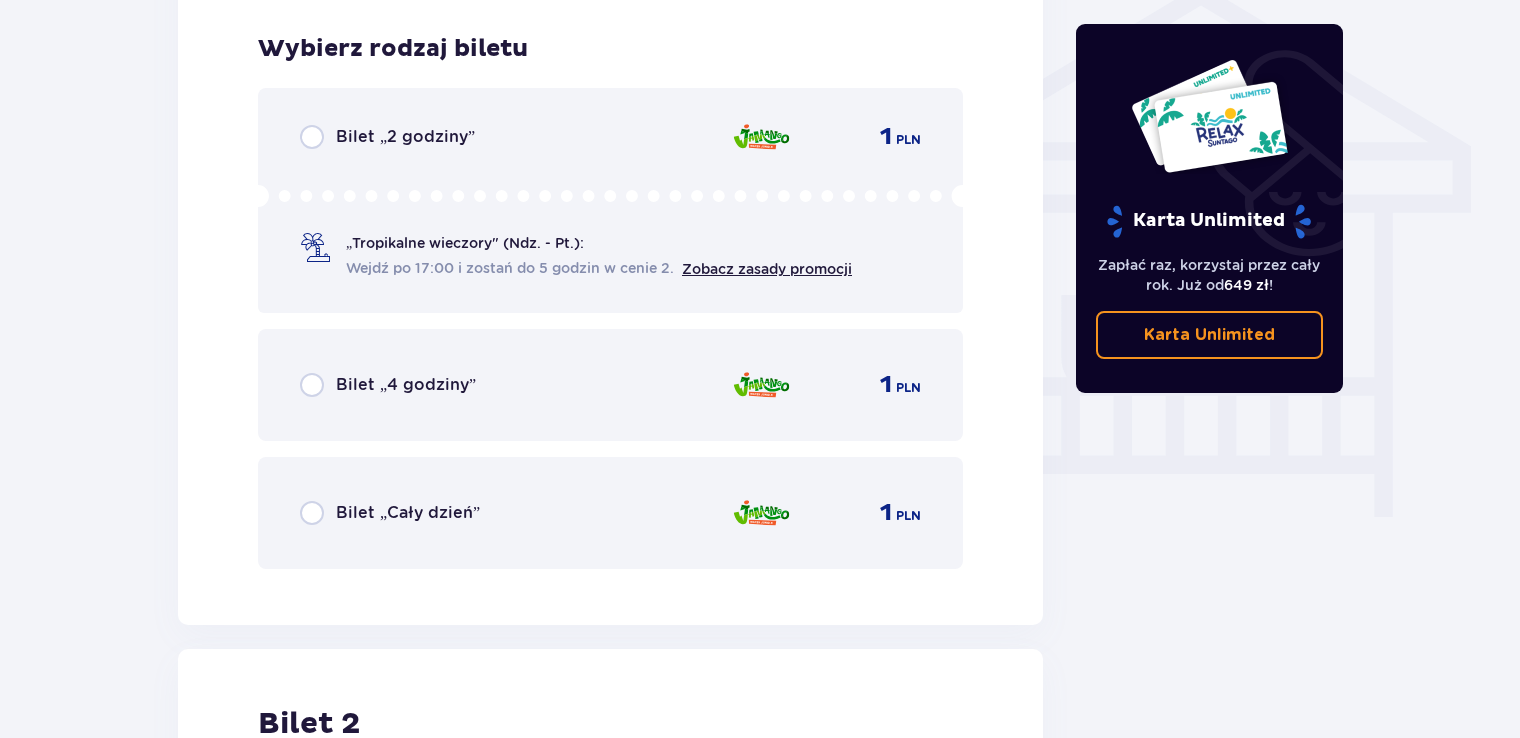 scroll, scrollTop: 1649, scrollLeft: 0, axis: vertical 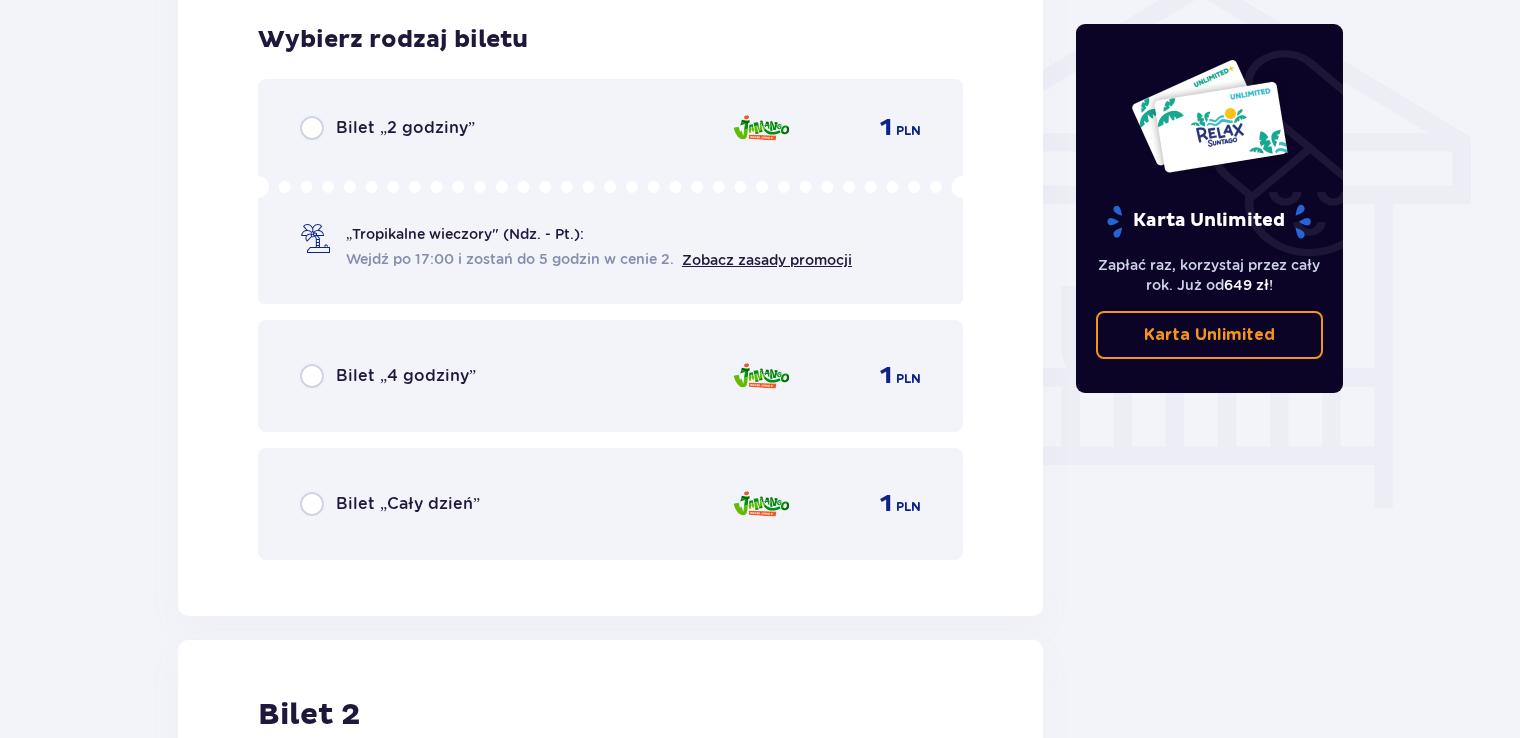 click on "Bilet „4 godziny”" at bounding box center (388, 376) 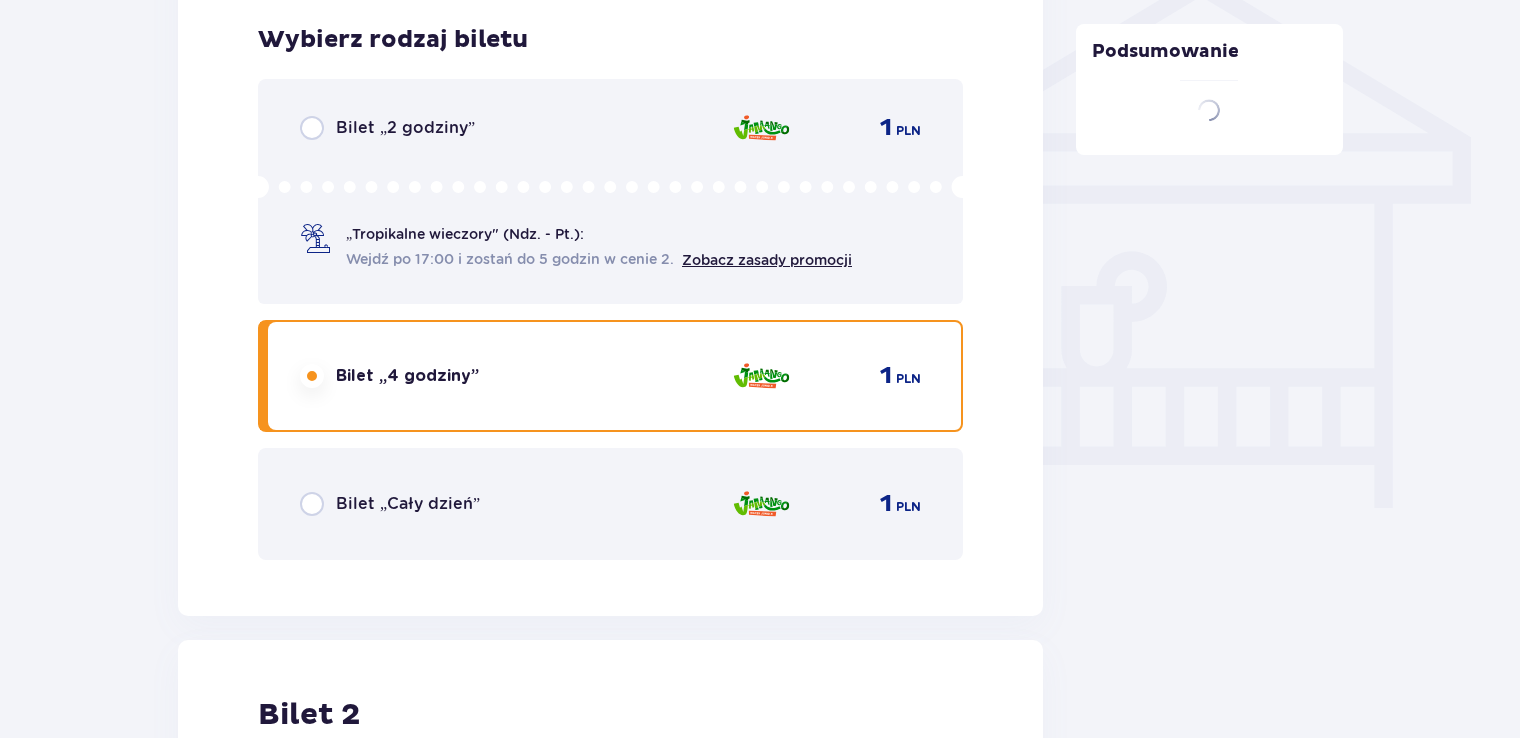 scroll, scrollTop: 2263, scrollLeft: 0, axis: vertical 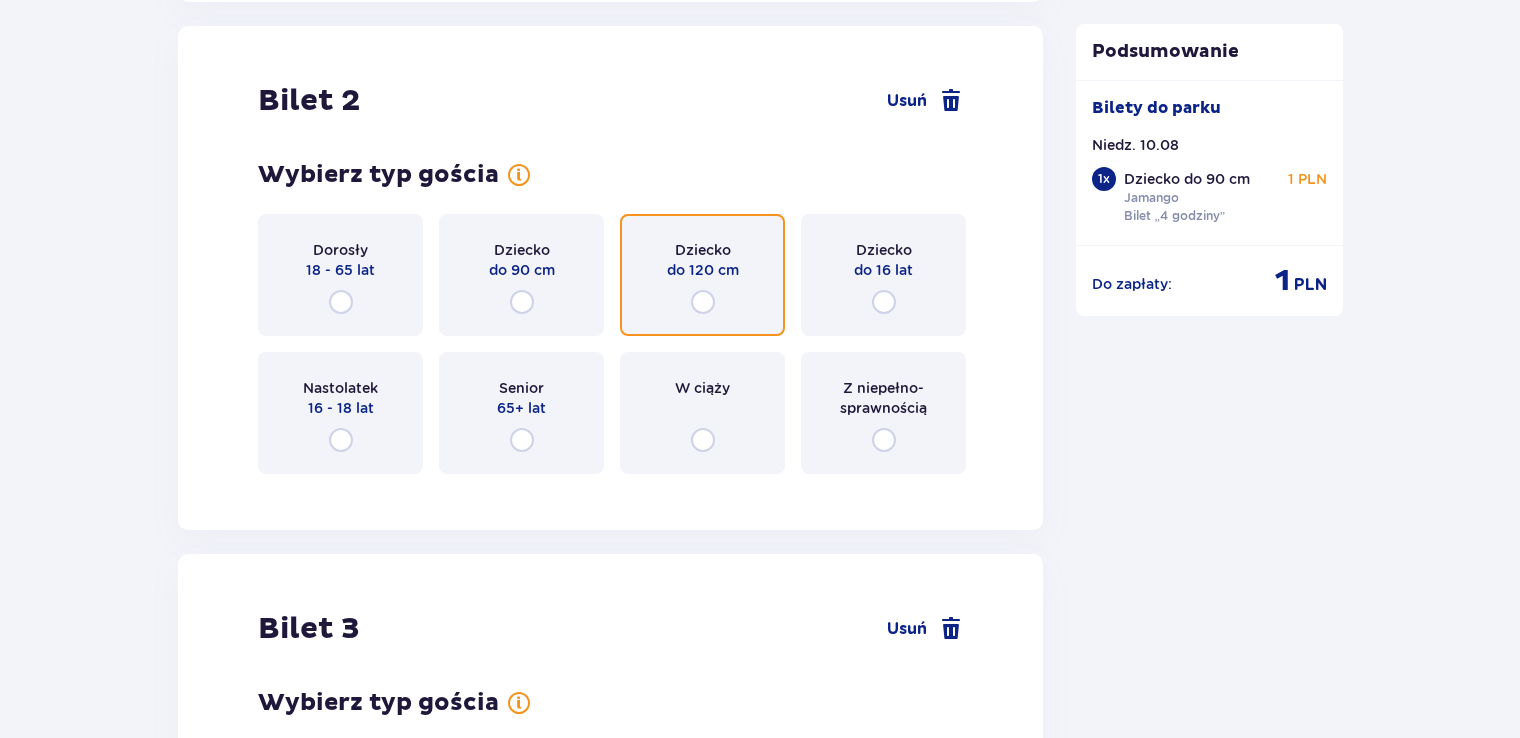 click at bounding box center [703, 302] 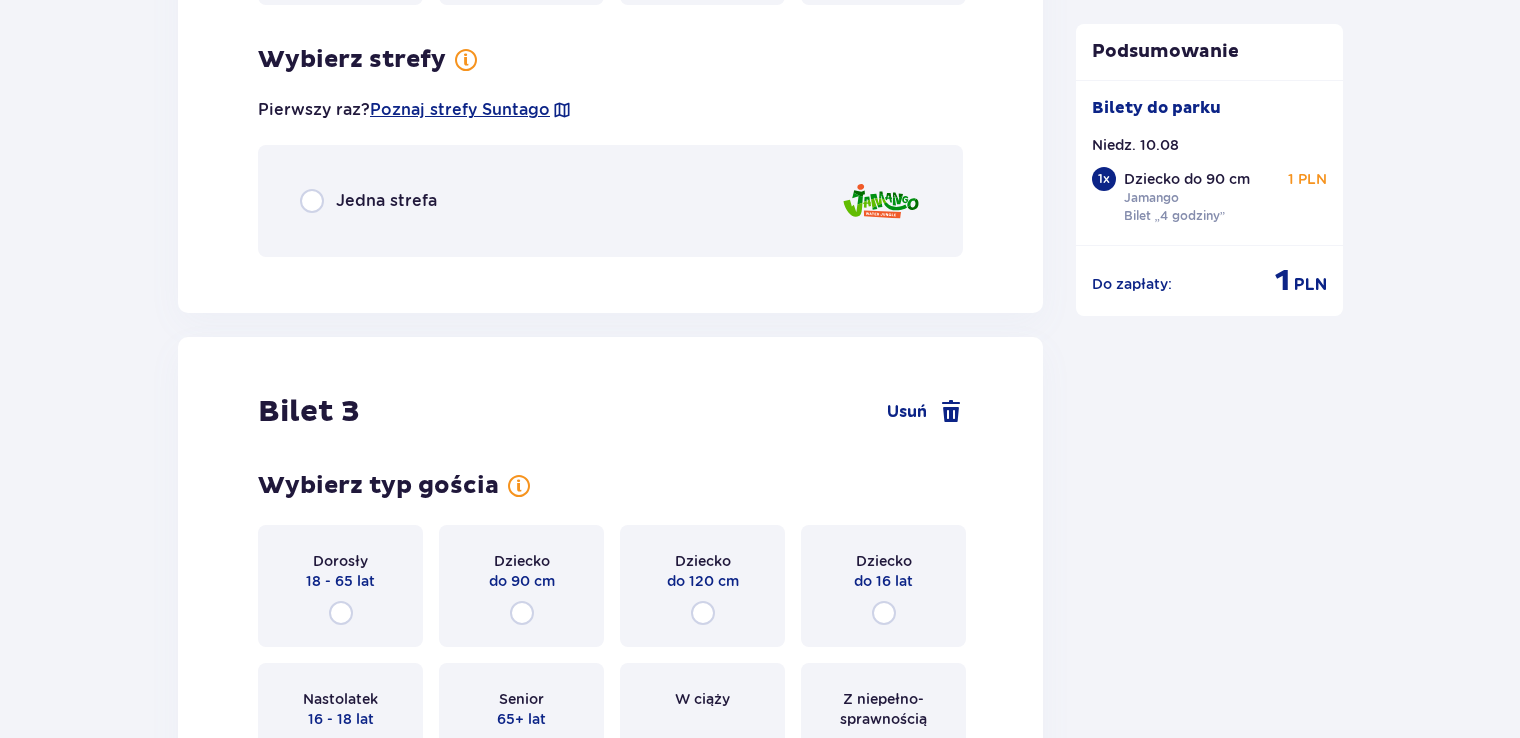 scroll, scrollTop: 2751, scrollLeft: 0, axis: vertical 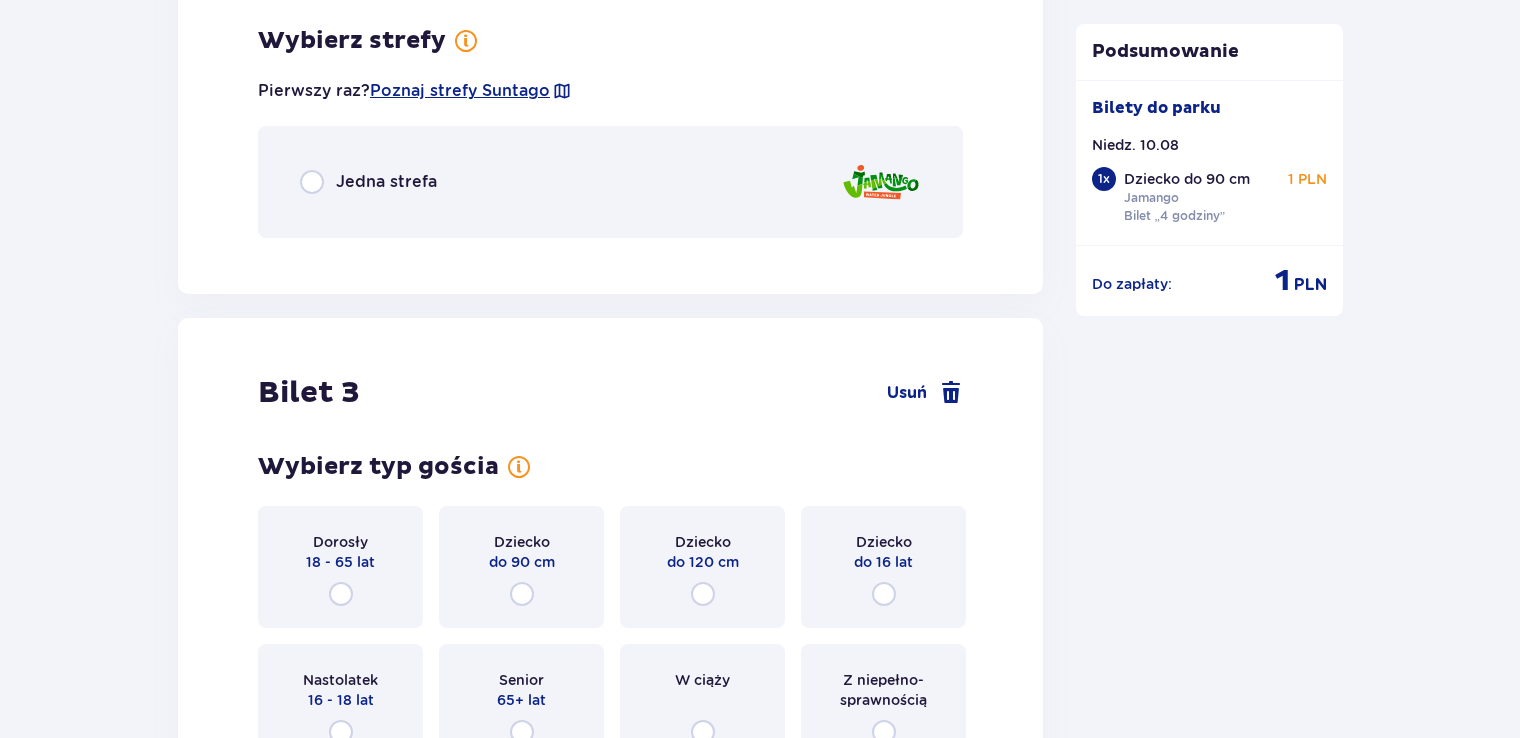 click on "Jedna strefa" at bounding box center (386, 182) 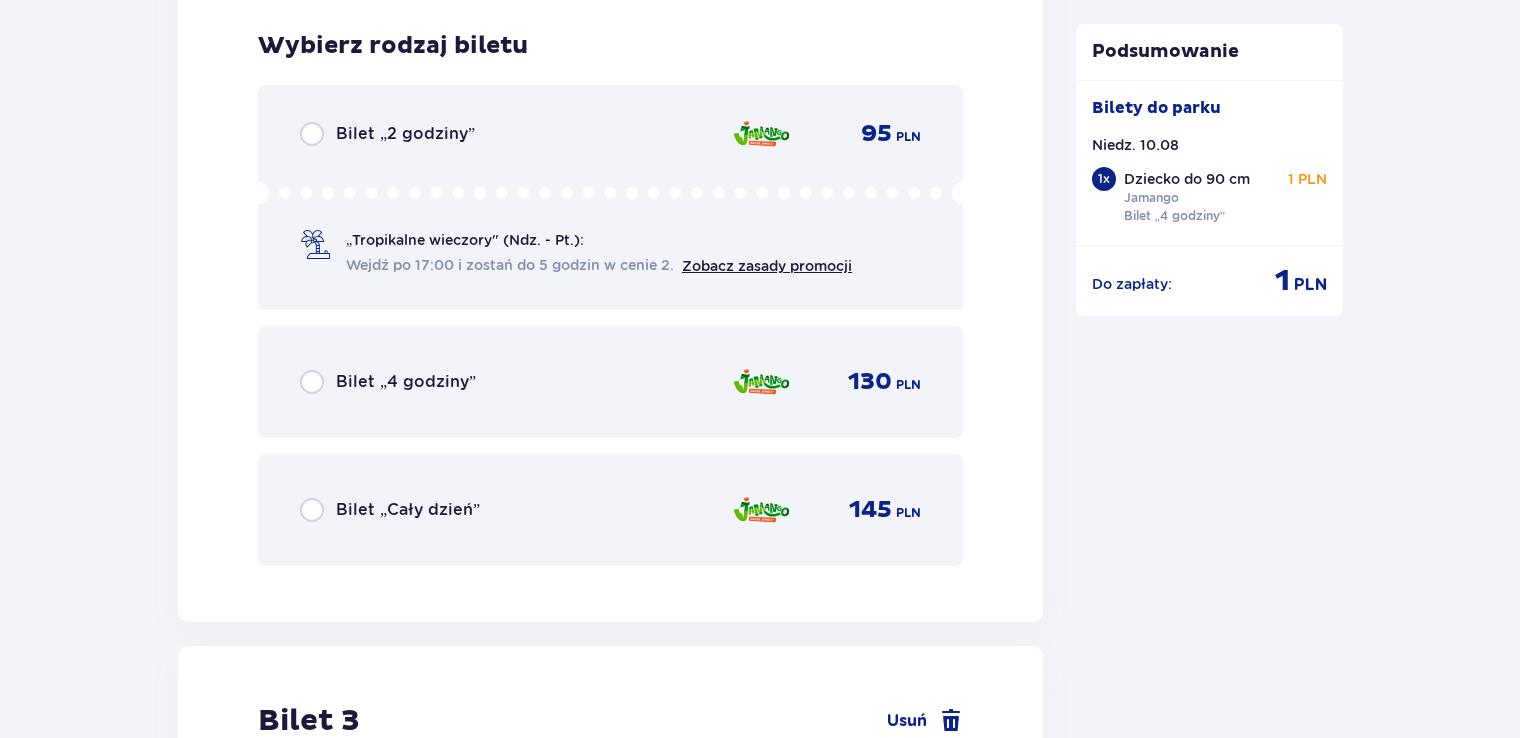 scroll, scrollTop: 3003, scrollLeft: 0, axis: vertical 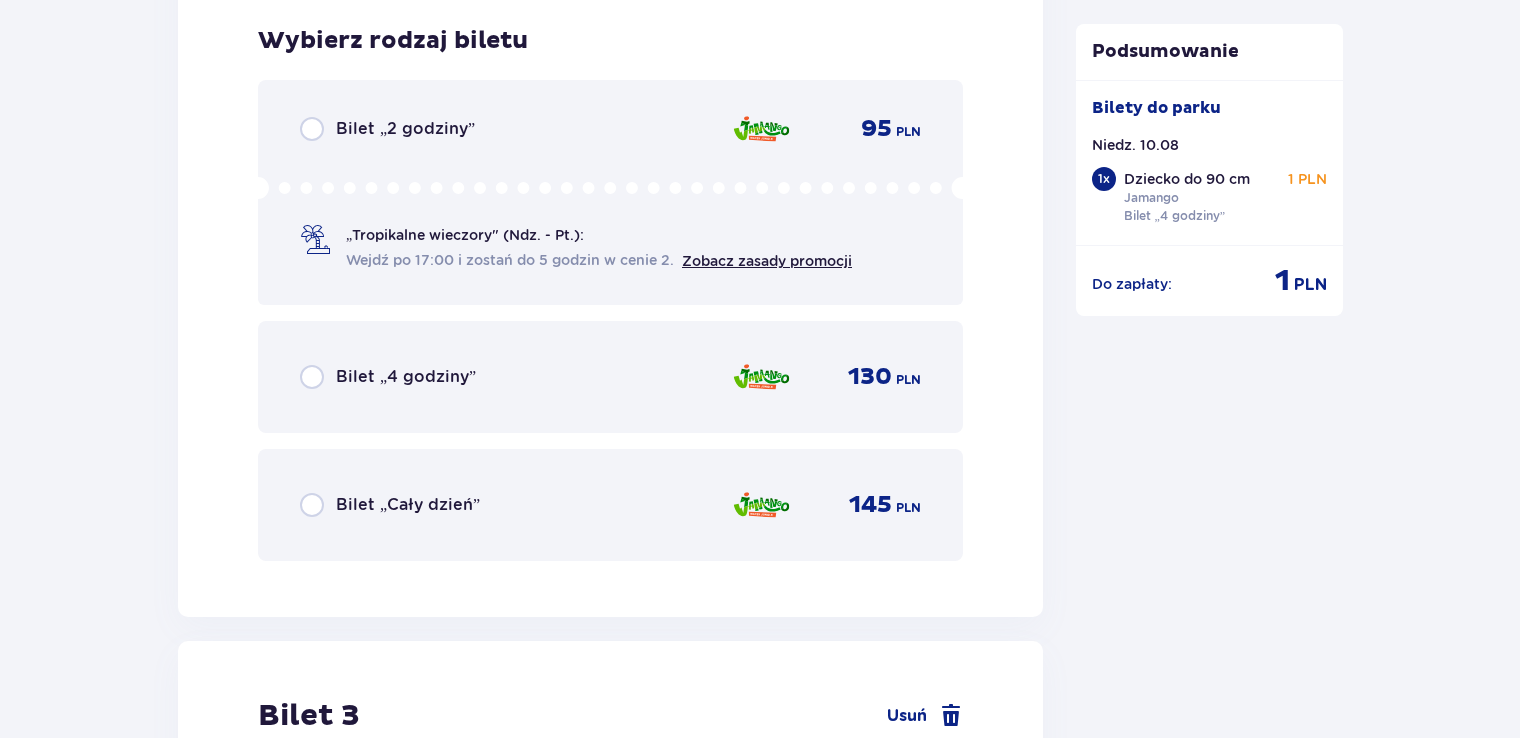 click on "Bilet „4 godziny”   130 PLN" at bounding box center (610, 377) 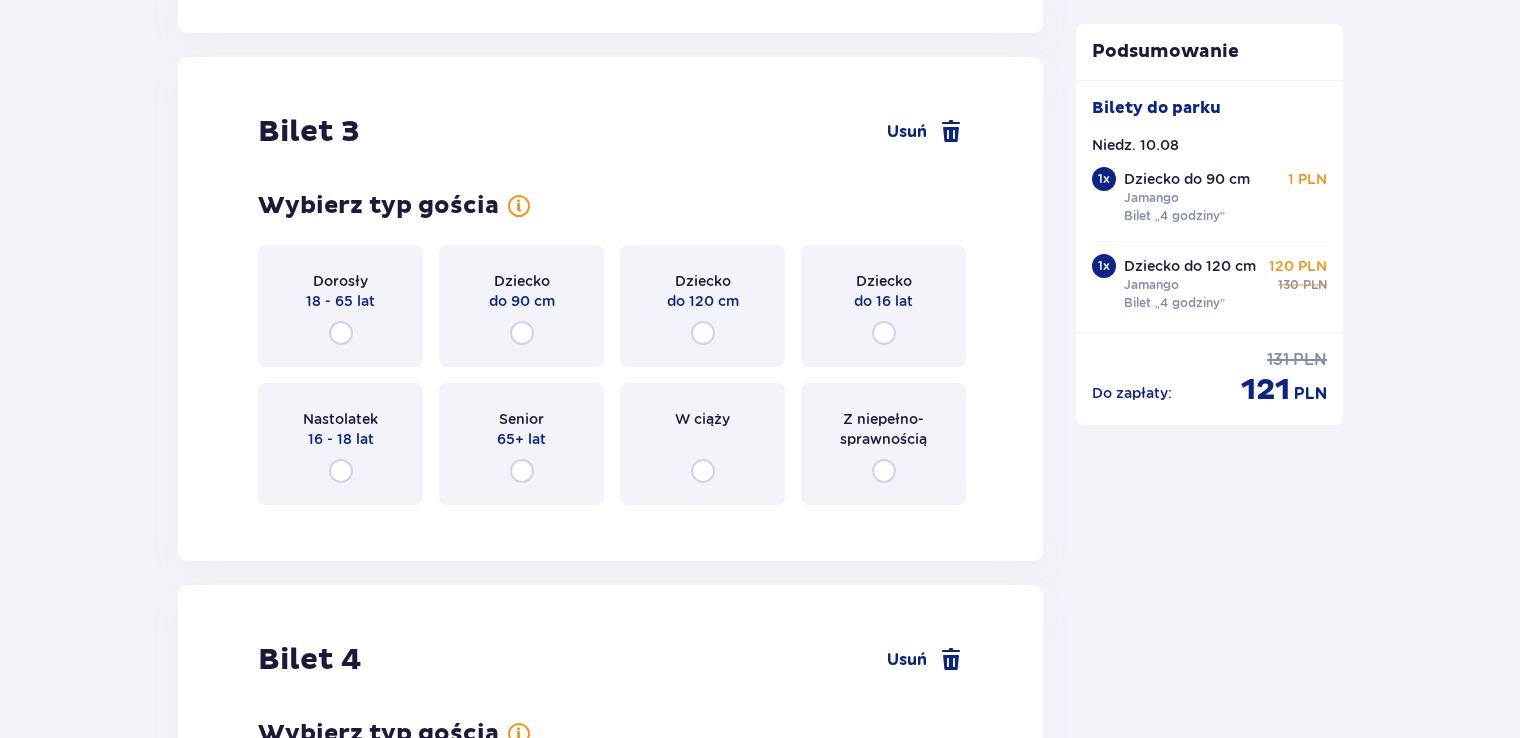 scroll, scrollTop: 3617, scrollLeft: 0, axis: vertical 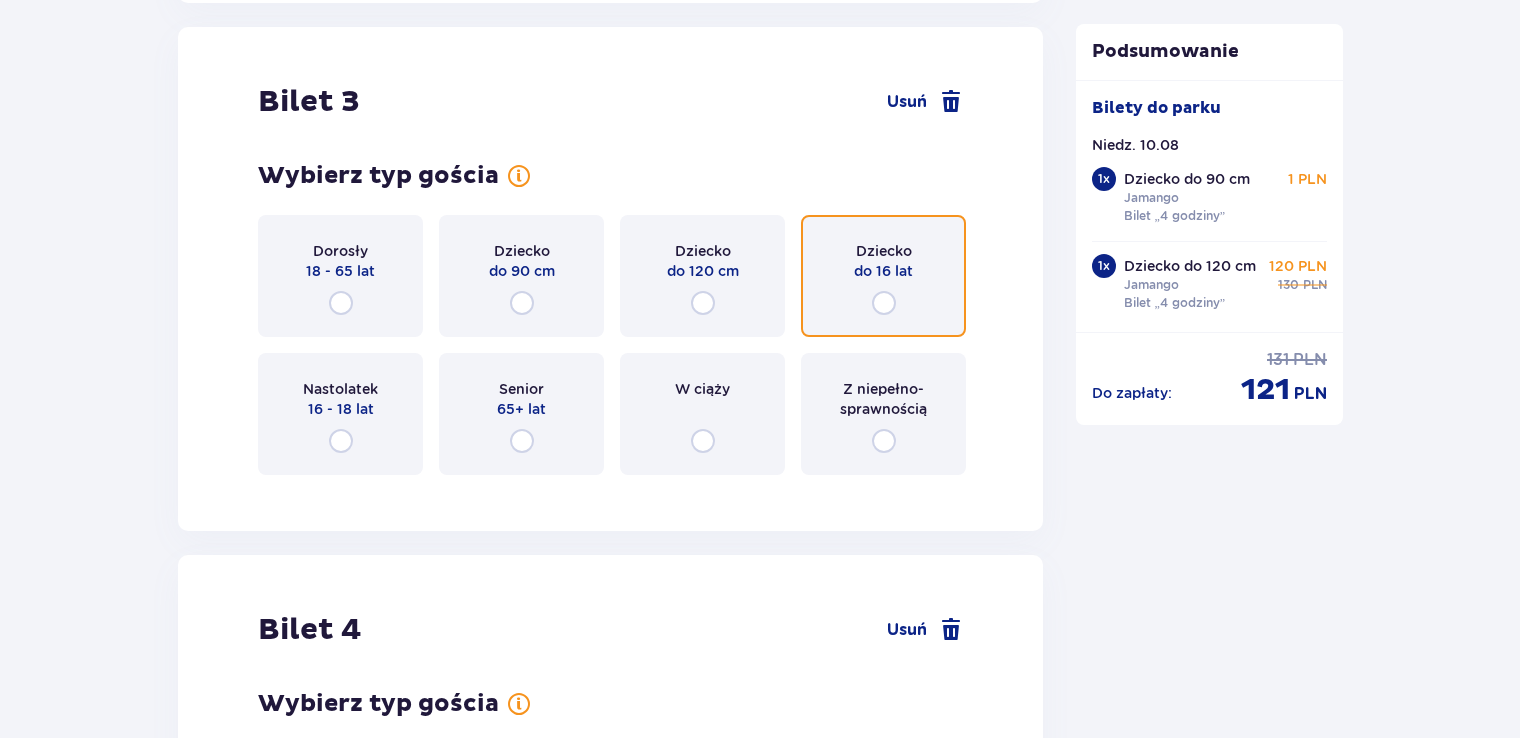 click at bounding box center [884, 303] 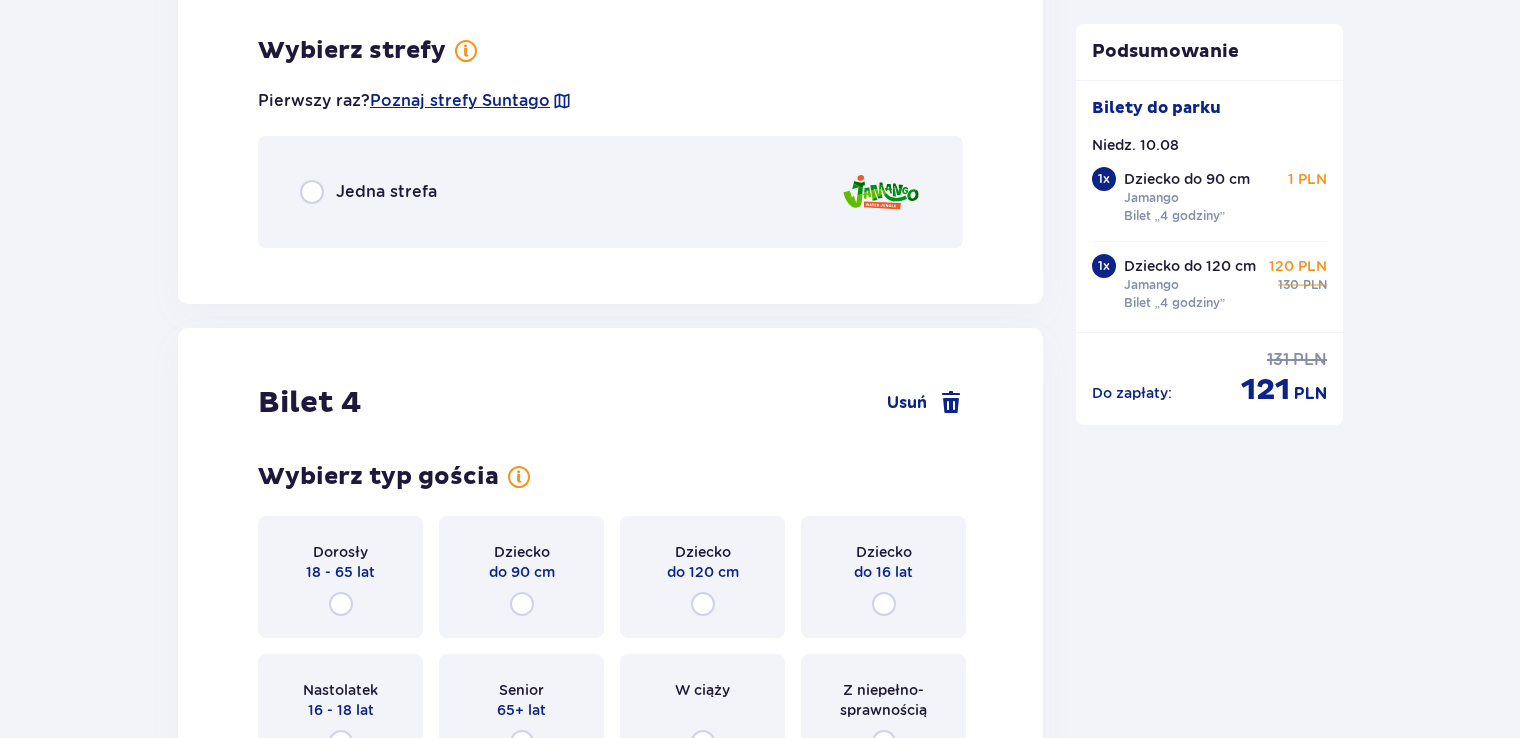 scroll, scrollTop: 4105, scrollLeft: 0, axis: vertical 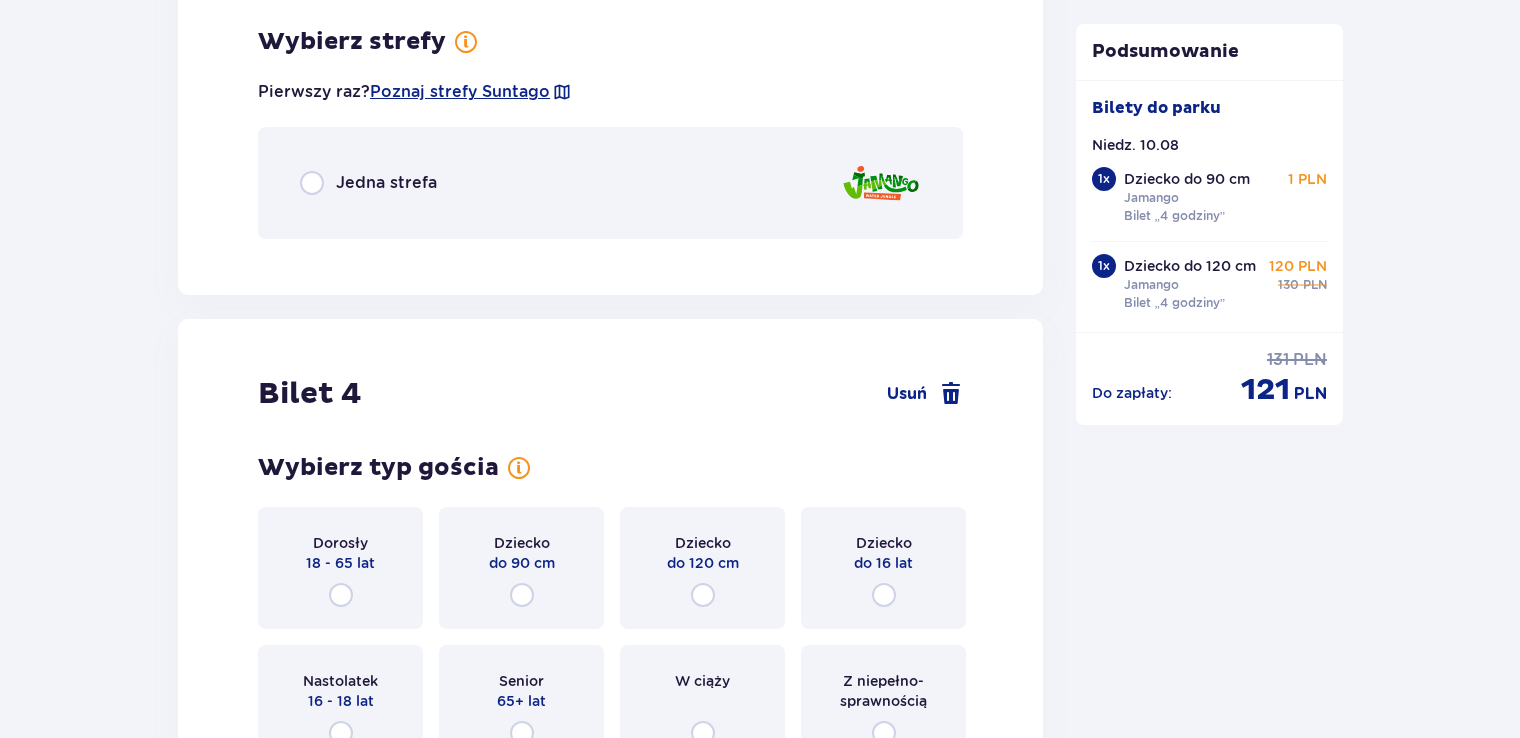 click on "Jedna strefa" at bounding box center (386, 183) 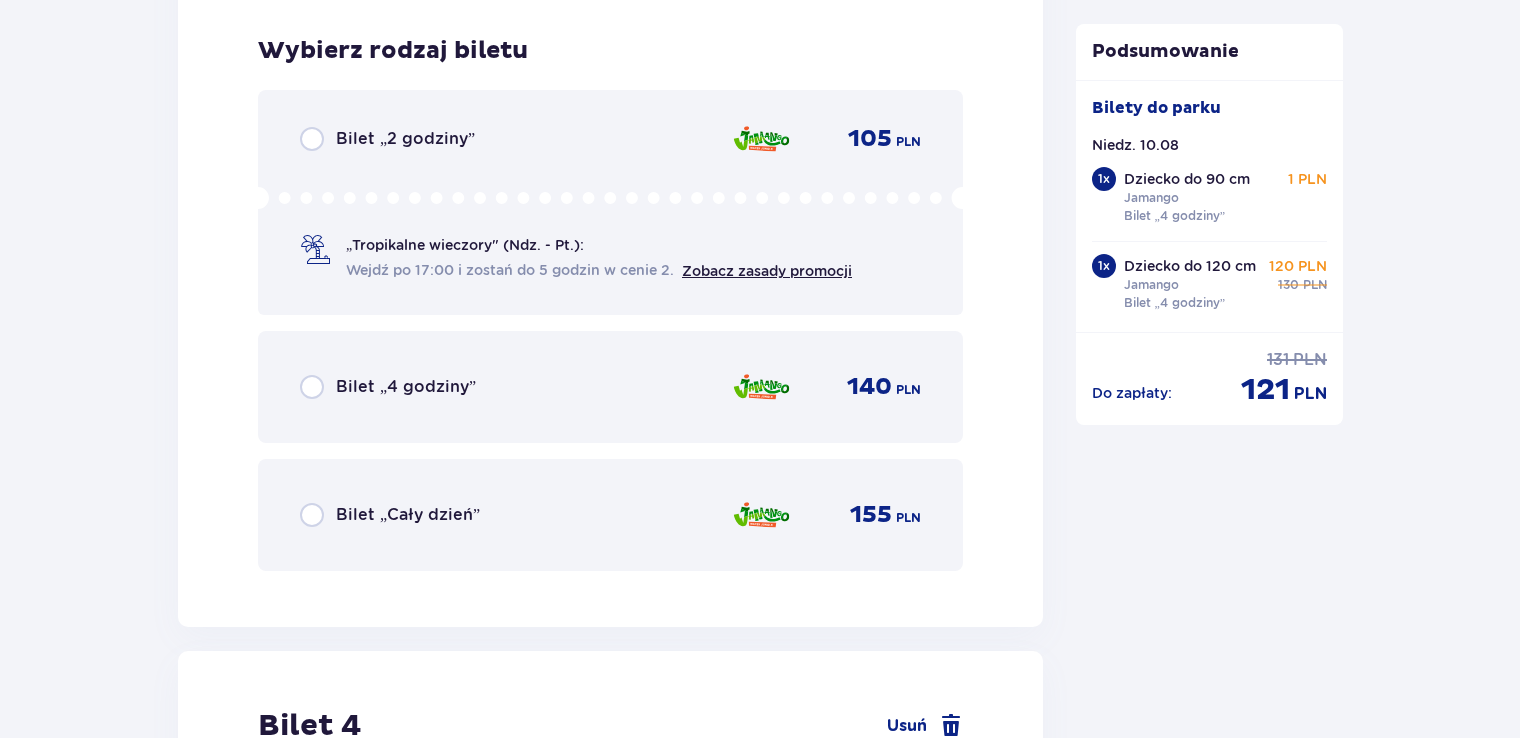 scroll, scrollTop: 4357, scrollLeft: 0, axis: vertical 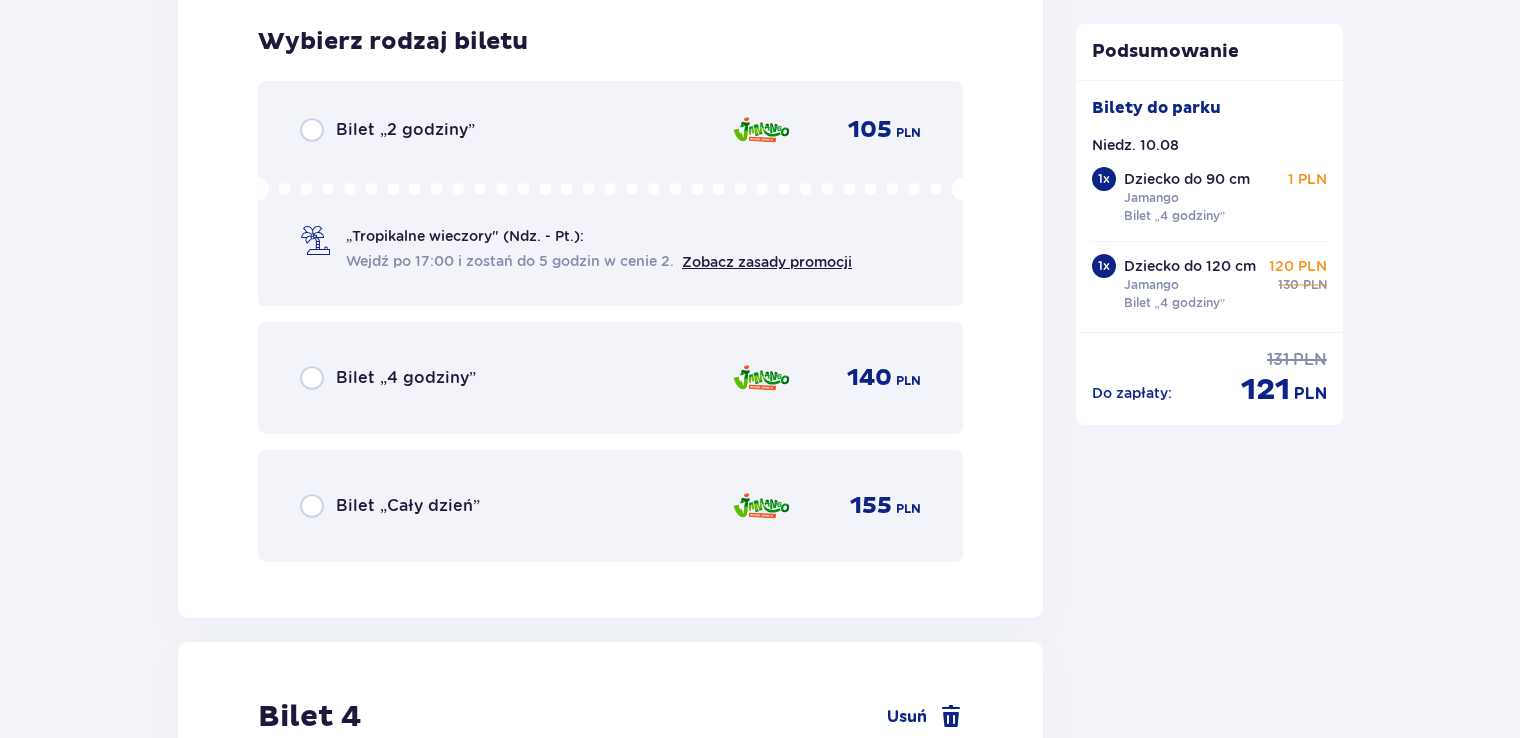 click on "Bilet „4 godziny”   140 PLN" at bounding box center (610, 378) 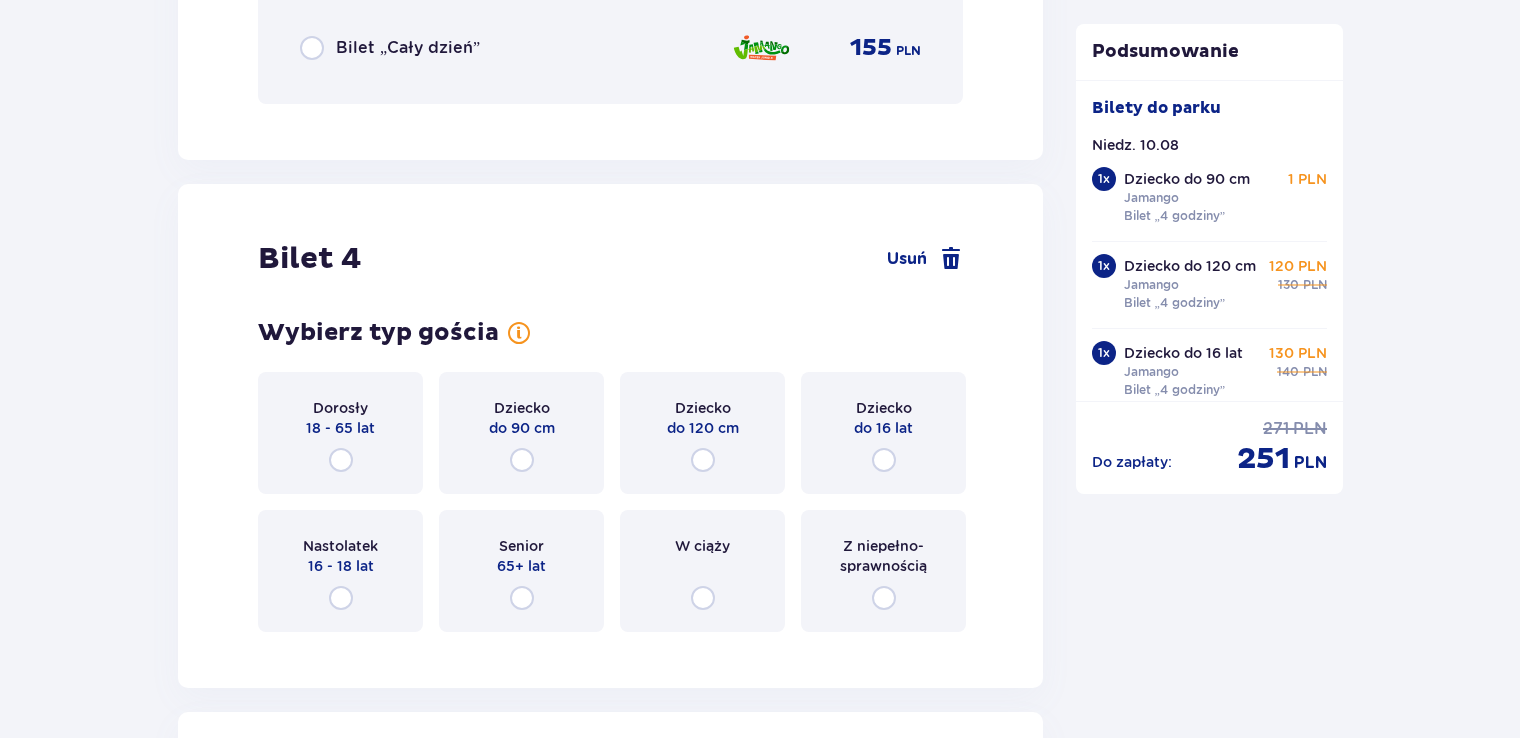 scroll, scrollTop: 4972, scrollLeft: 0, axis: vertical 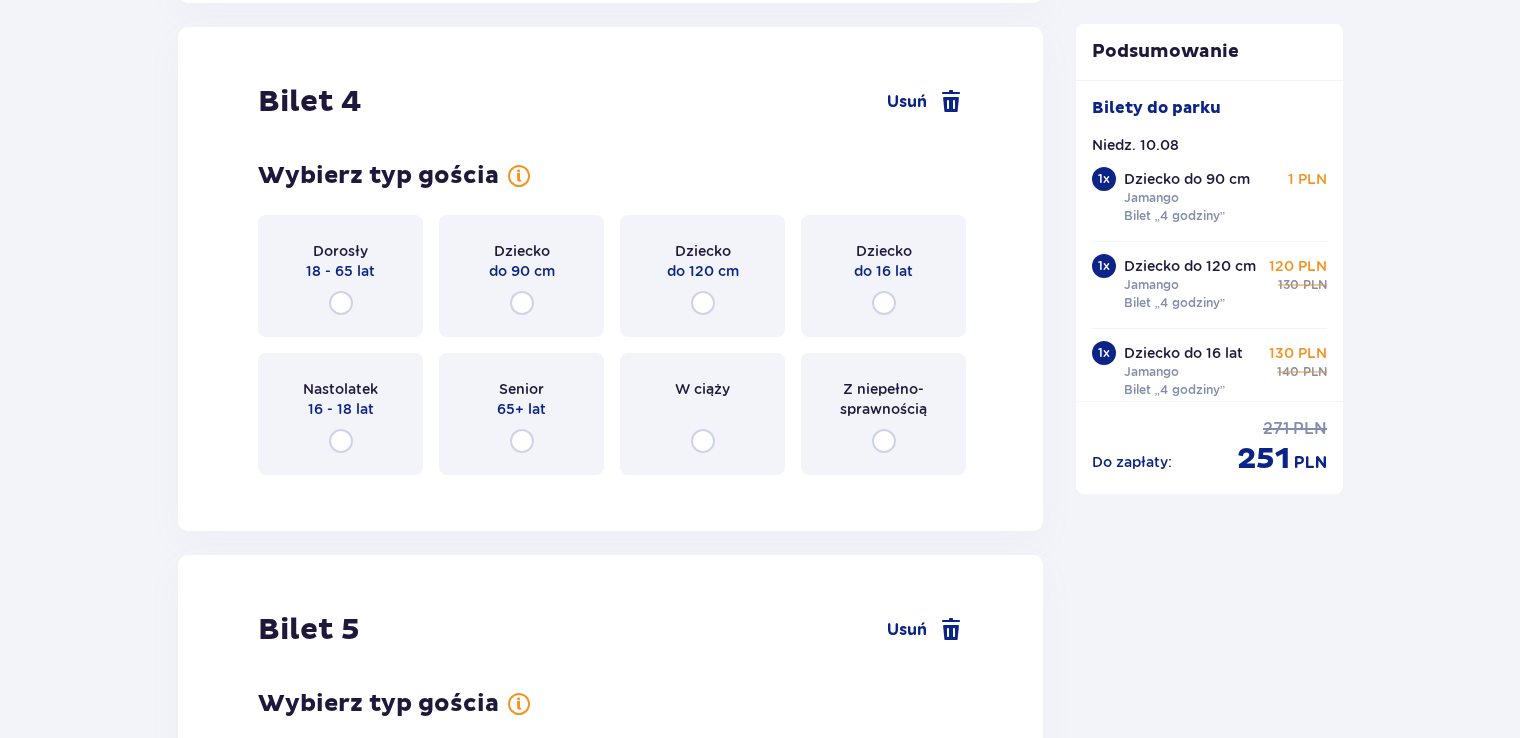 click on "Dorosły 18 - 65 lat" at bounding box center [340, 276] 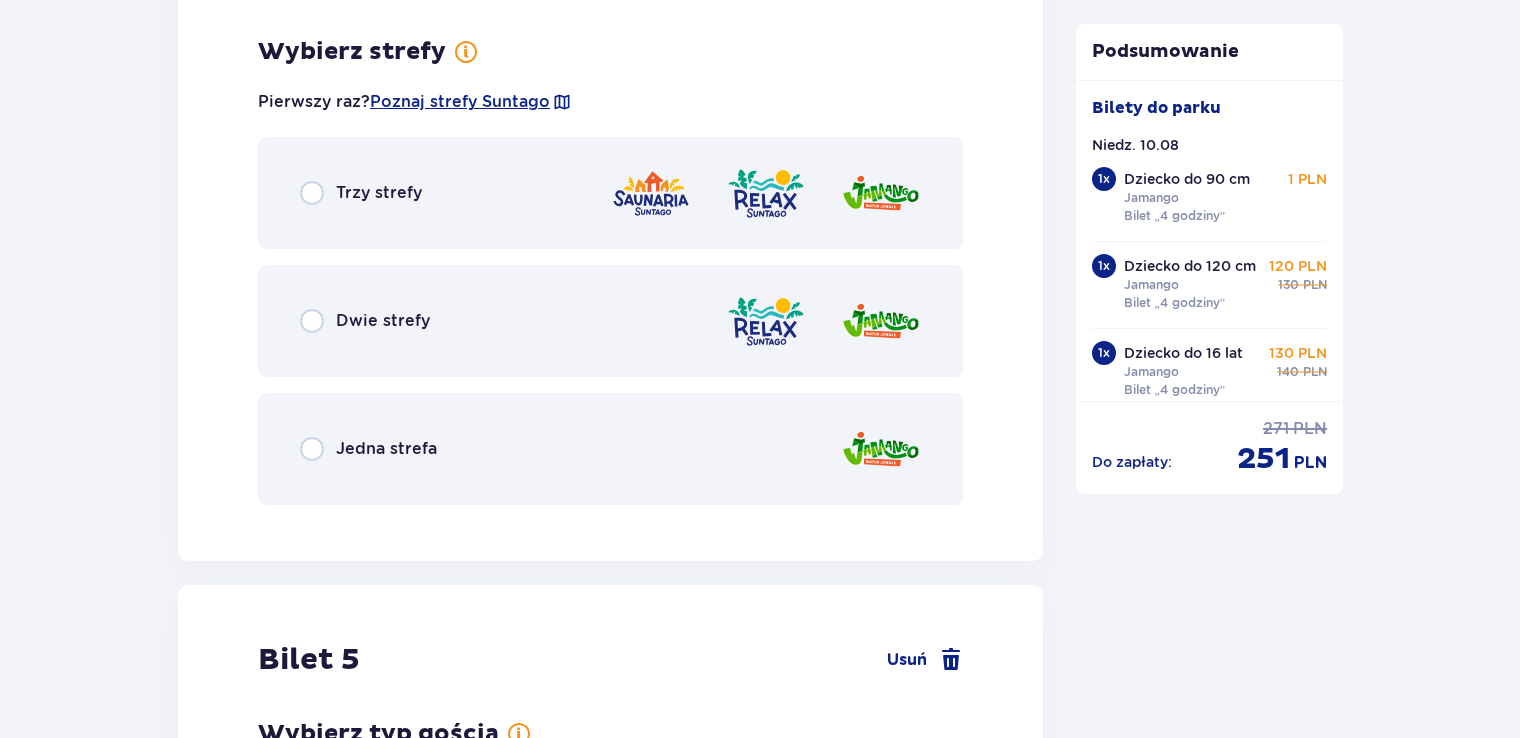 scroll, scrollTop: 5460, scrollLeft: 0, axis: vertical 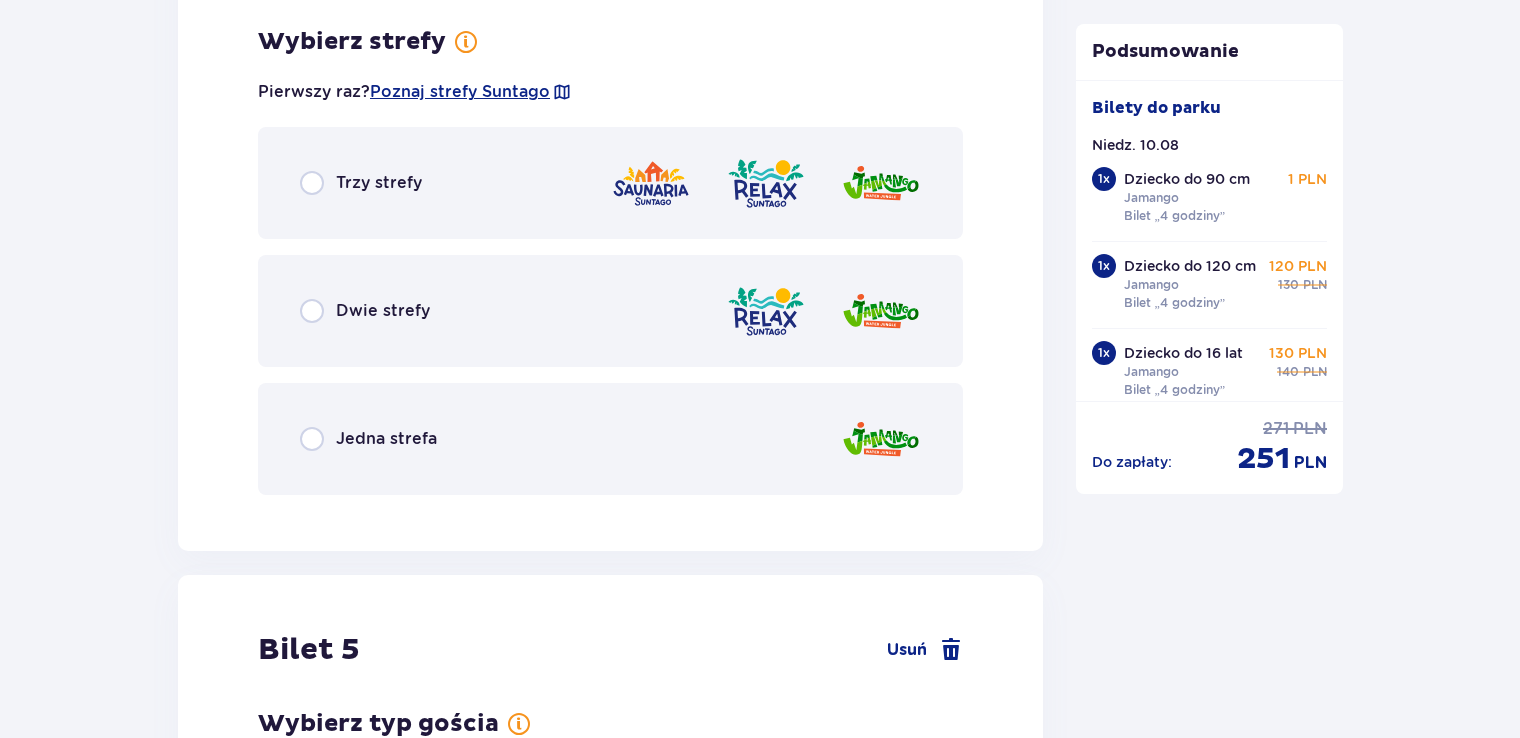 click on "Jedna strefa" at bounding box center [386, 439] 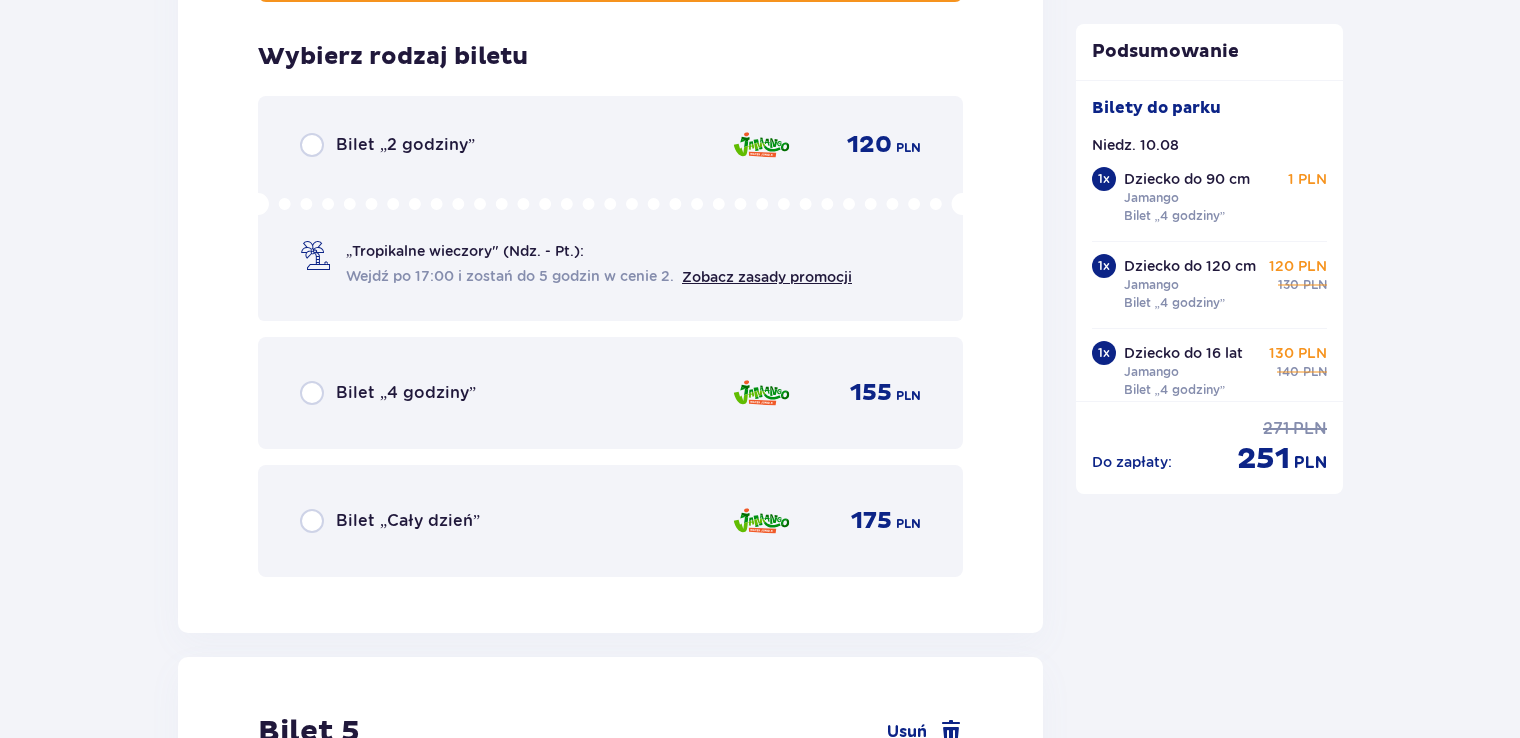 scroll, scrollTop: 5968, scrollLeft: 0, axis: vertical 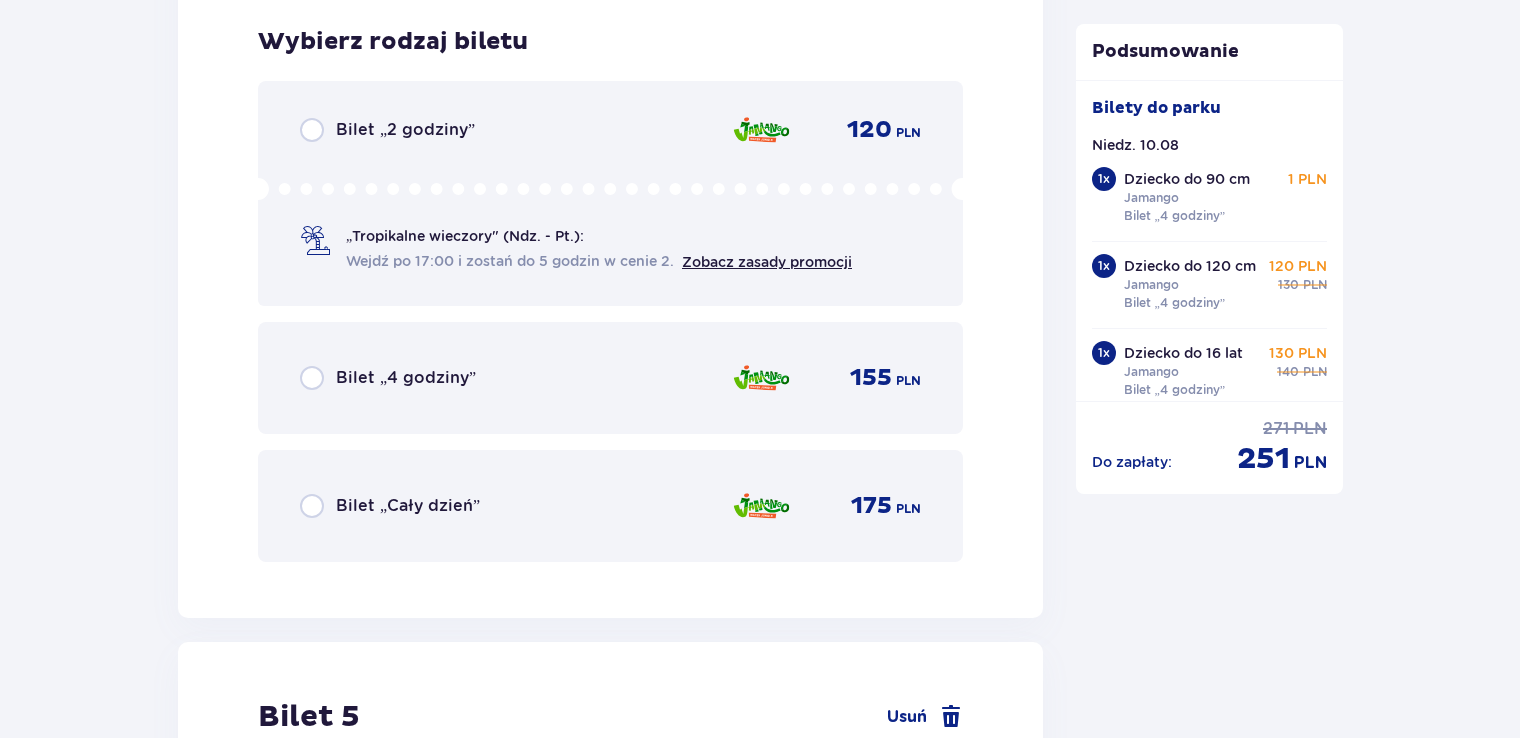 click on "Bilet „4 godziny”" at bounding box center (388, 378) 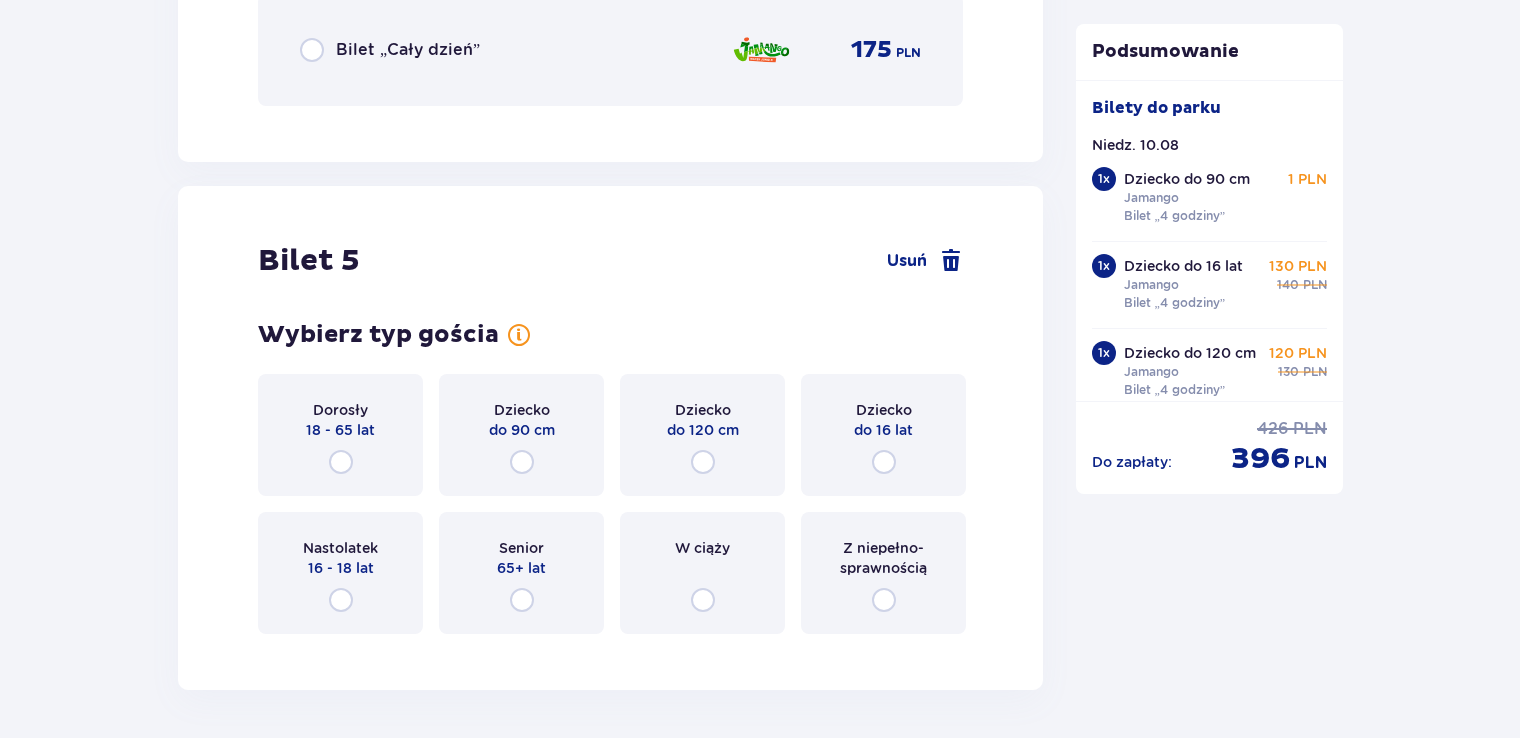scroll, scrollTop: 6582, scrollLeft: 0, axis: vertical 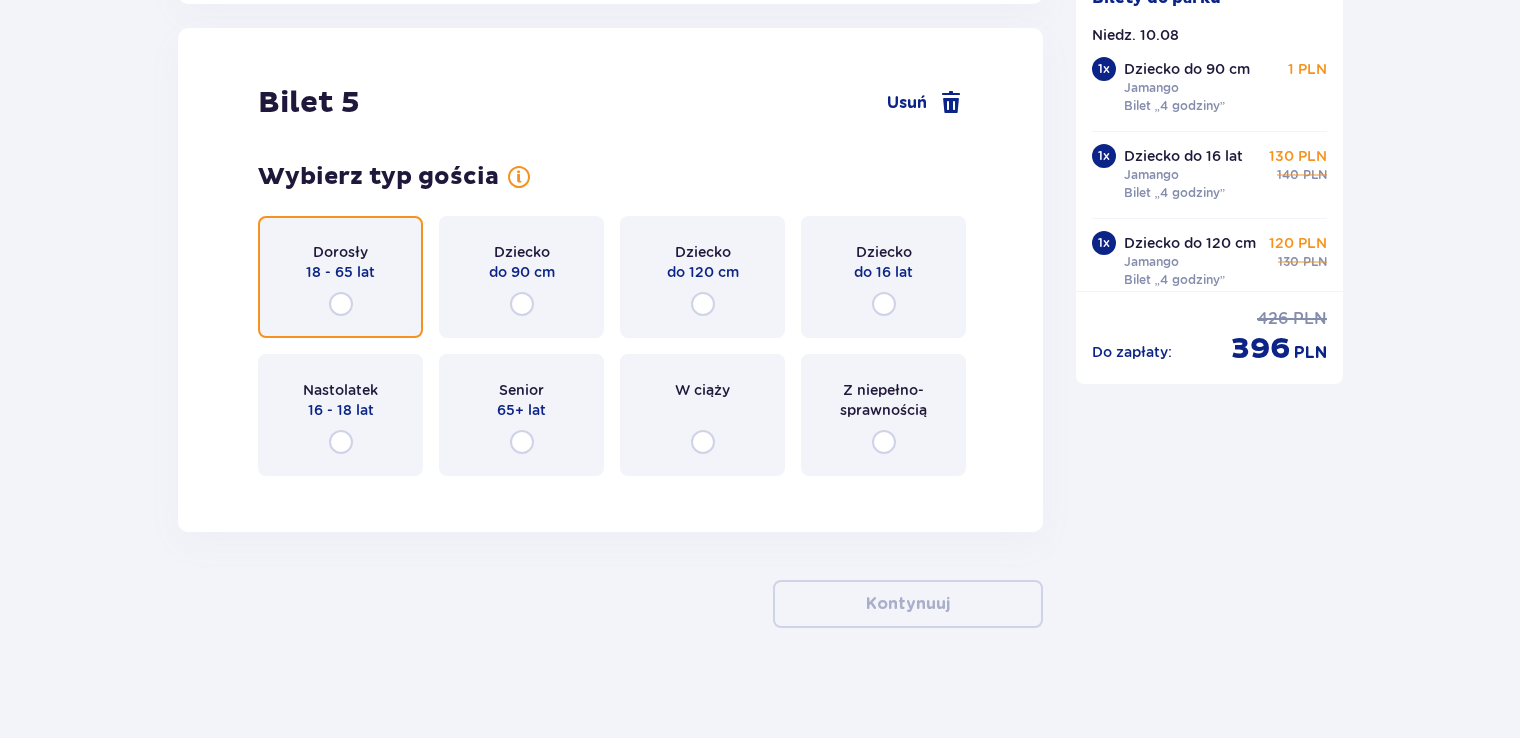 click at bounding box center [341, 304] 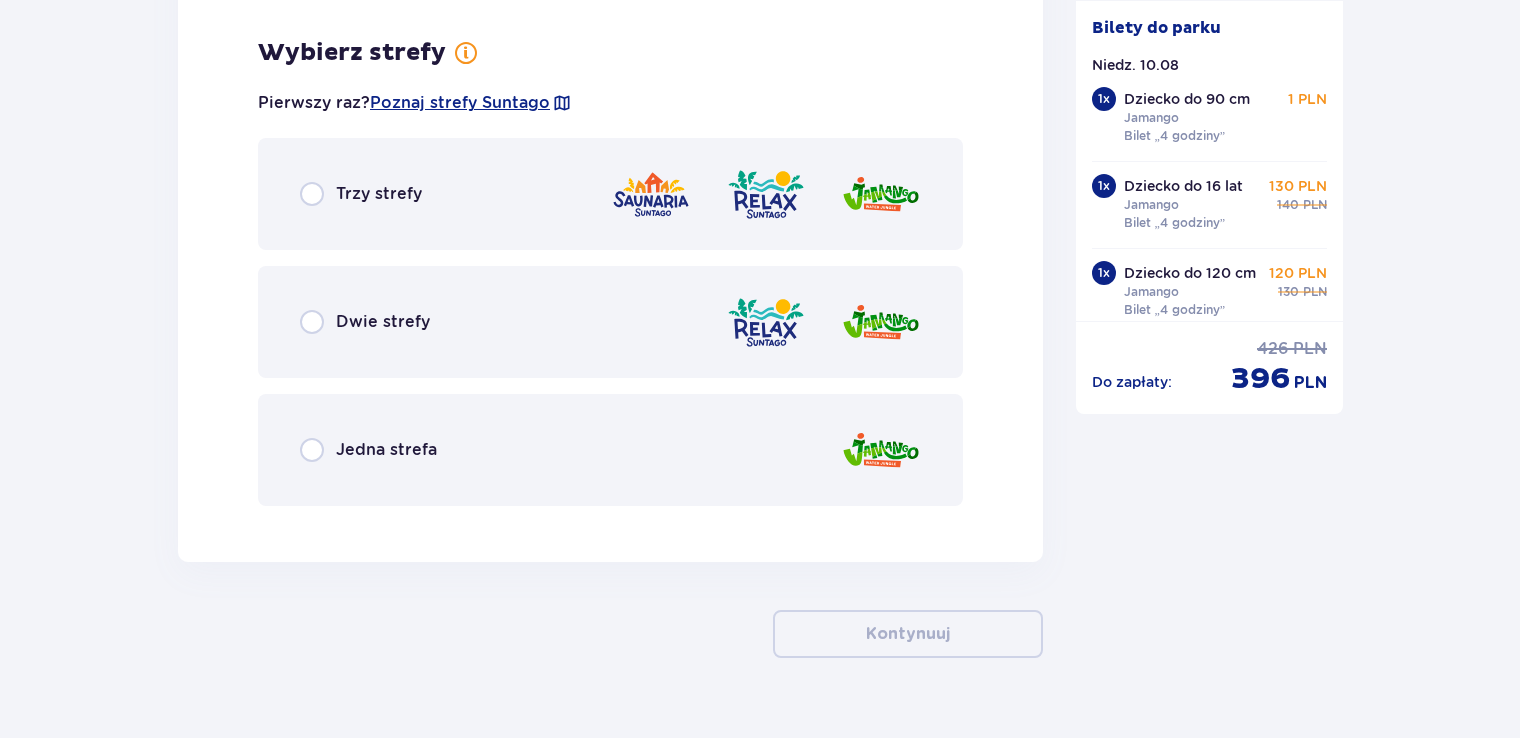 scroll, scrollTop: 7070, scrollLeft: 0, axis: vertical 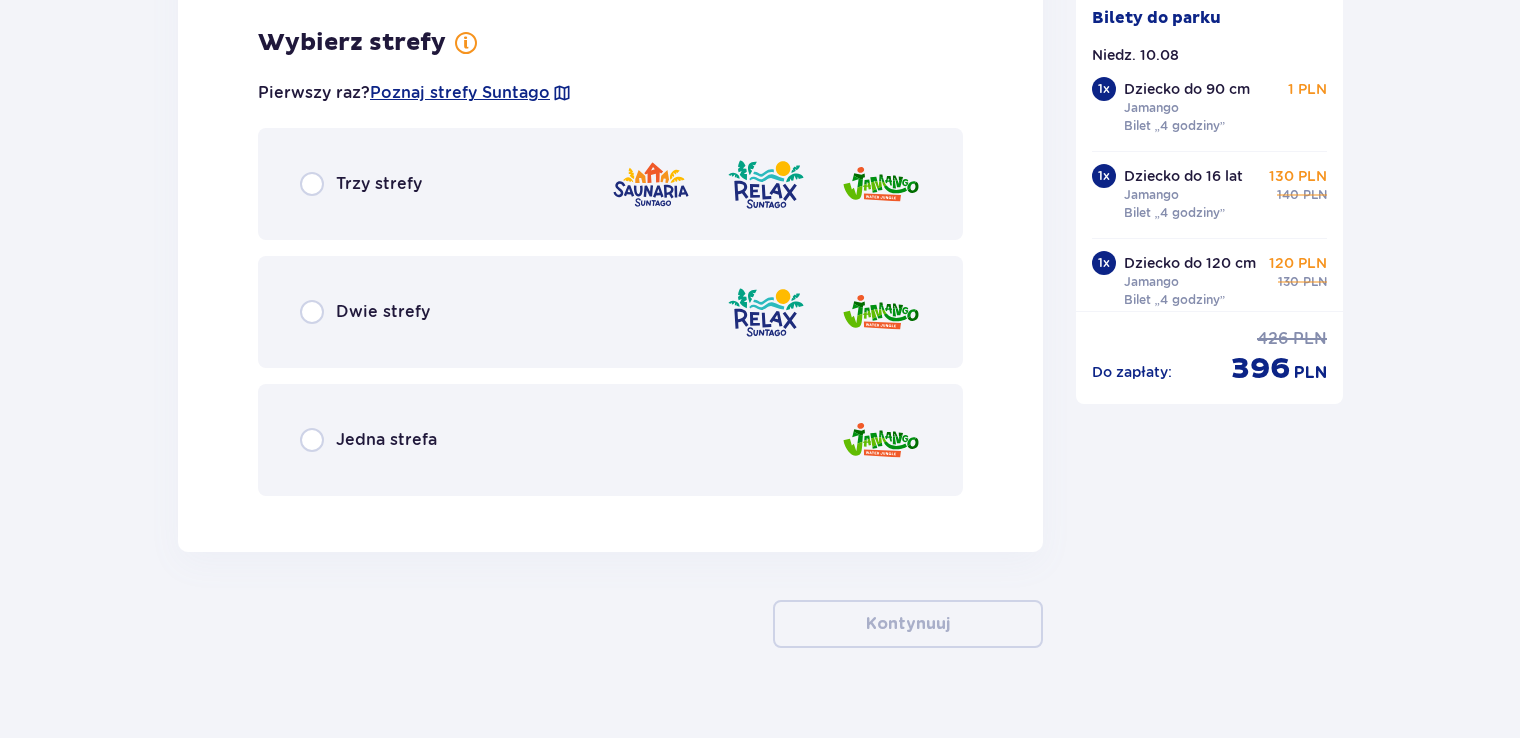 click on "Jedna strefa" at bounding box center [386, 440] 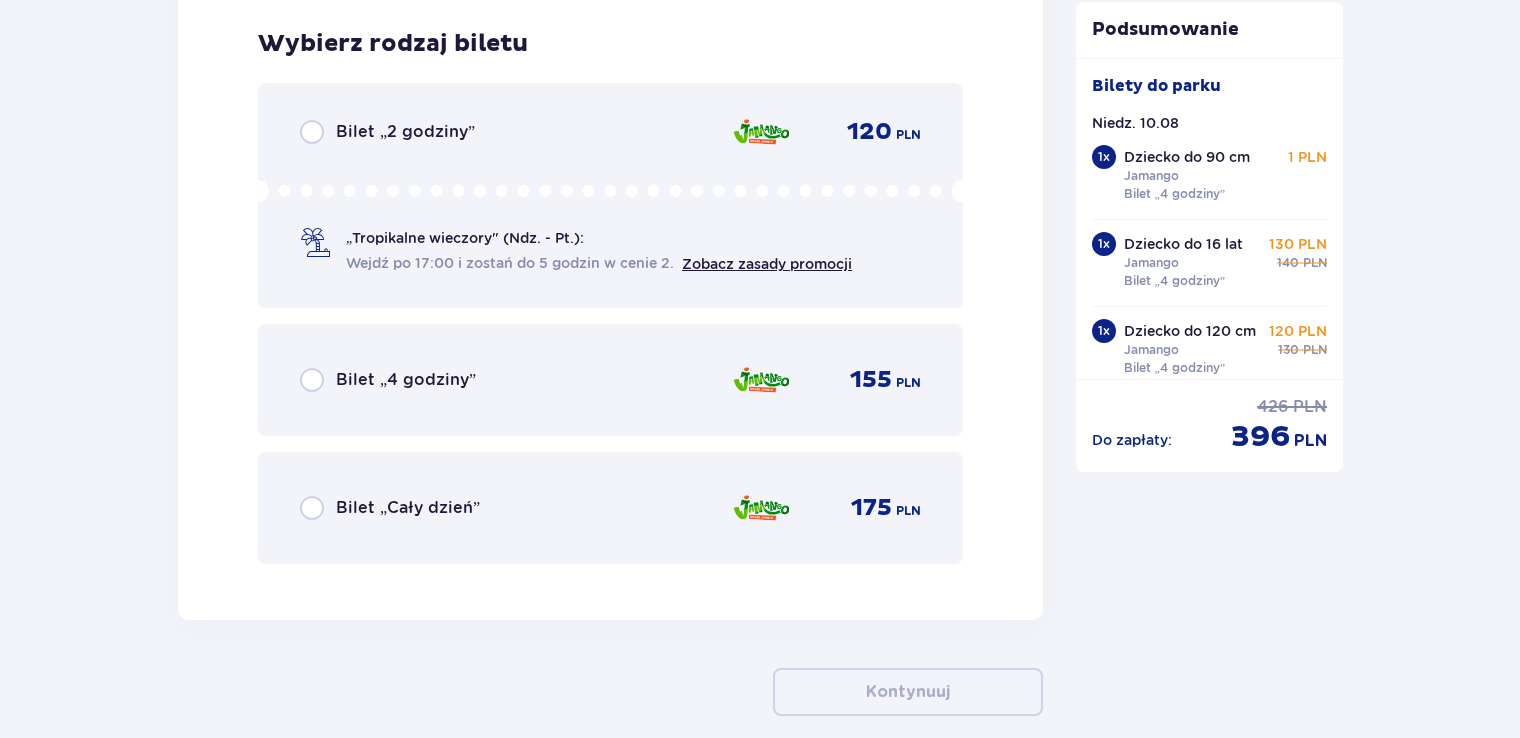 scroll, scrollTop: 7578, scrollLeft: 0, axis: vertical 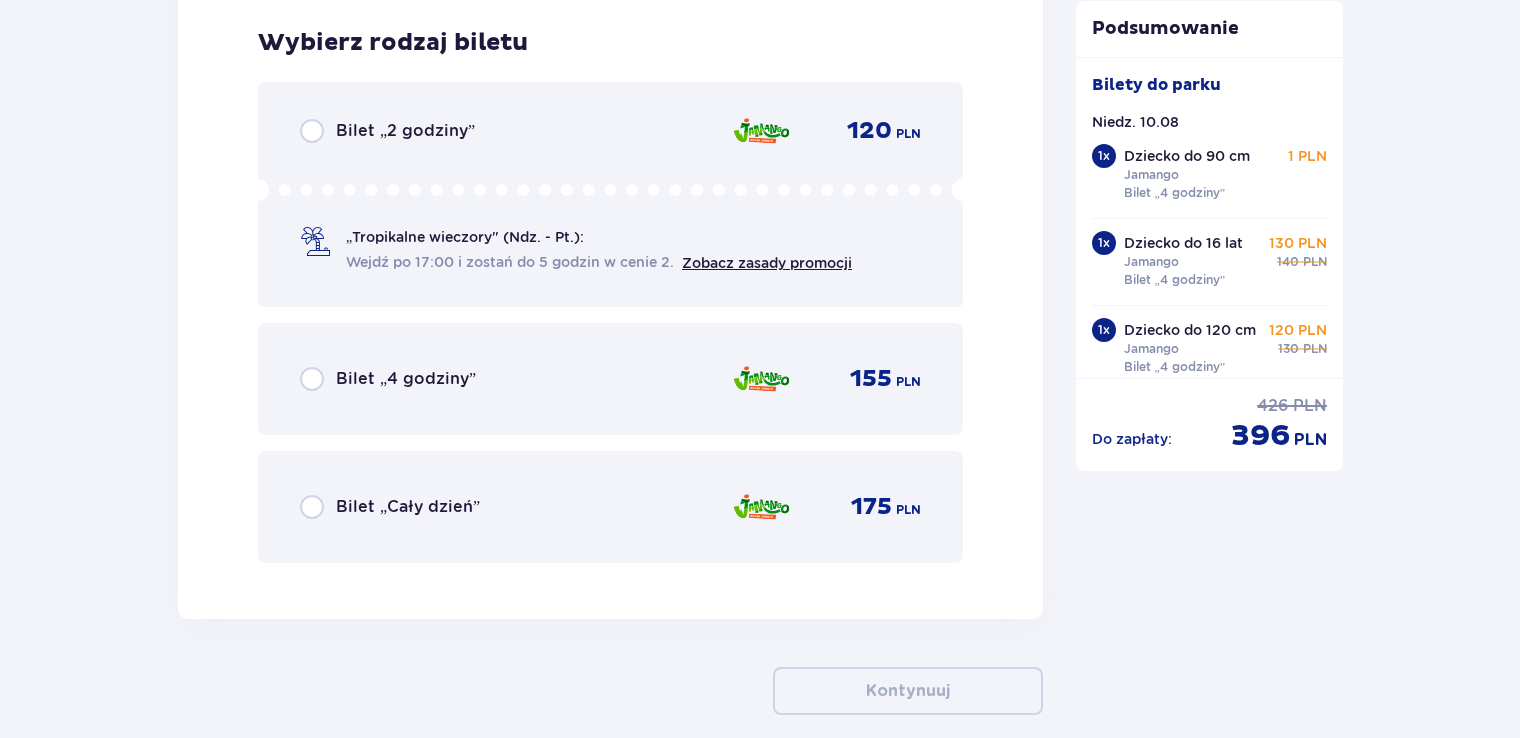 click on "Bilet „4 godziny”" at bounding box center [406, 379] 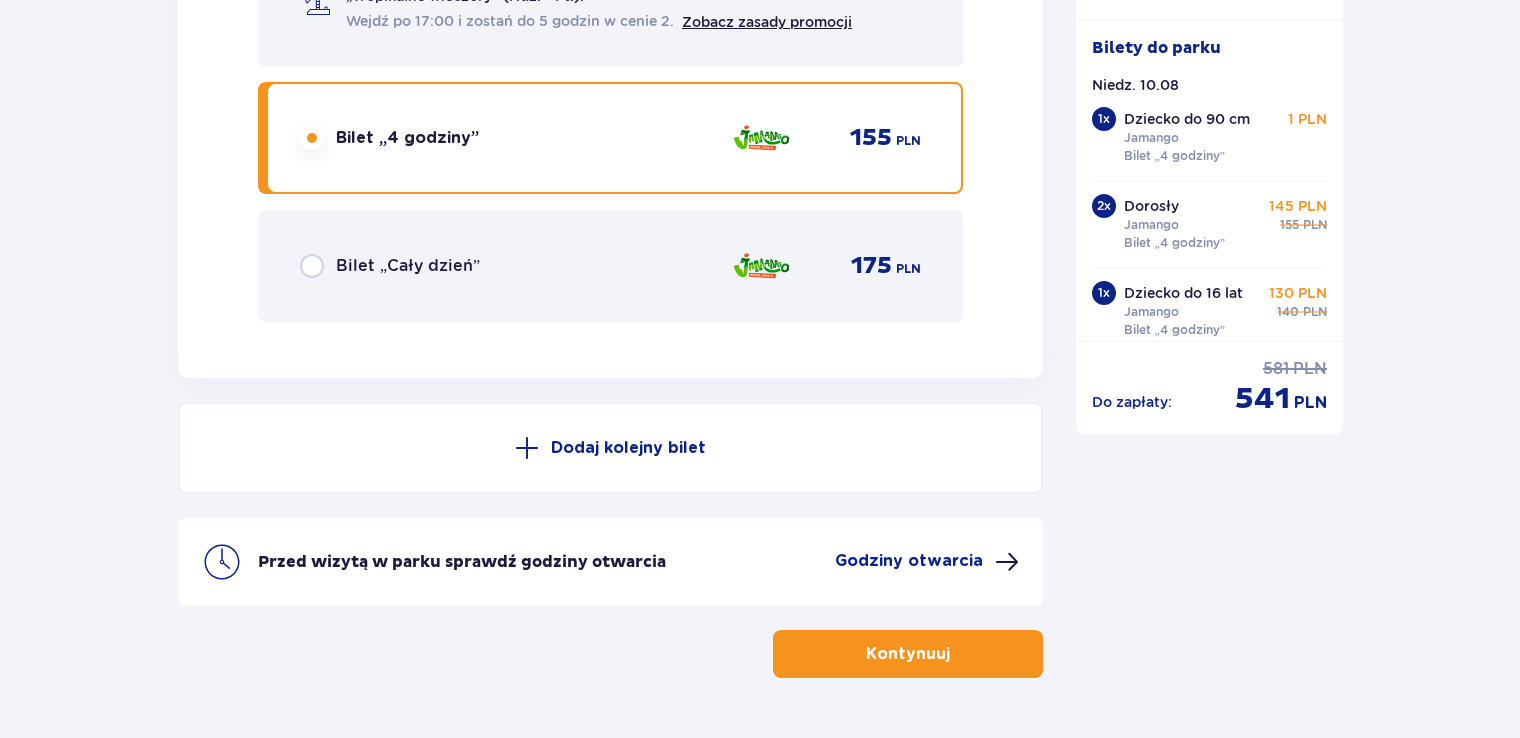 scroll, scrollTop: 7872, scrollLeft: 0, axis: vertical 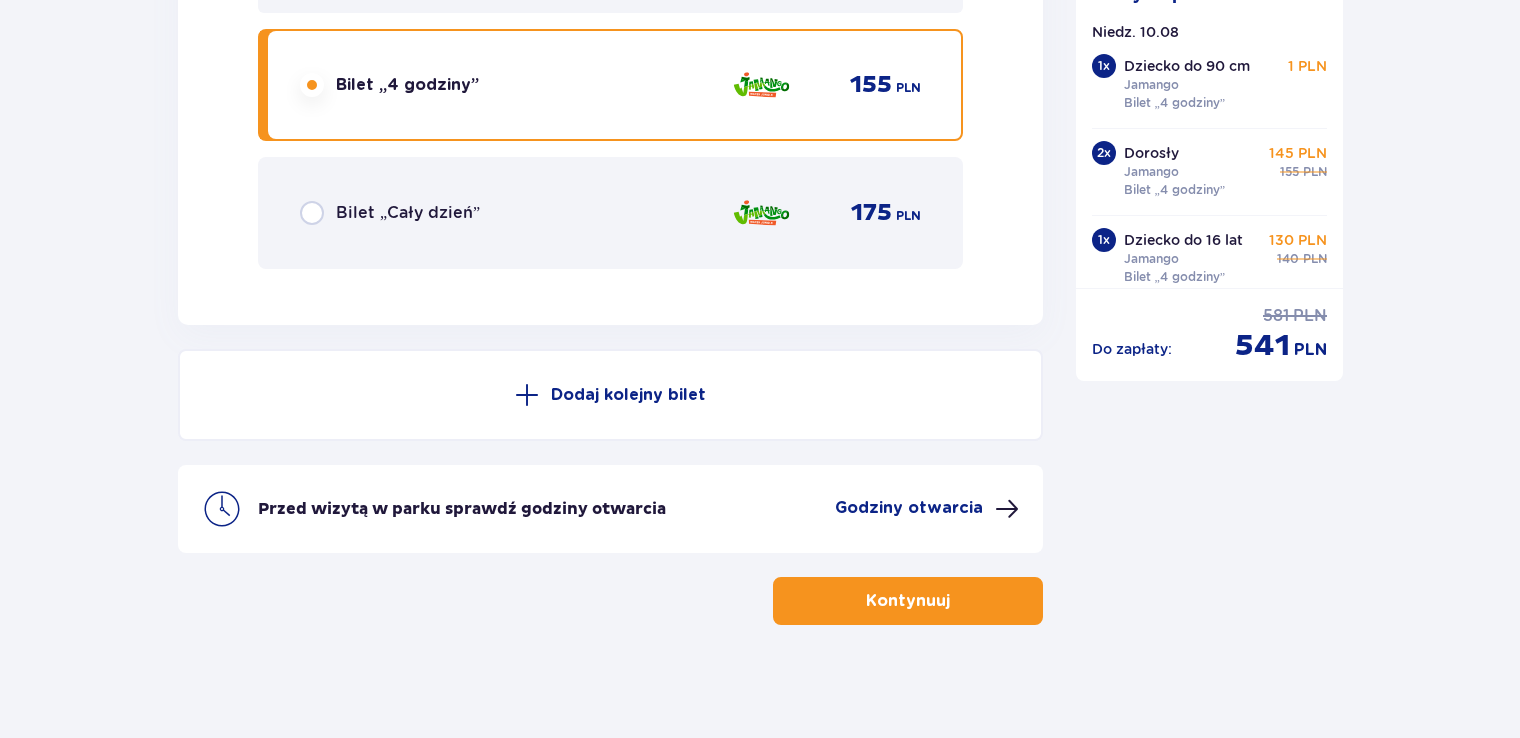click on "Kontynuuj" at bounding box center [908, 601] 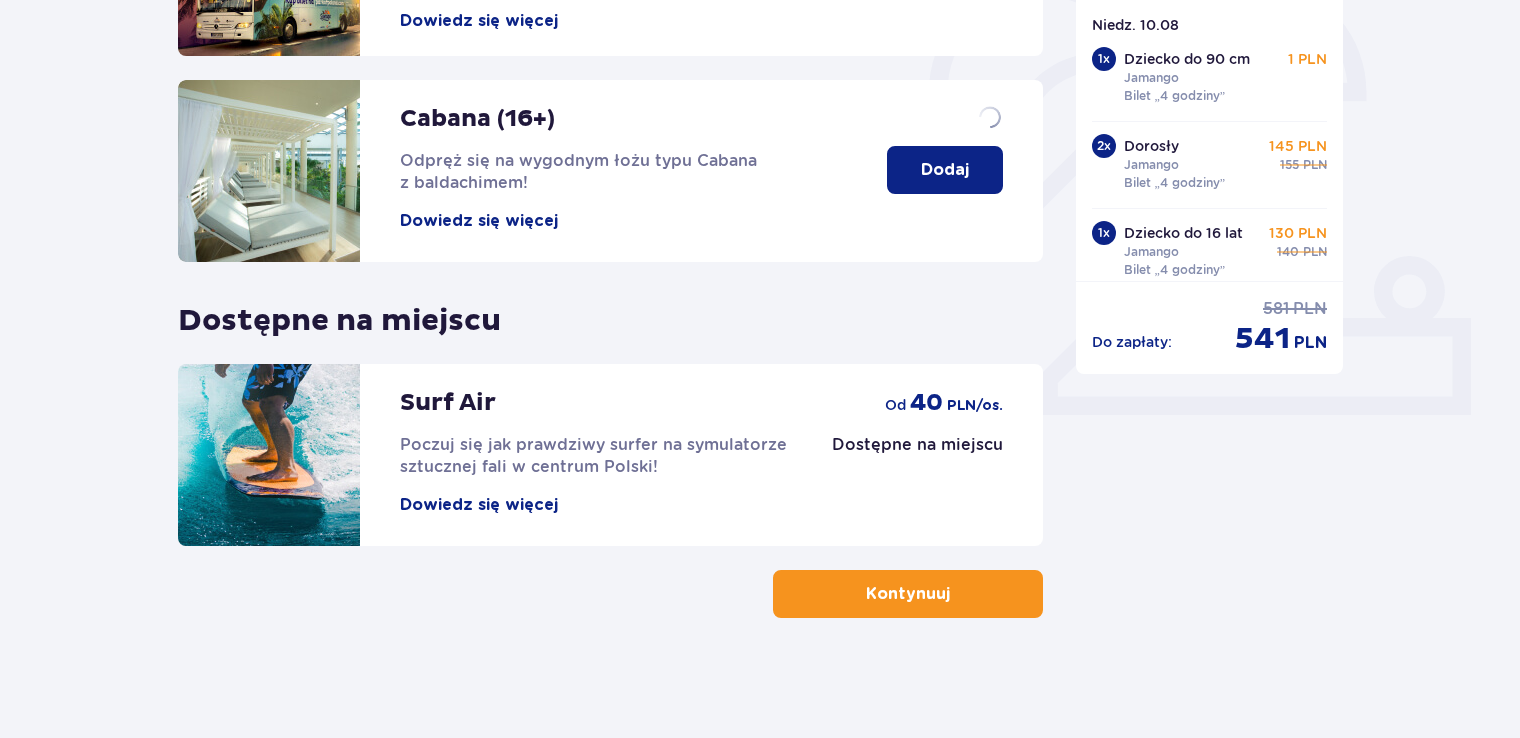 scroll, scrollTop: 0, scrollLeft: 0, axis: both 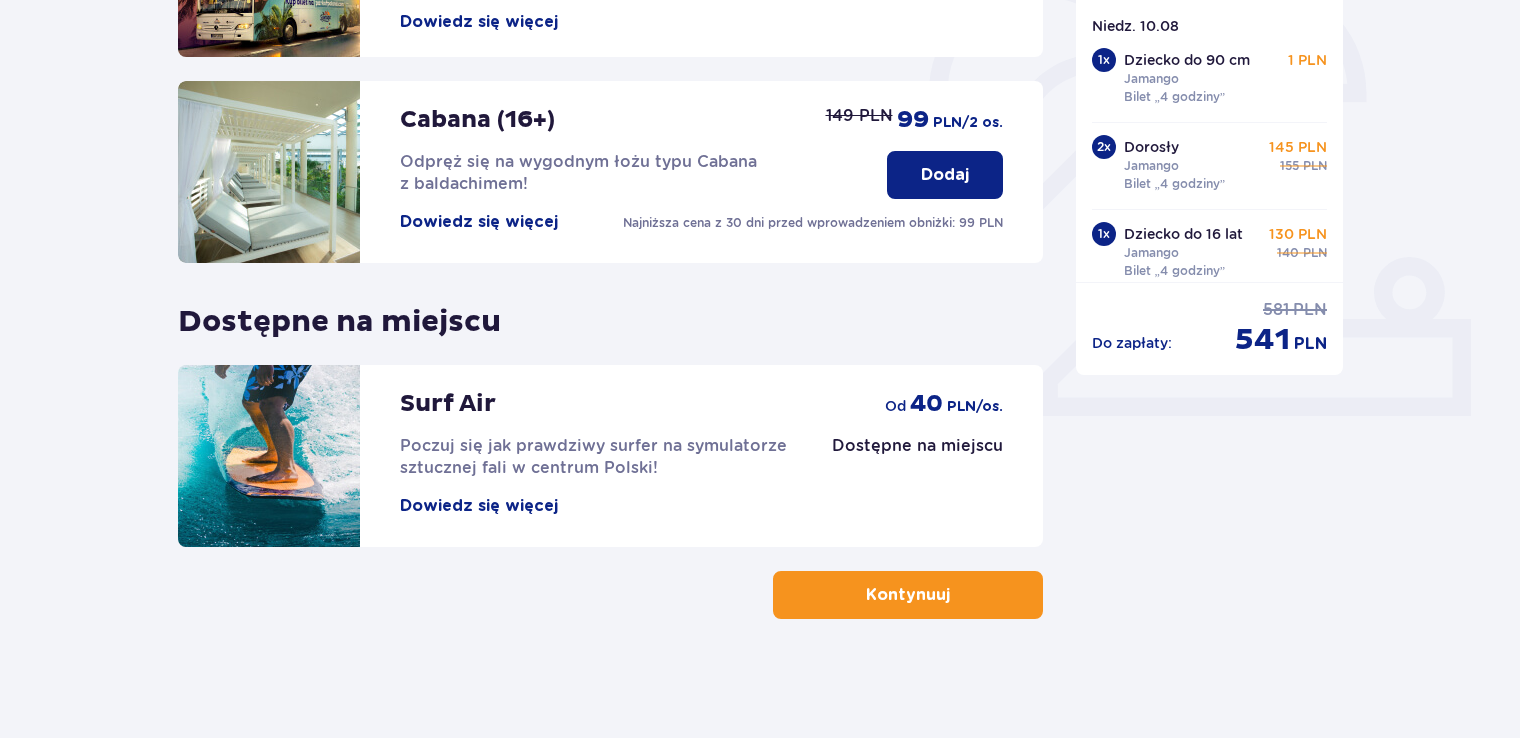 click on "Kontynuuj" at bounding box center (908, 595) 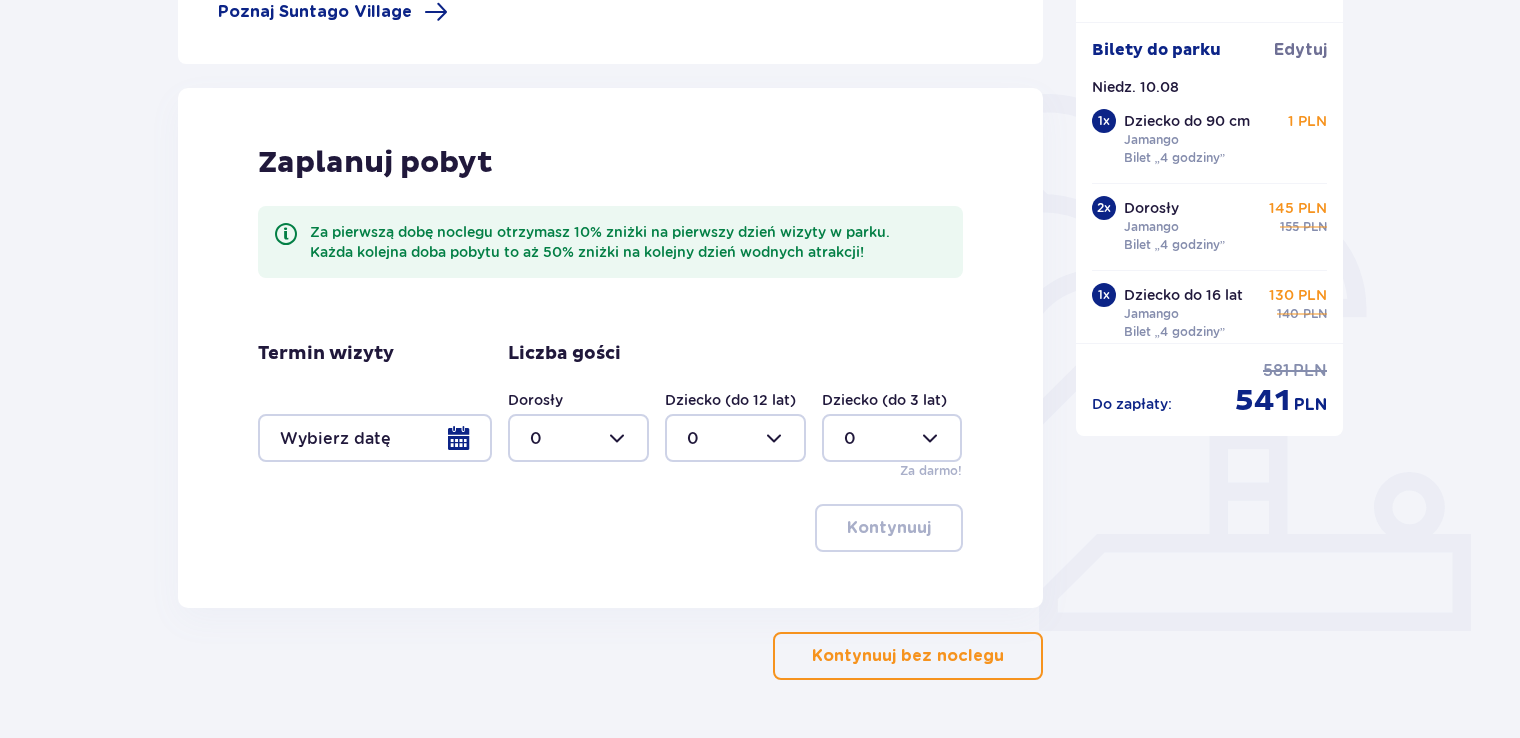 scroll, scrollTop: 464, scrollLeft: 0, axis: vertical 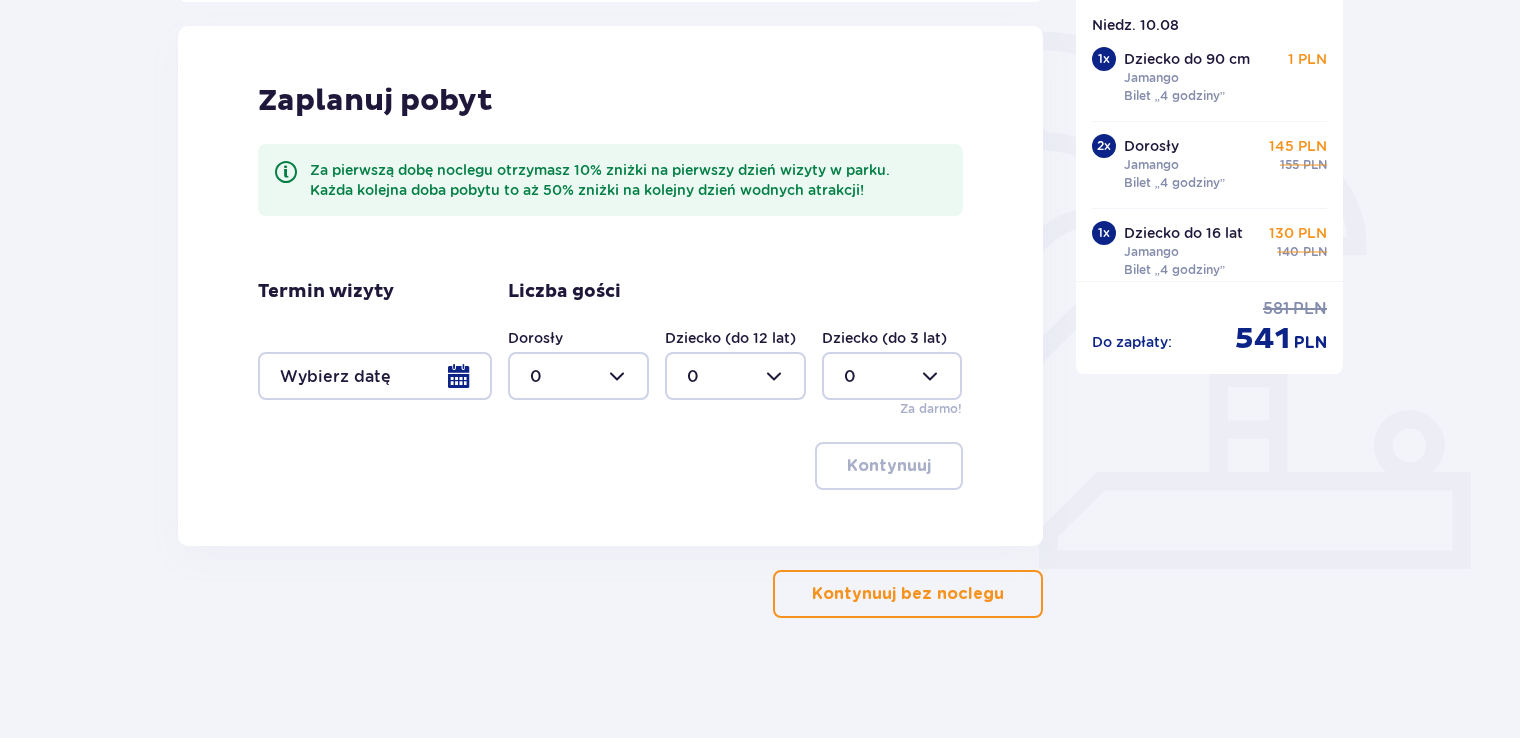 click on "Kontynuuj bez noclegu" at bounding box center (908, 594) 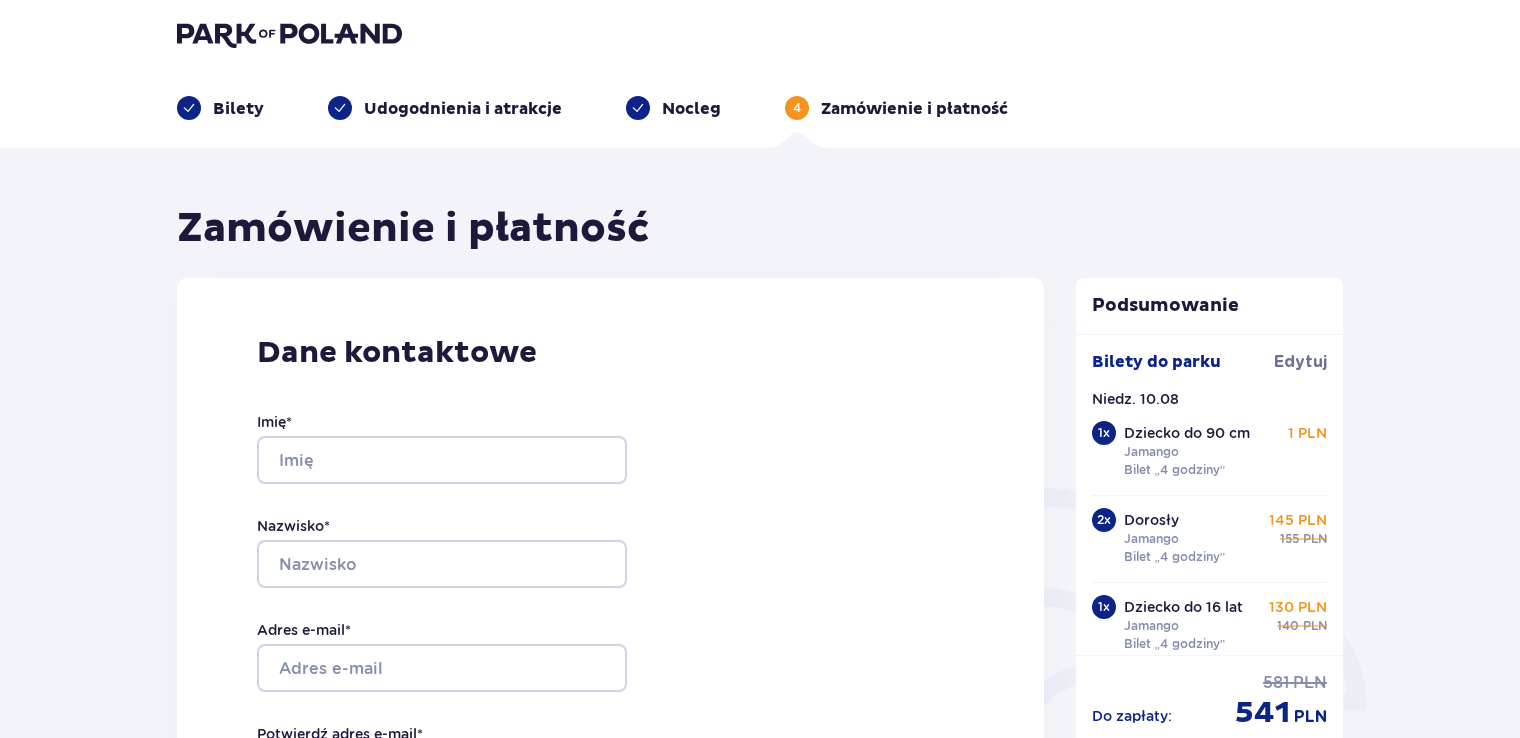 scroll, scrollTop: 0, scrollLeft: 0, axis: both 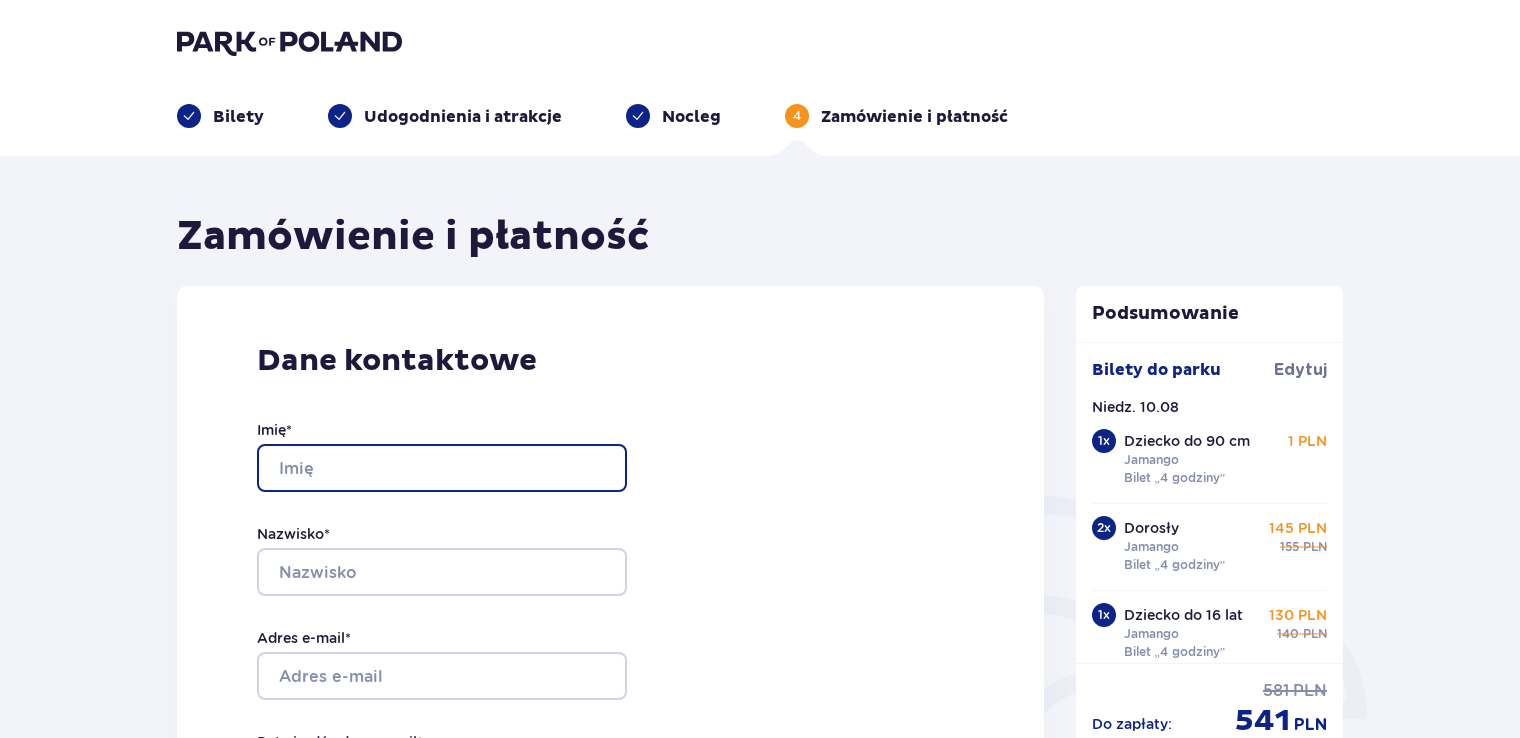 click on "Imię *" at bounding box center [442, 468] 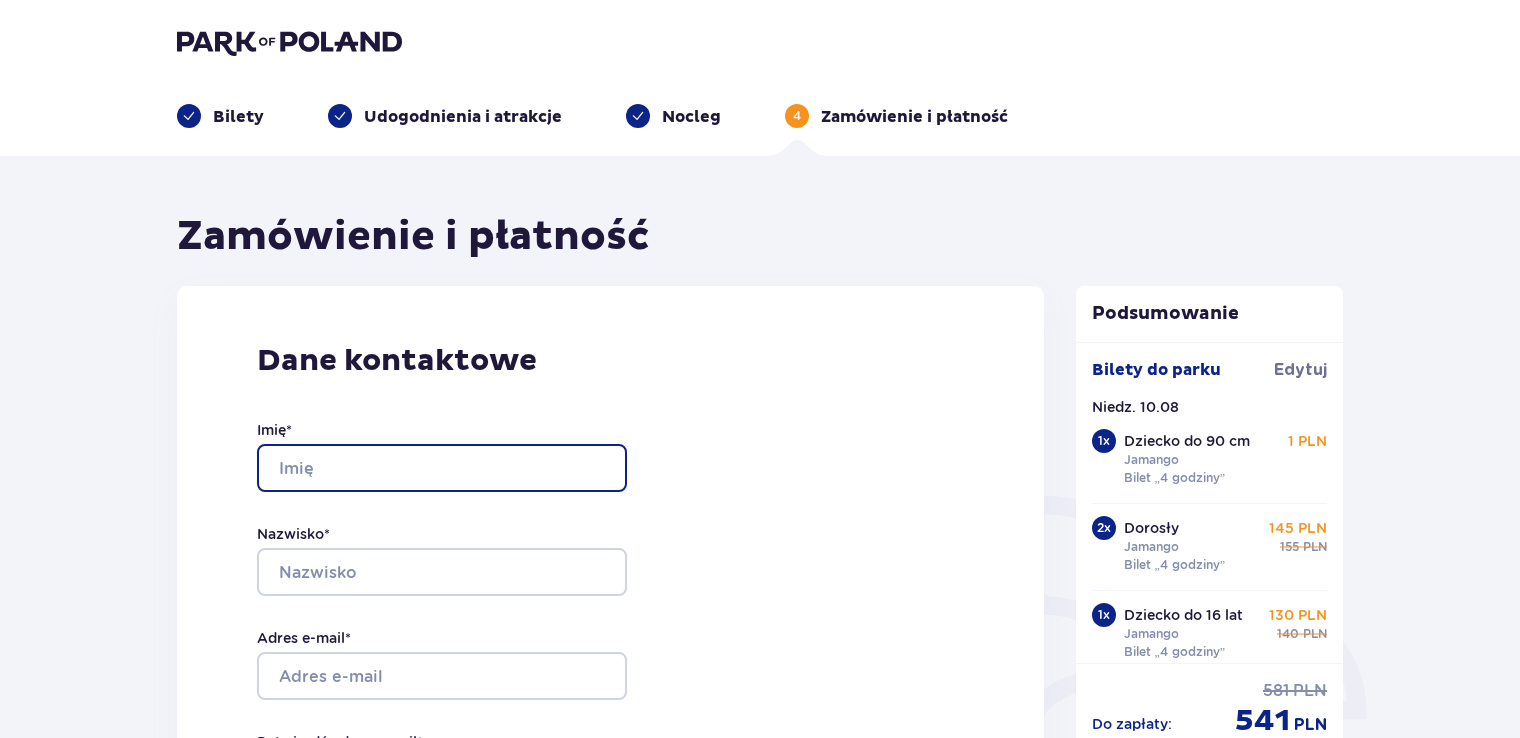 type on "Aleksandra" 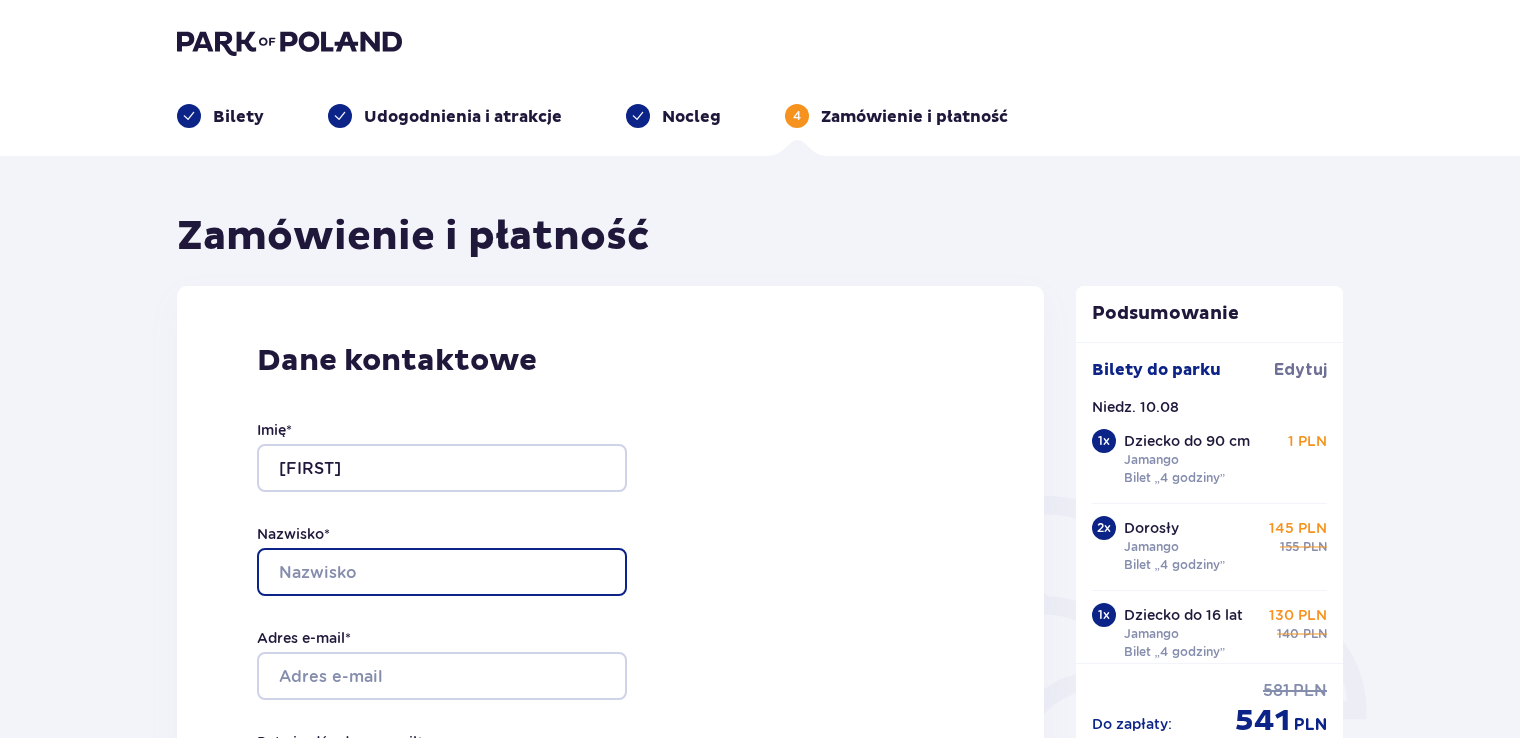 type on "Gordeeva" 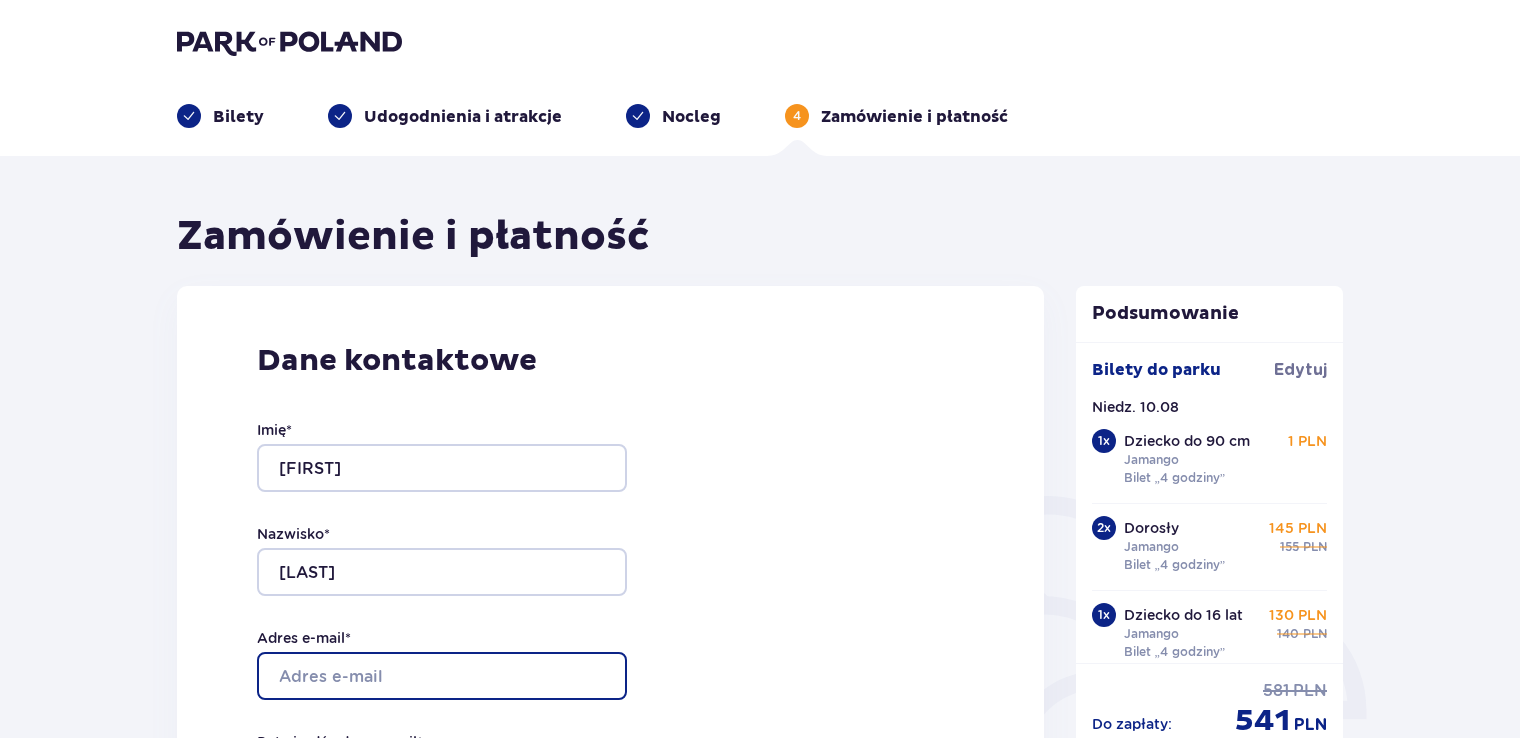 click on "Adres e-mail *" at bounding box center [442, 676] 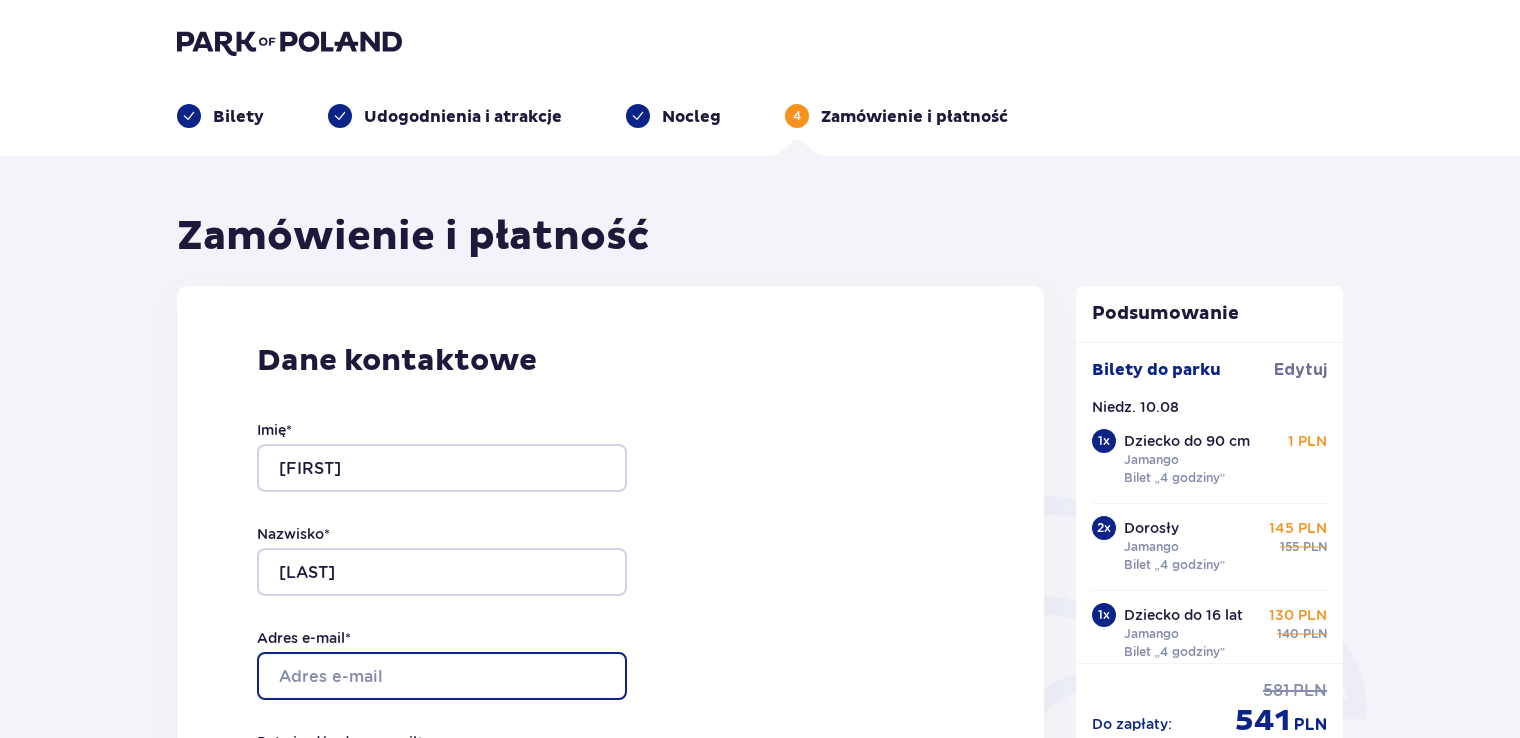 type on "aaalle_z@example.com" 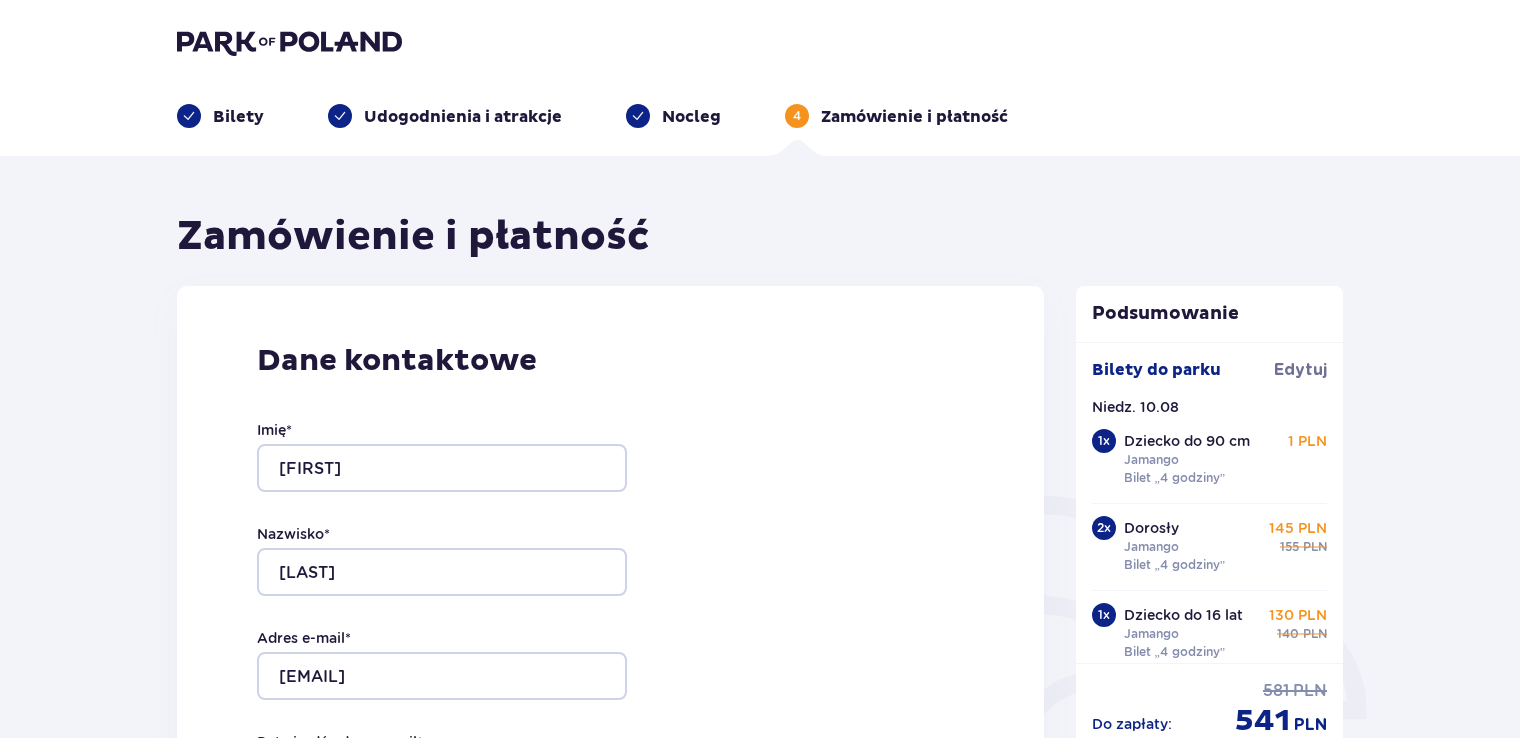 type on "aaalle_z@example.com" 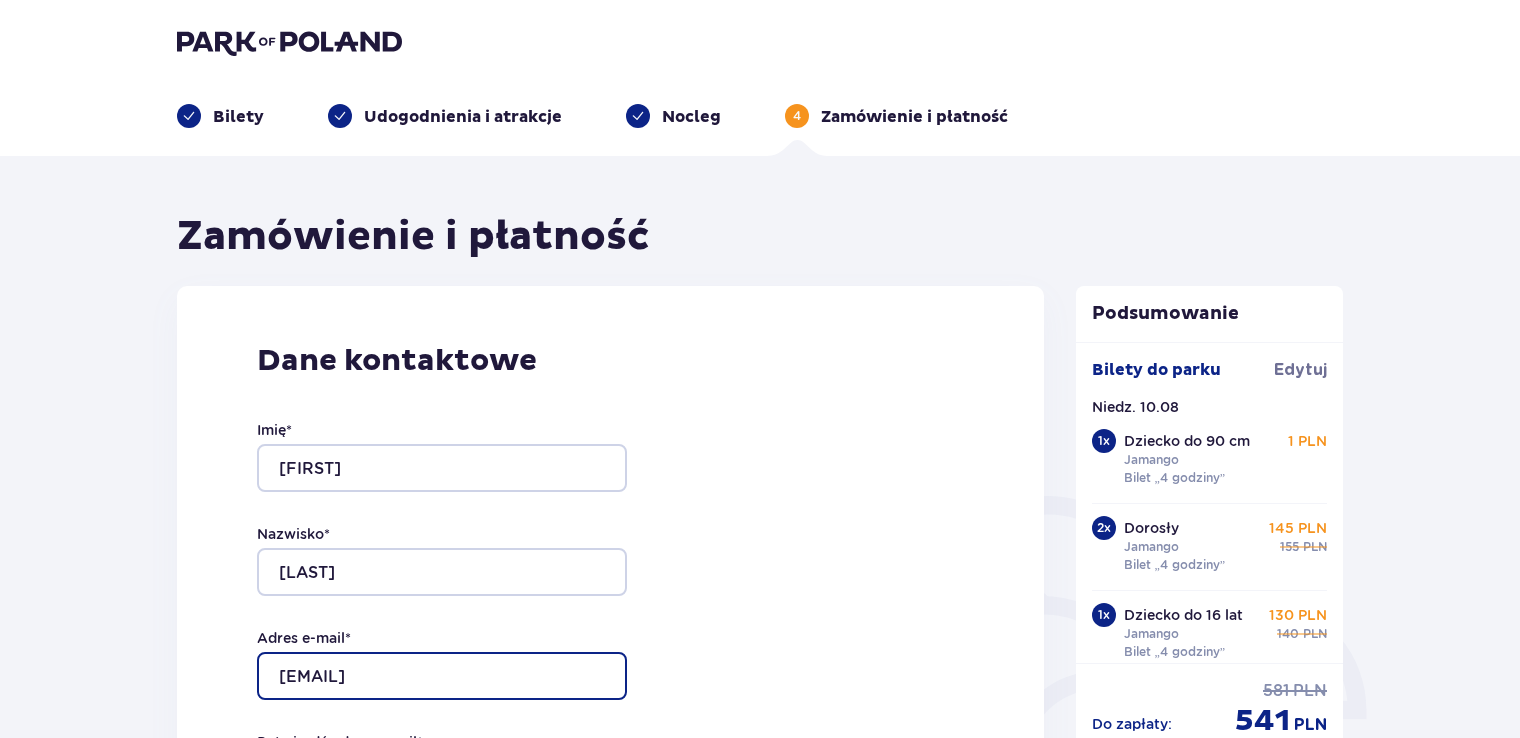 scroll, scrollTop: 500, scrollLeft: 0, axis: vertical 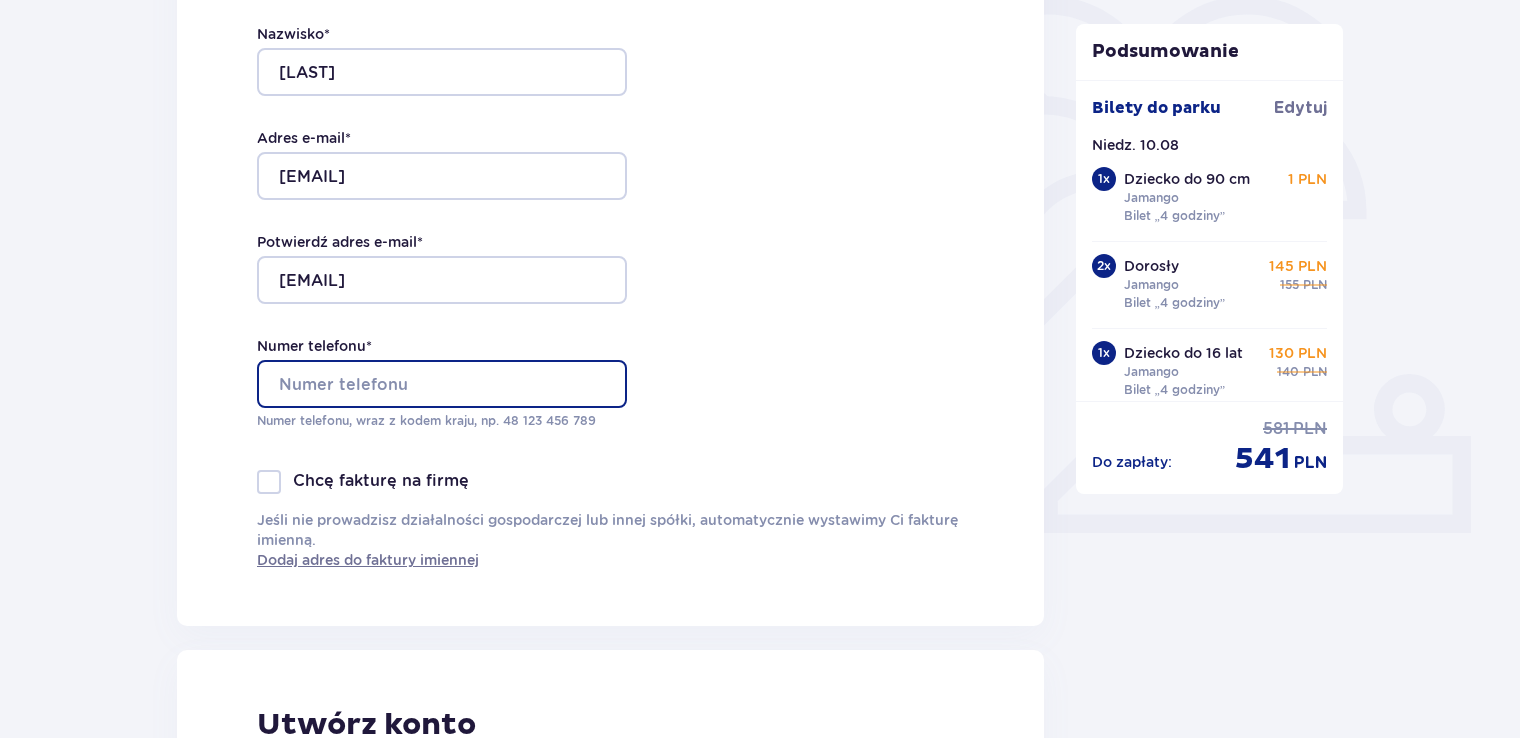 click on "Numer telefonu *" at bounding box center [442, 384] 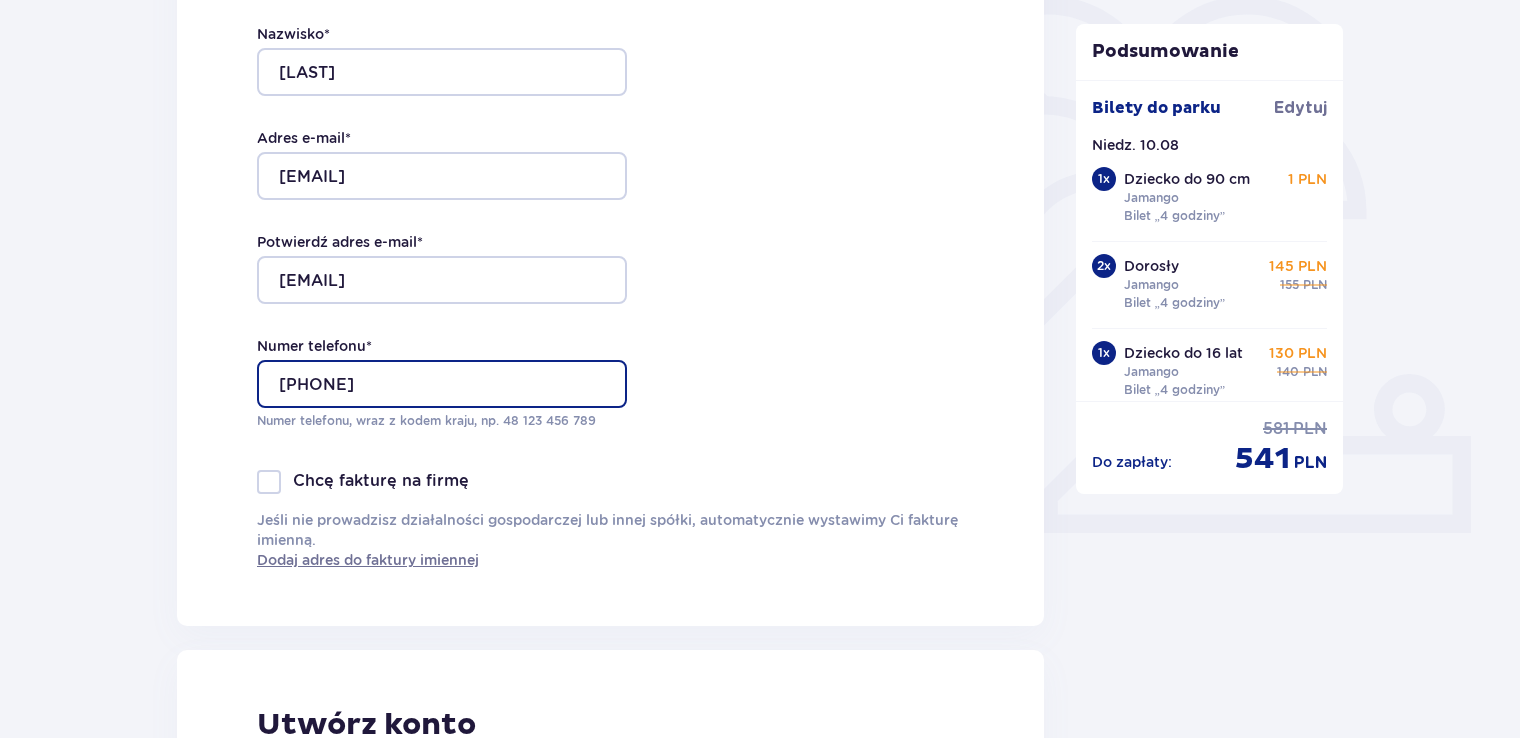 click on "571085242" at bounding box center [442, 384] 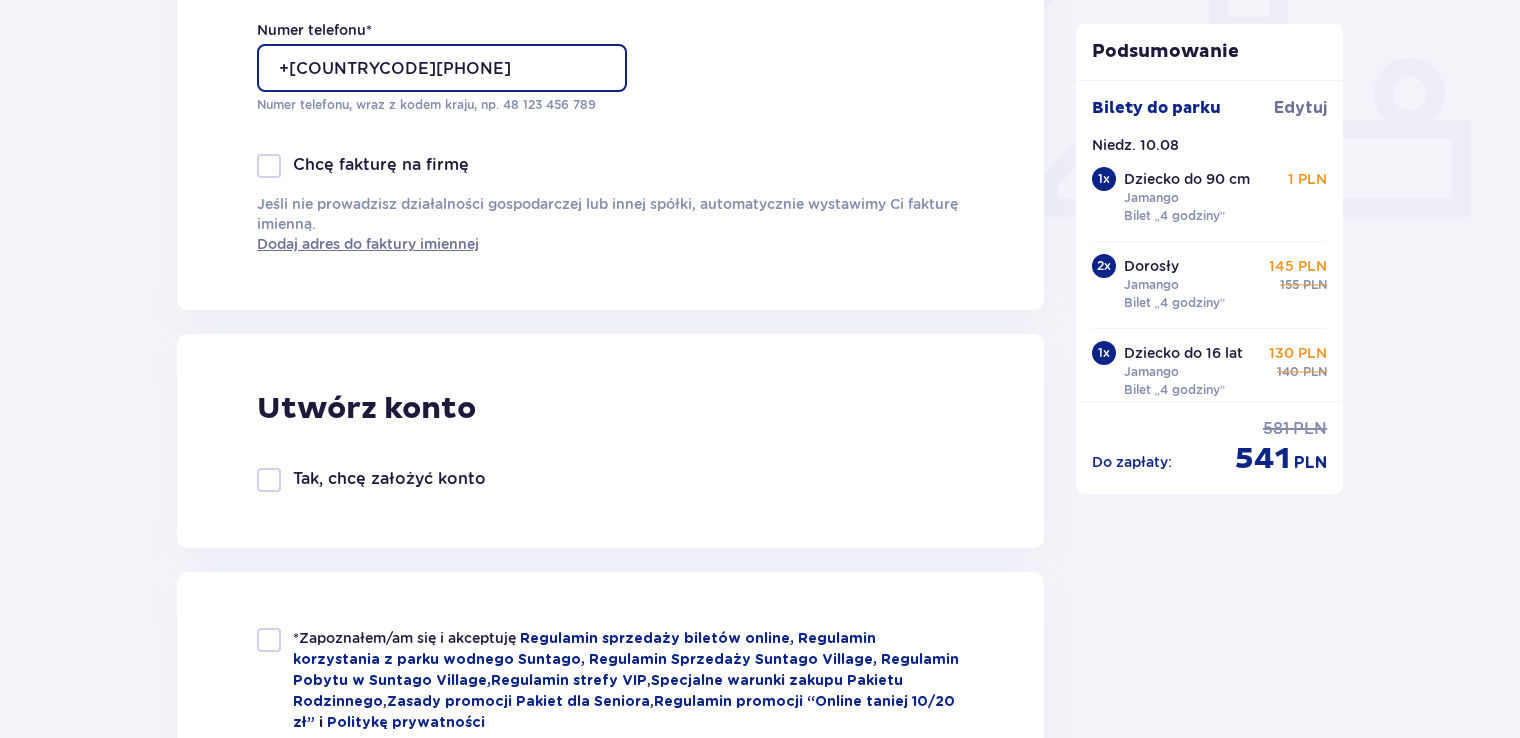 scroll, scrollTop: 900, scrollLeft: 0, axis: vertical 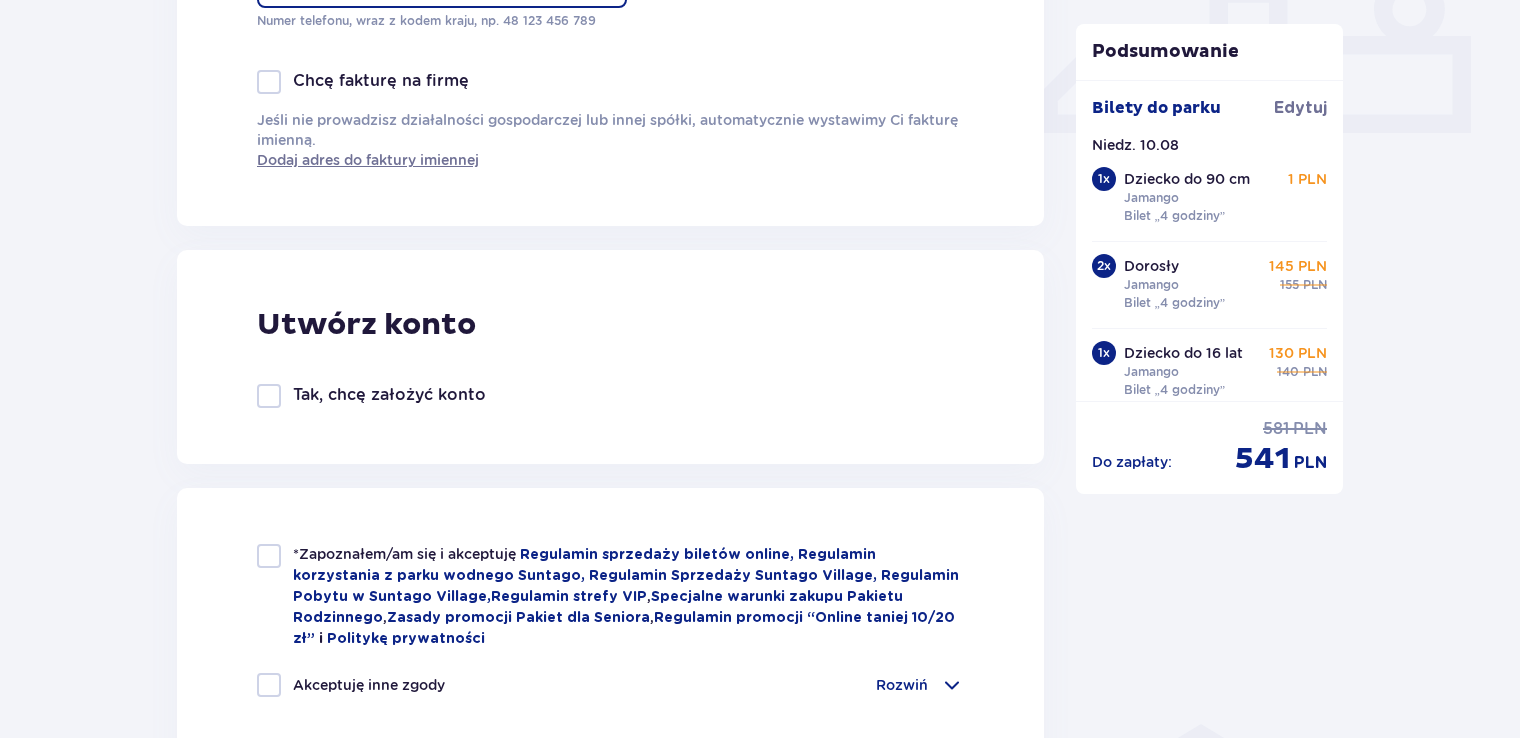 type on "+48571085242" 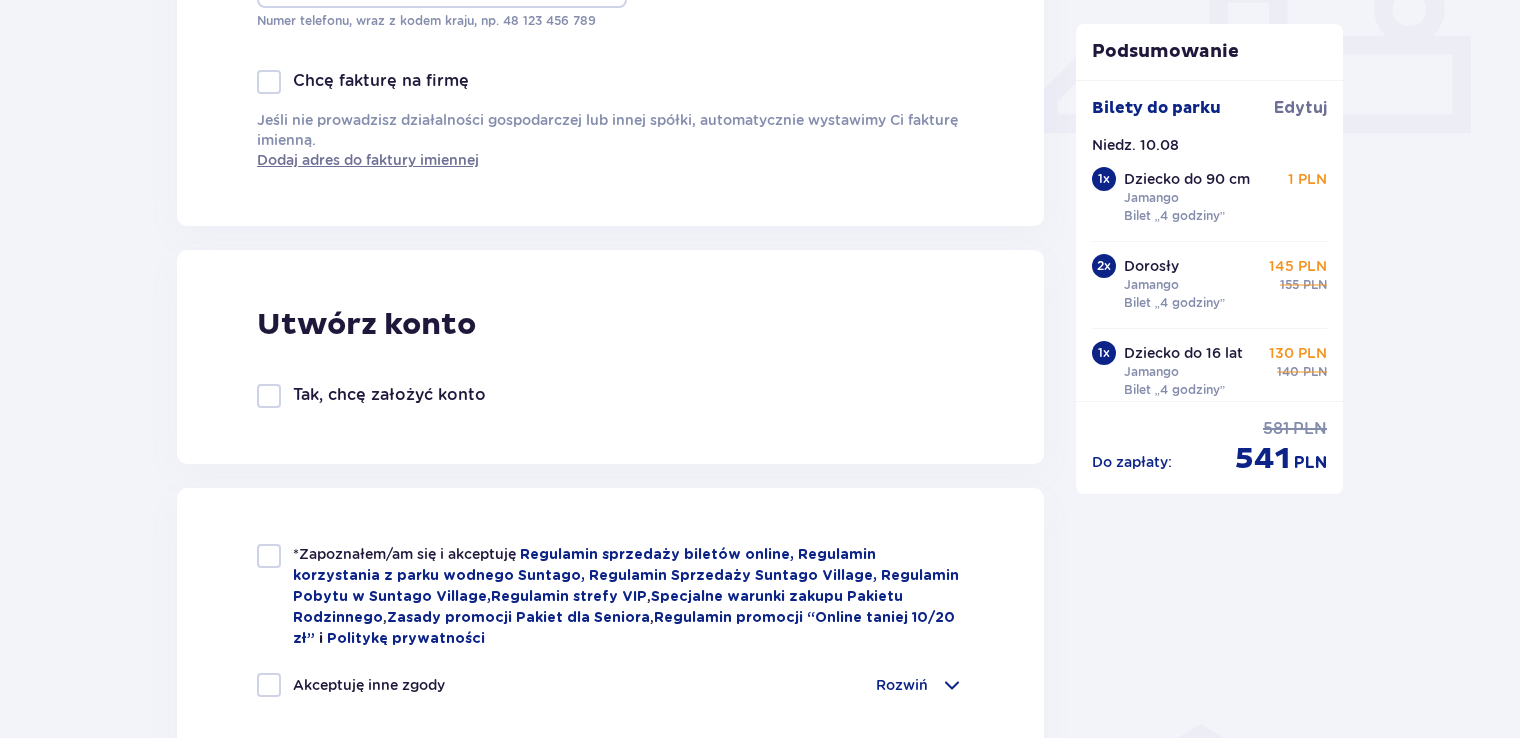 click on "Tak, chcę założyć konto" at bounding box center (389, 395) 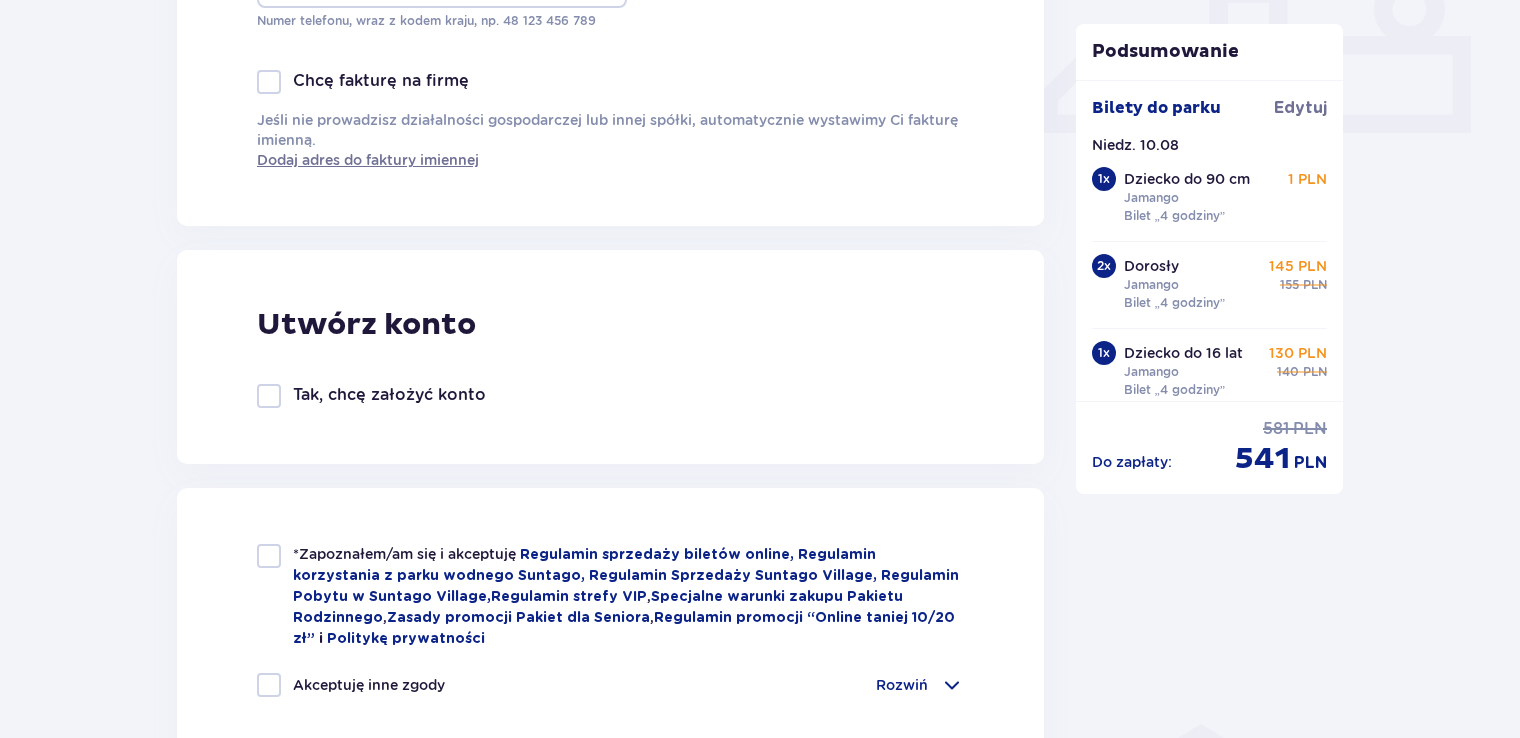 checkbox on "true" 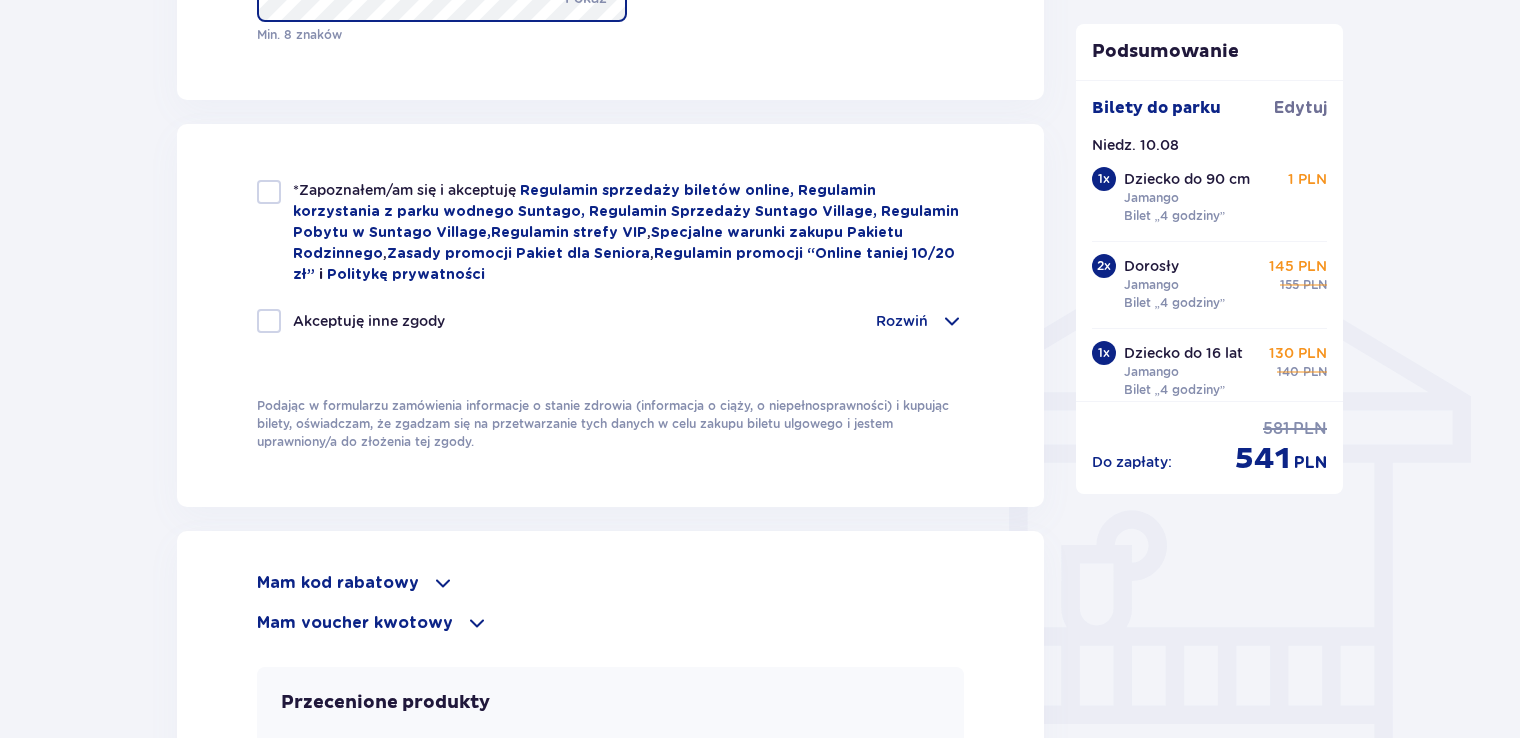 scroll, scrollTop: 1500, scrollLeft: 0, axis: vertical 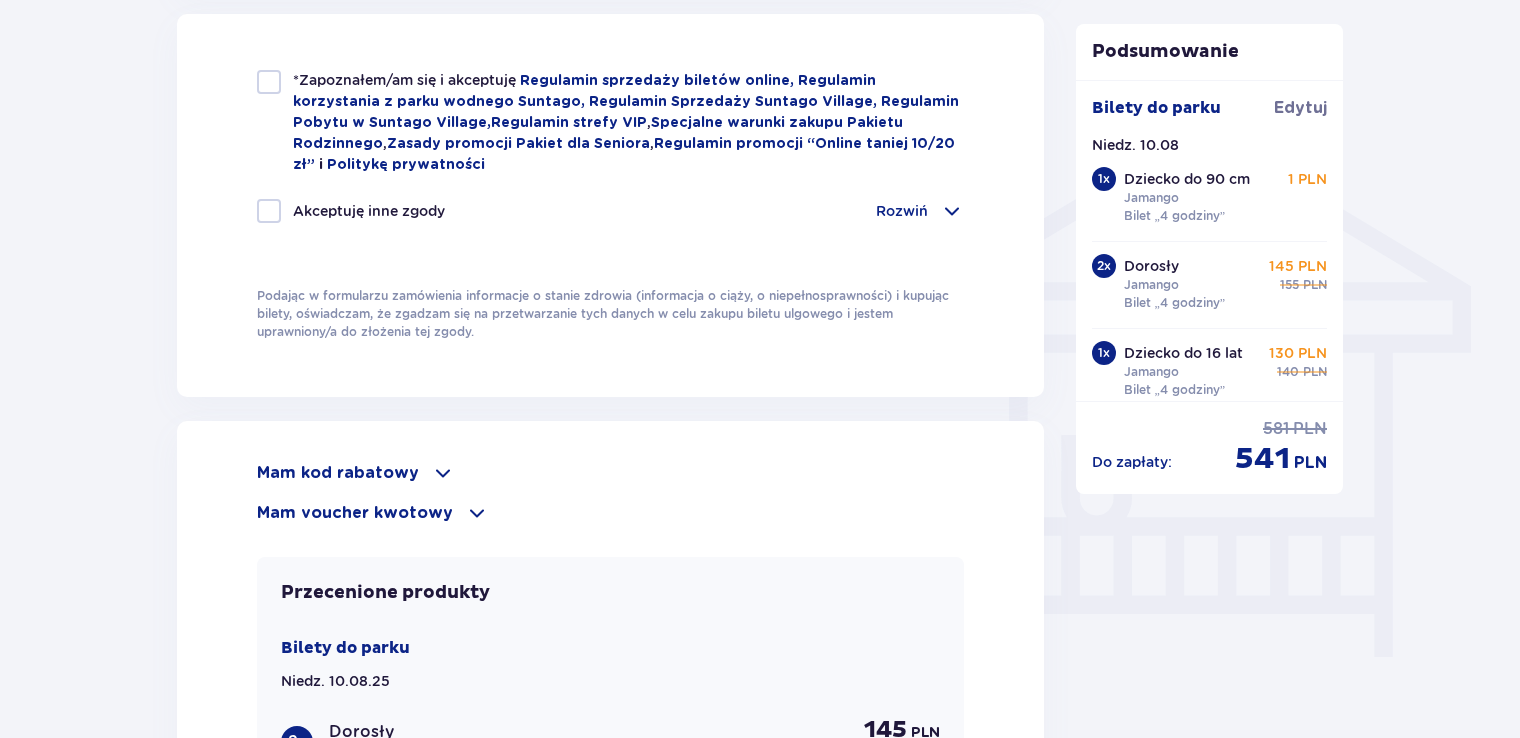 click at bounding box center (269, 82) 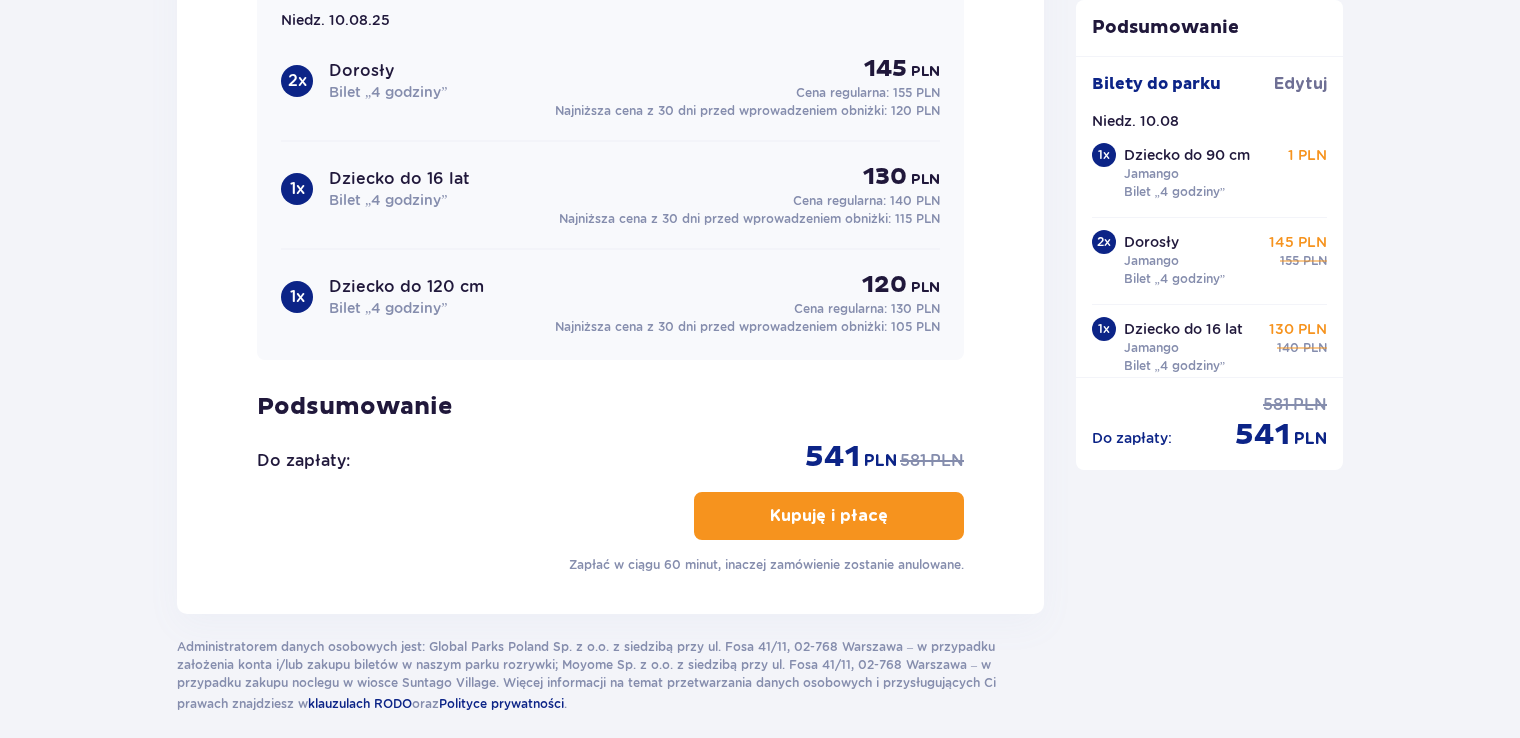 scroll, scrollTop: 2251, scrollLeft: 0, axis: vertical 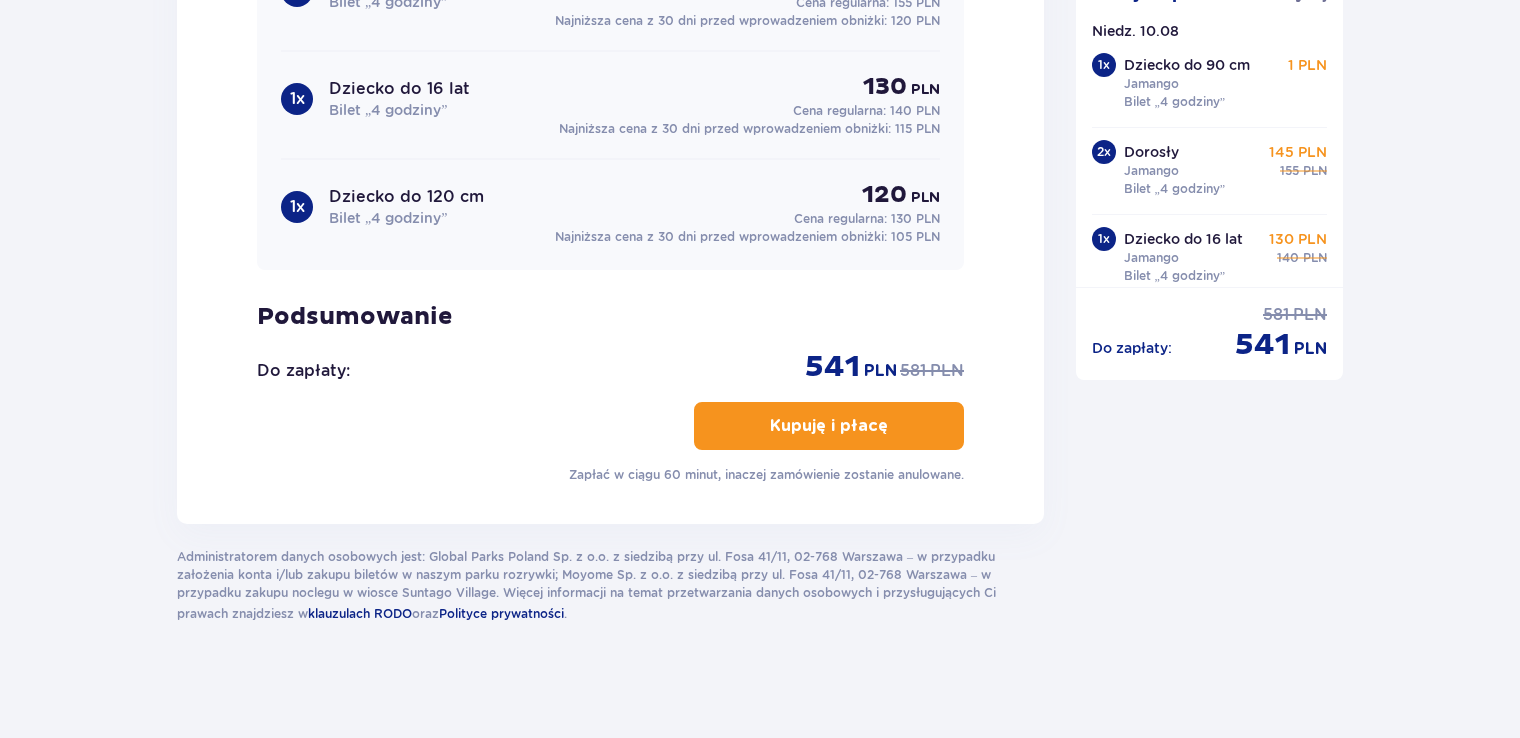 click on "Kupuję i płacę" at bounding box center (829, 426) 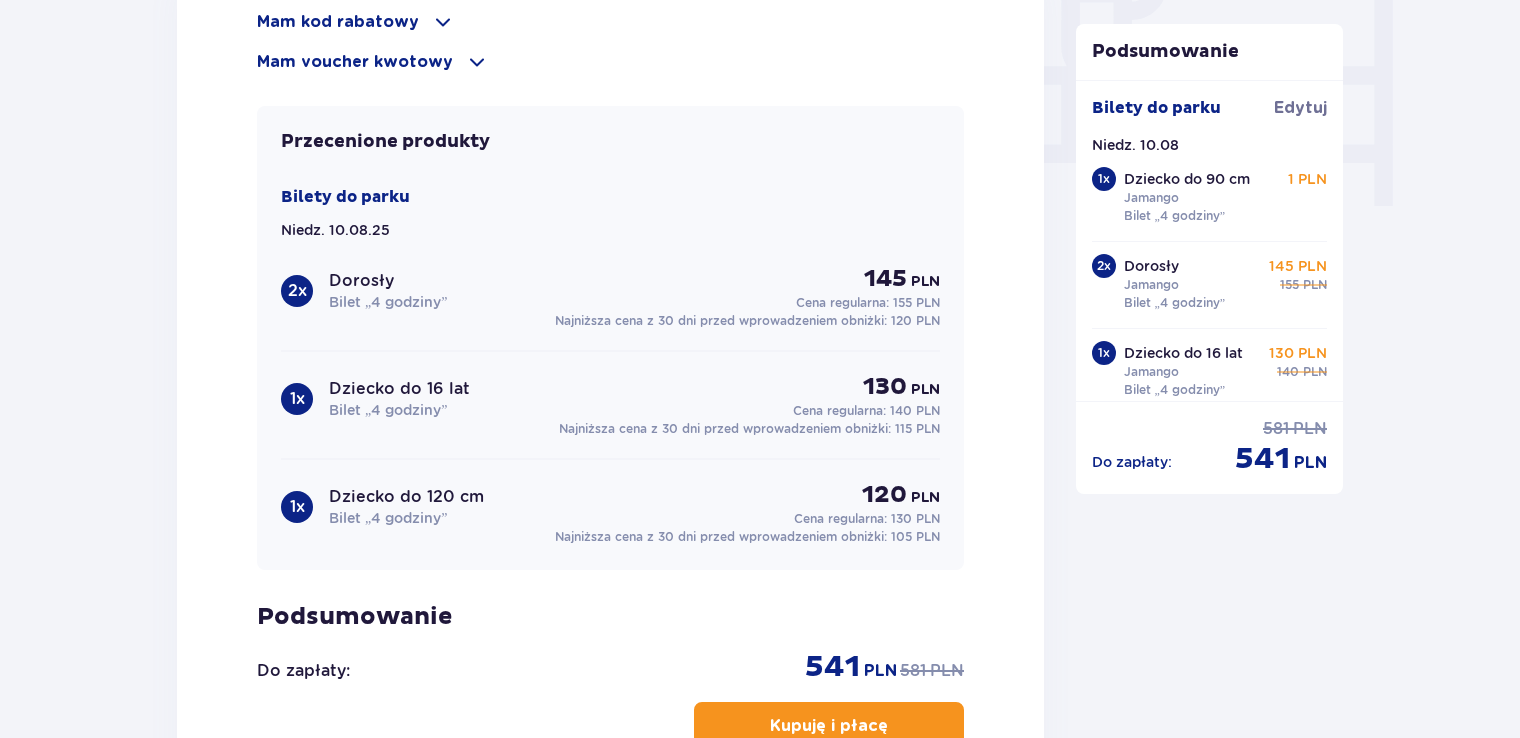 scroll, scrollTop: 1651, scrollLeft: 0, axis: vertical 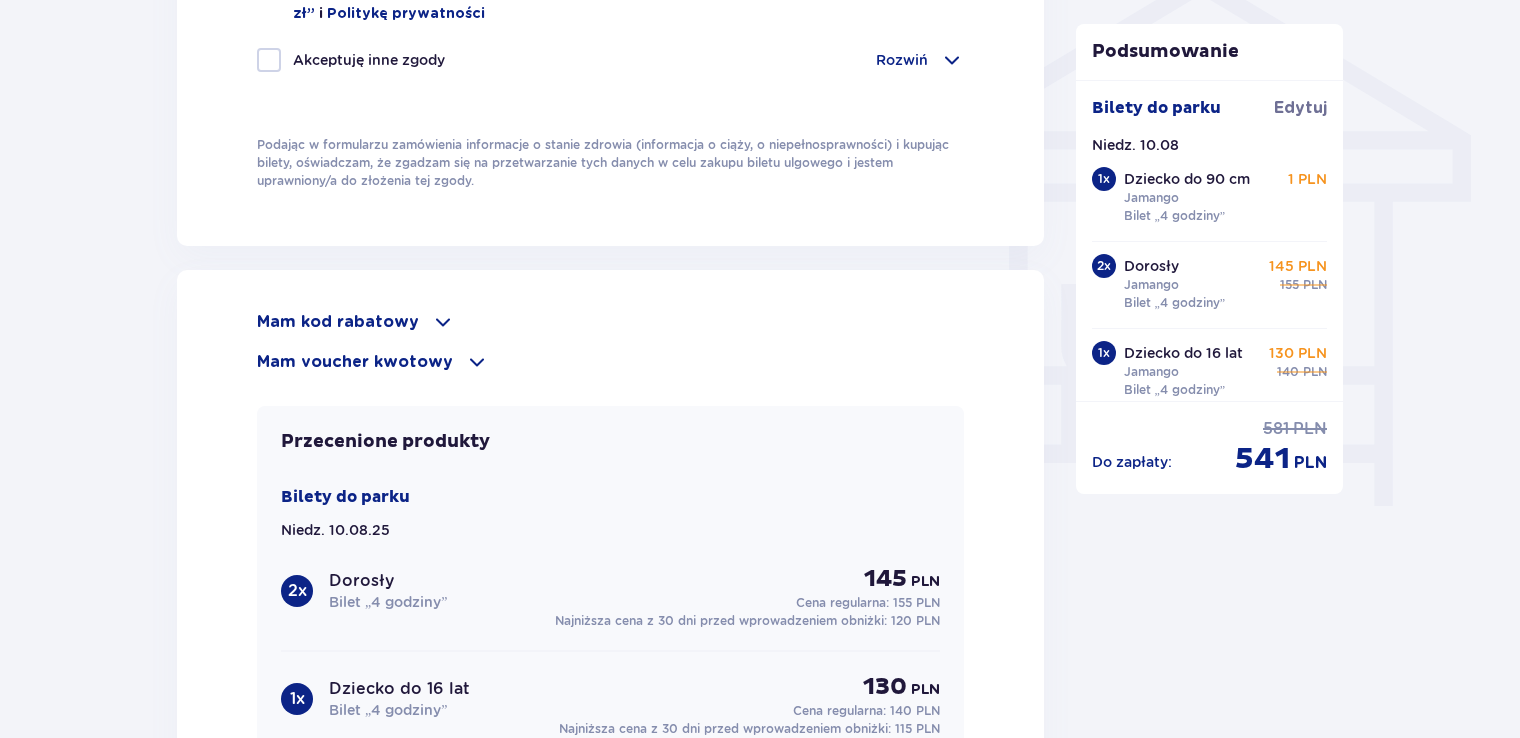 click at bounding box center (443, 322) 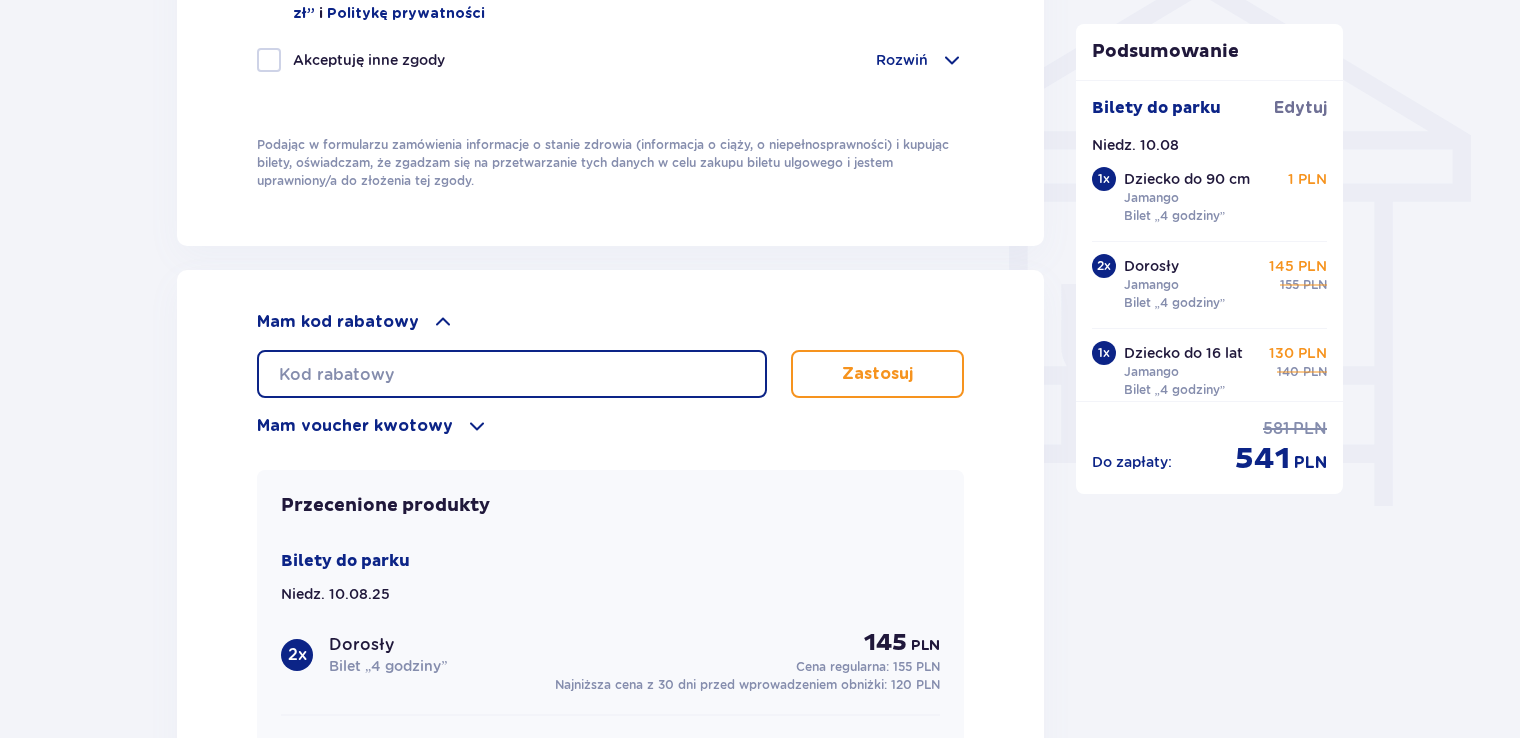 click at bounding box center (512, 374) 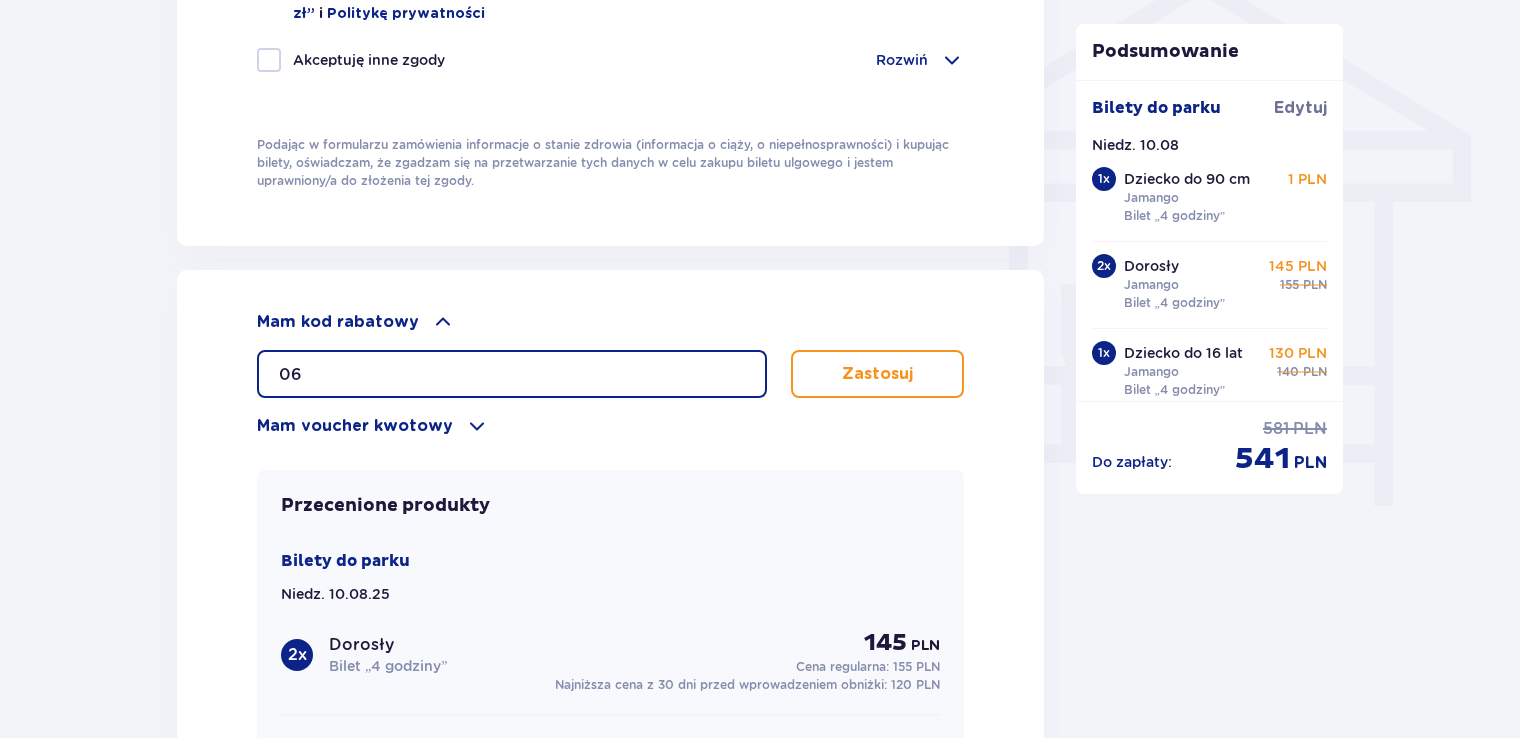type on "0" 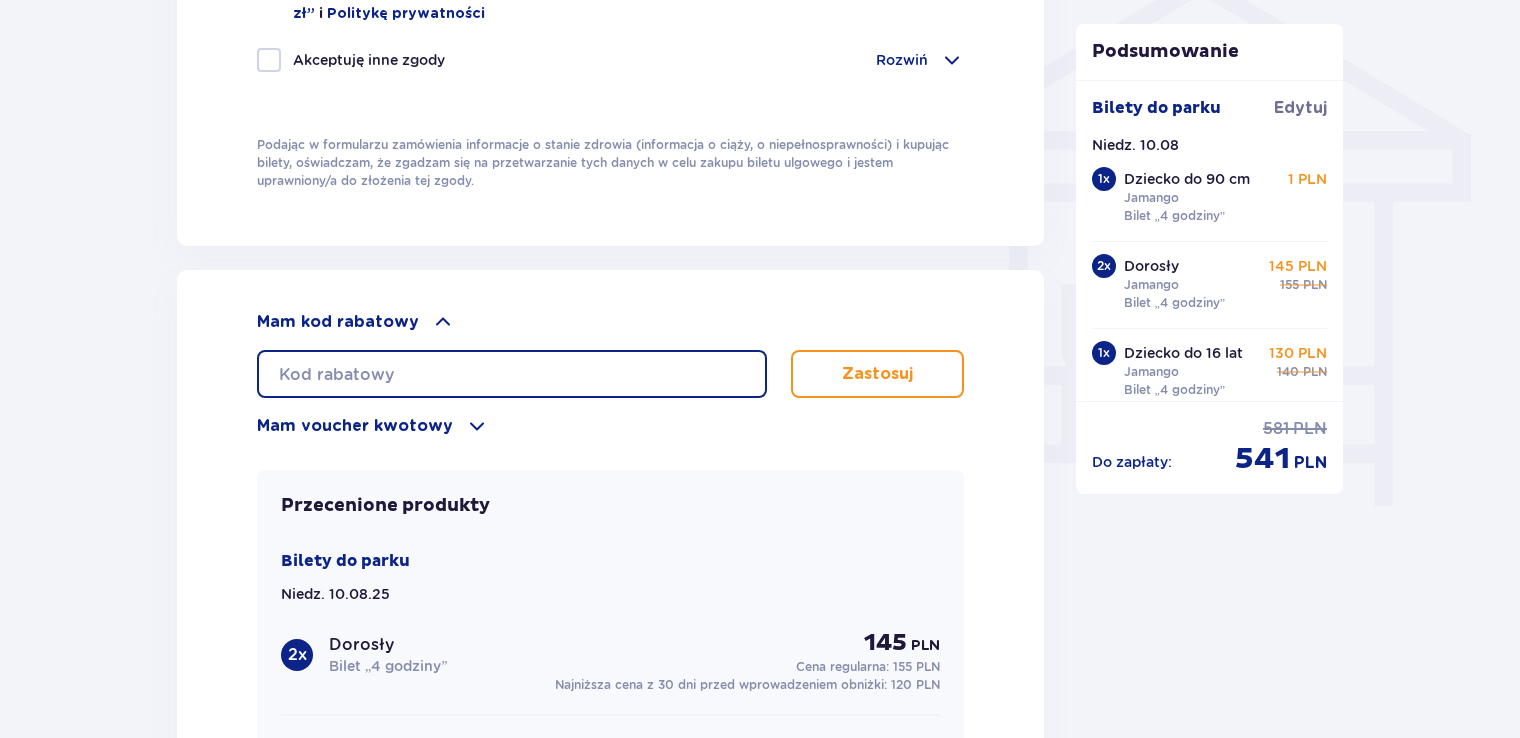 paste on "0600001106044510" 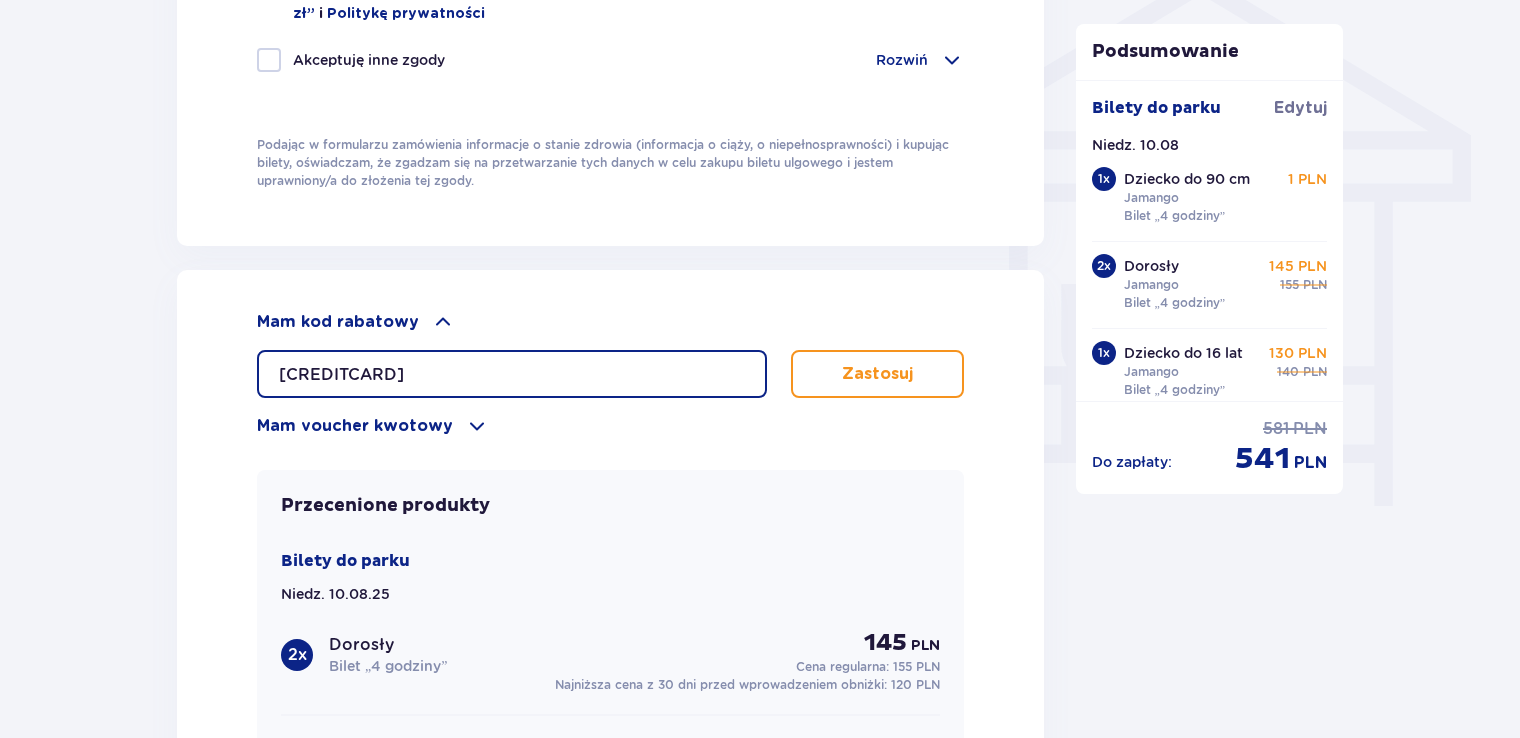 type on "0600001106044510" 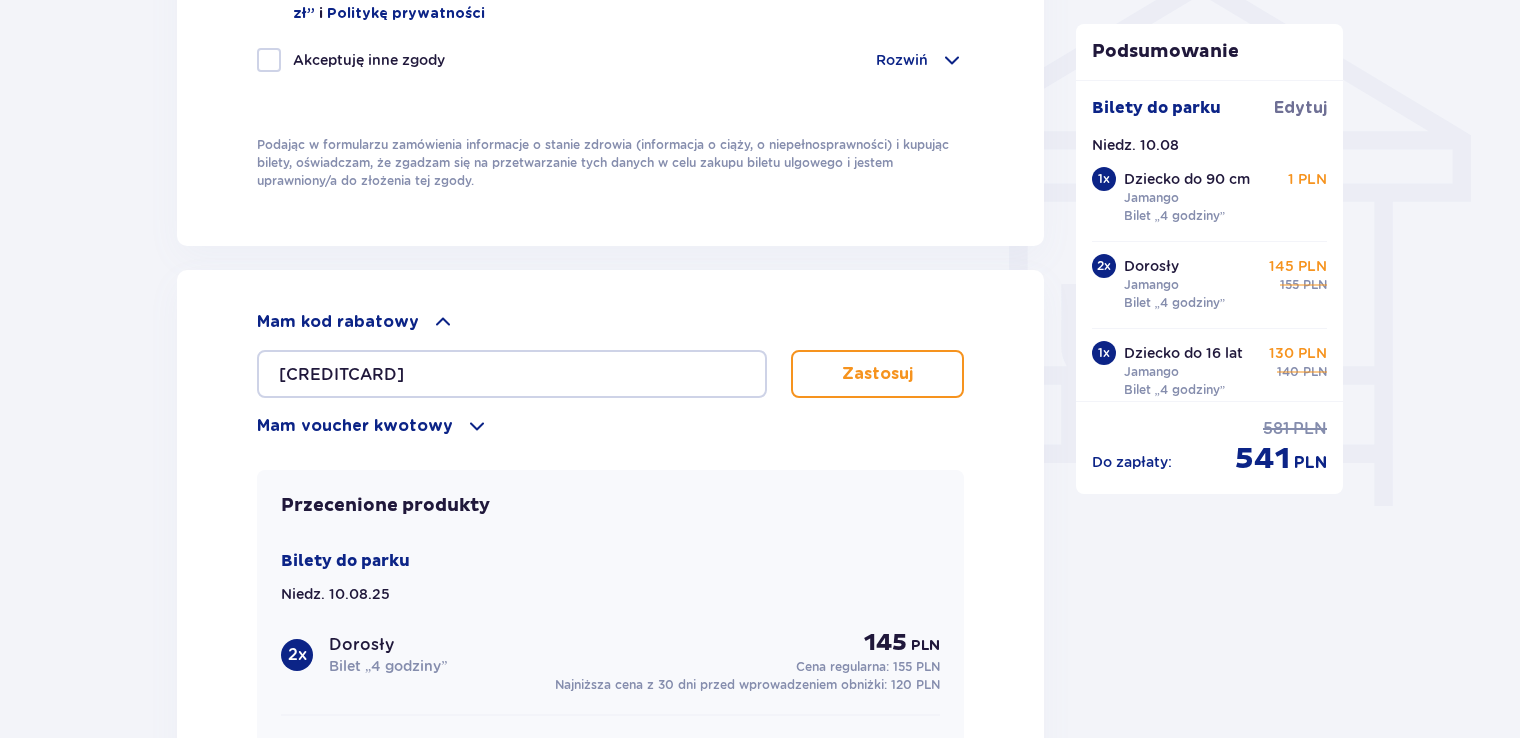 click on "Zastosuj" at bounding box center [877, 374] 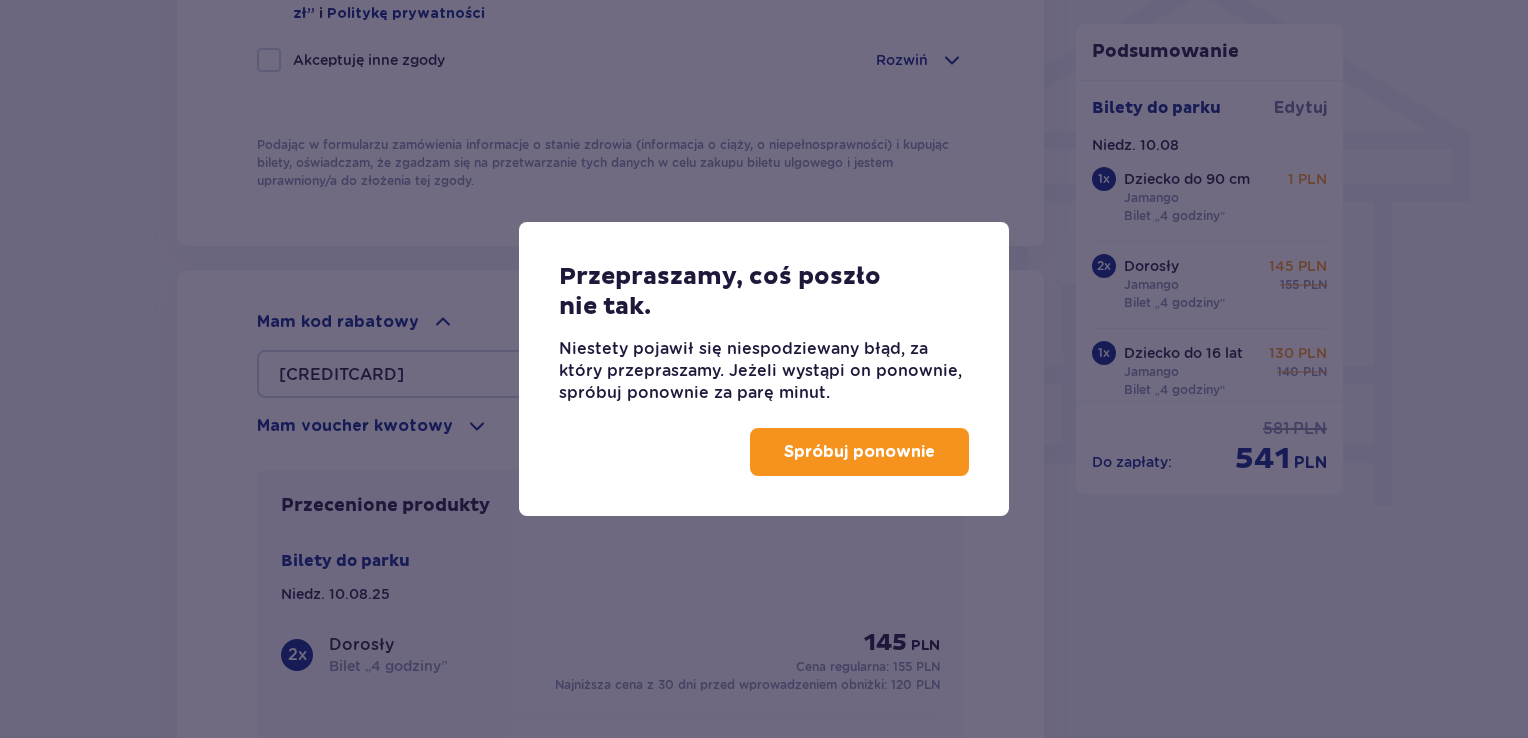 click on "Spróbuj ponownie" at bounding box center (859, 452) 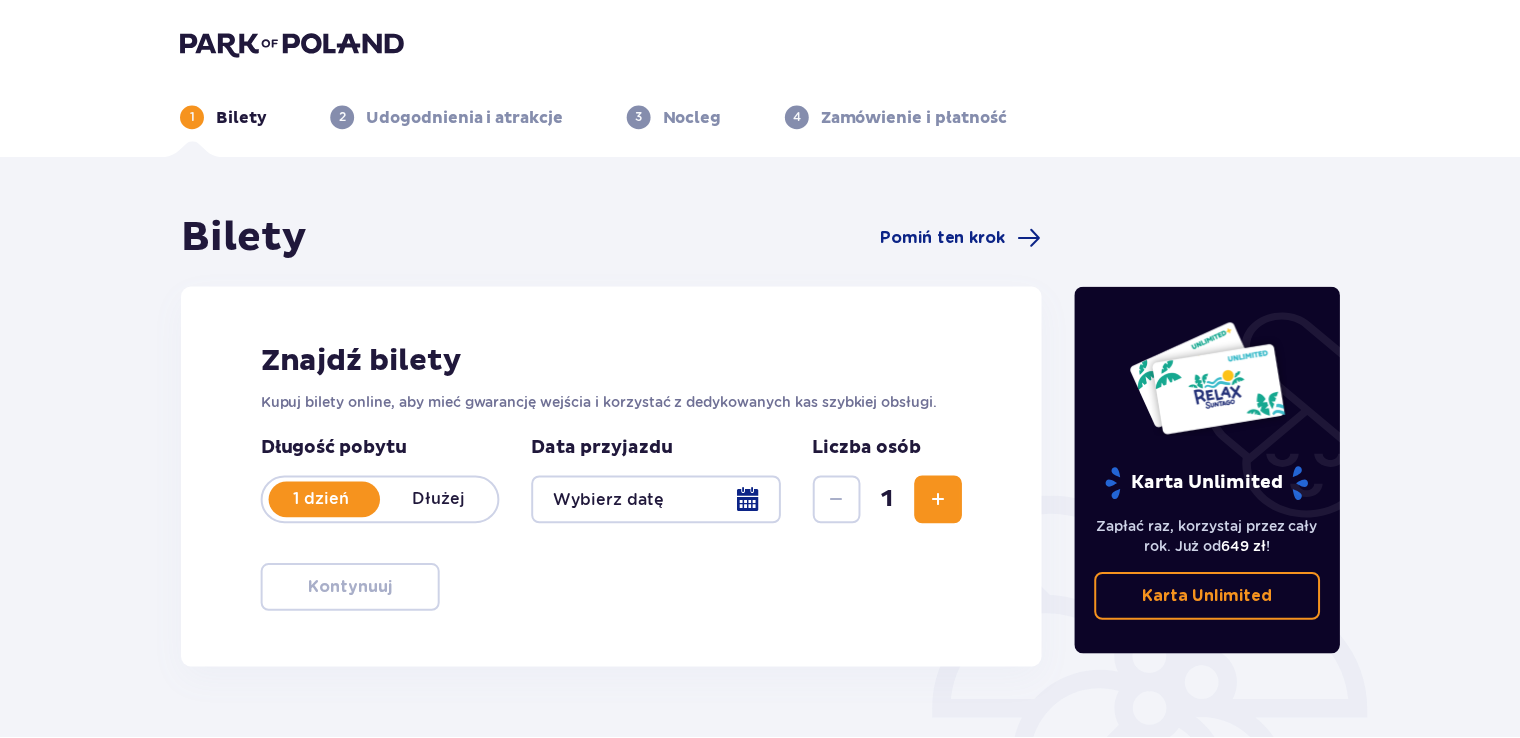 scroll, scrollTop: 0, scrollLeft: 0, axis: both 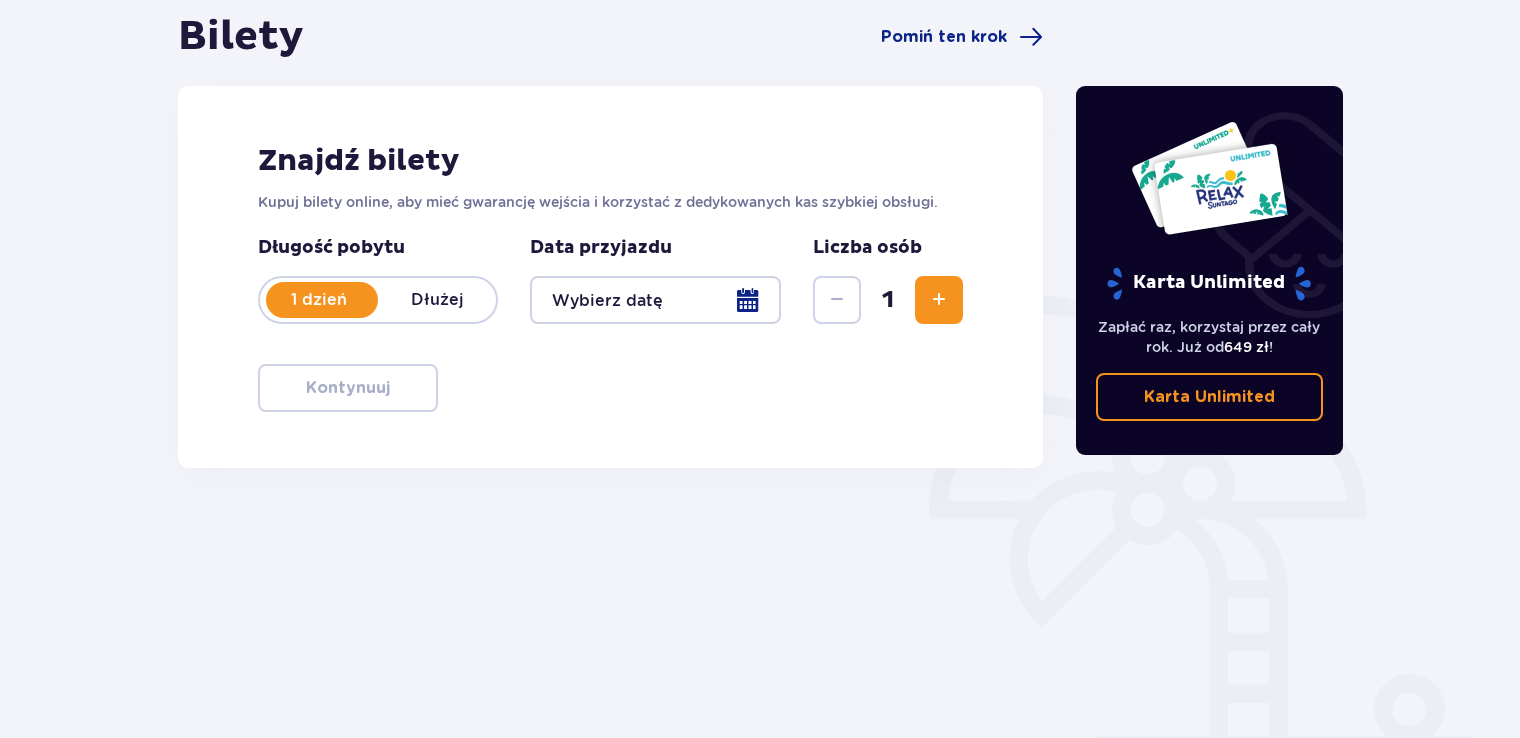 click at bounding box center [939, 300] 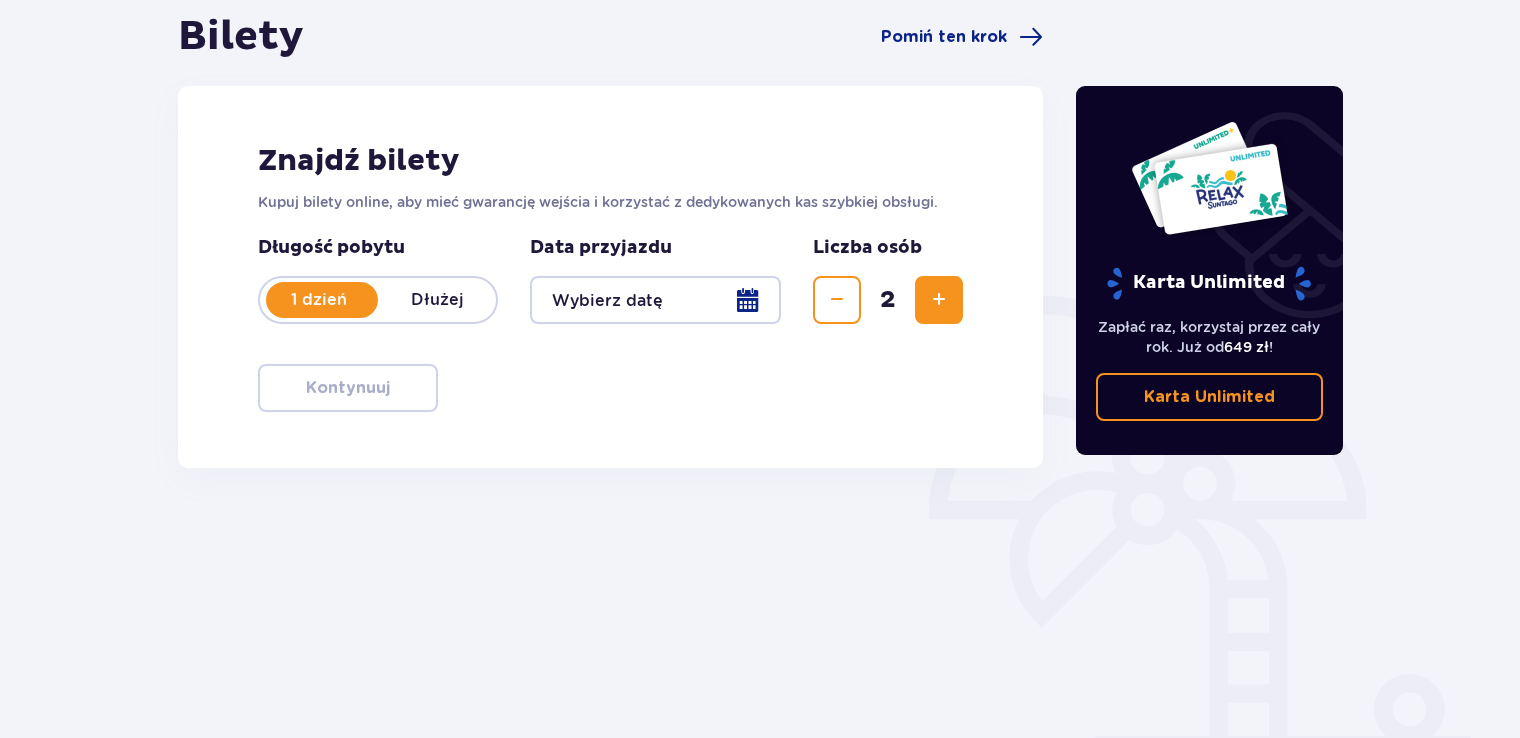 click at bounding box center [939, 300] 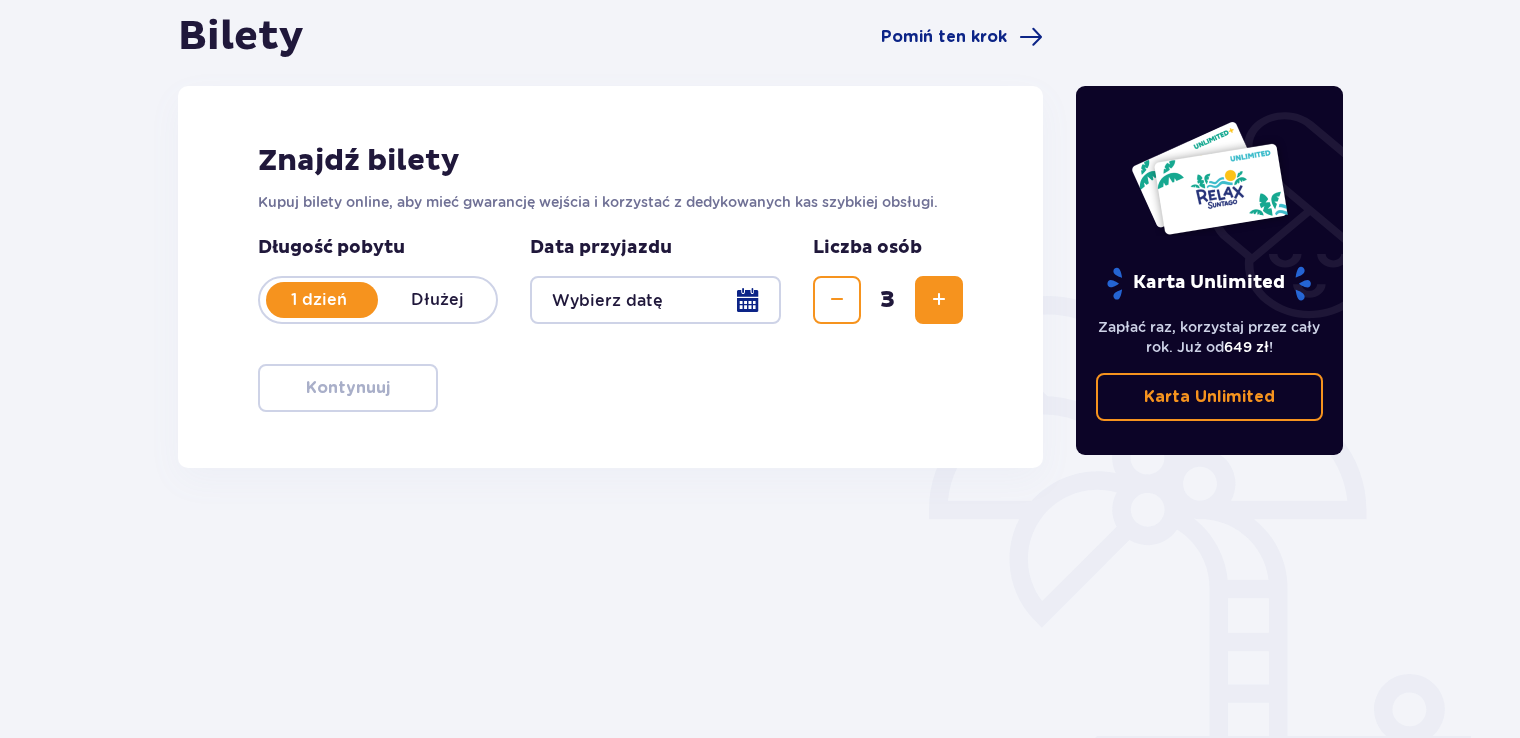 click at bounding box center [939, 300] 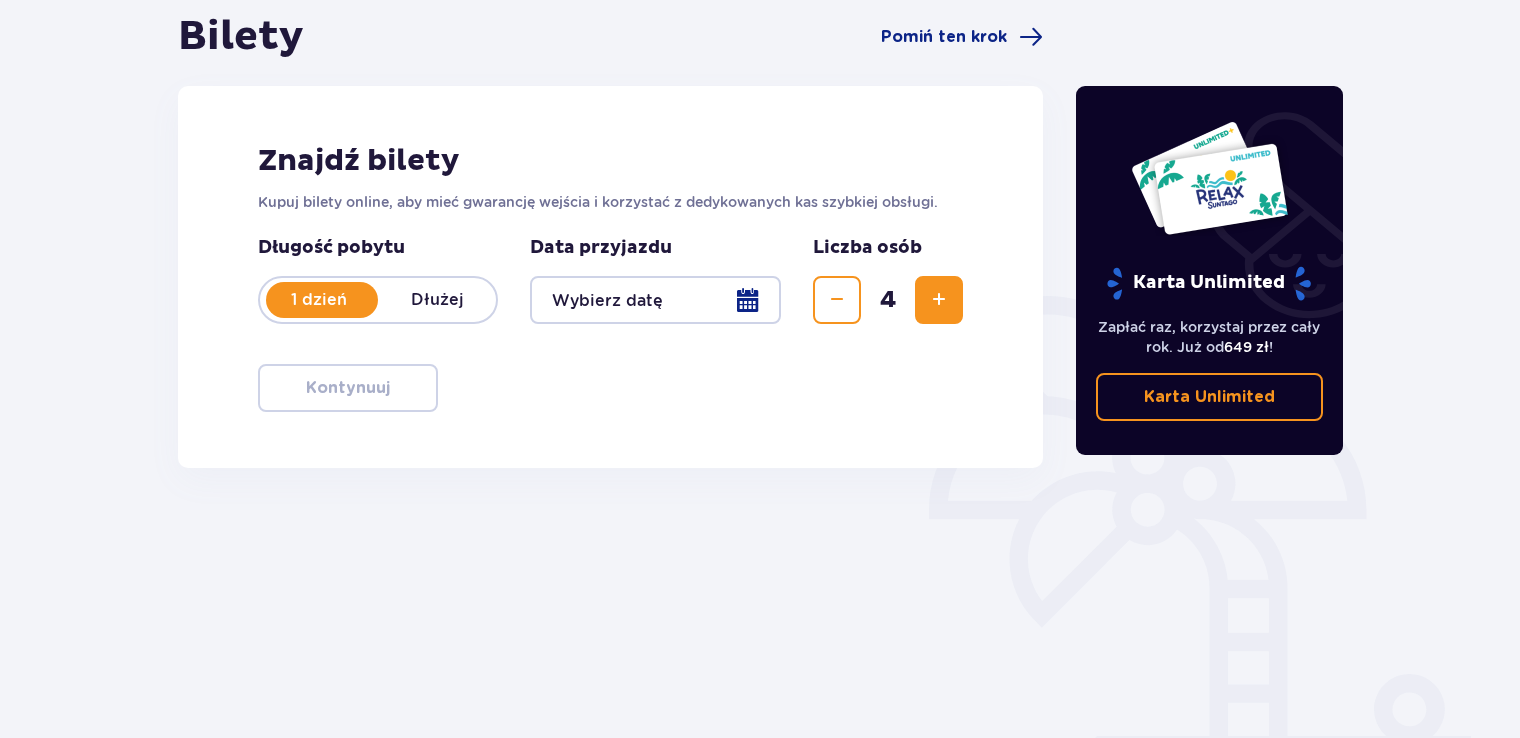 click at bounding box center [939, 300] 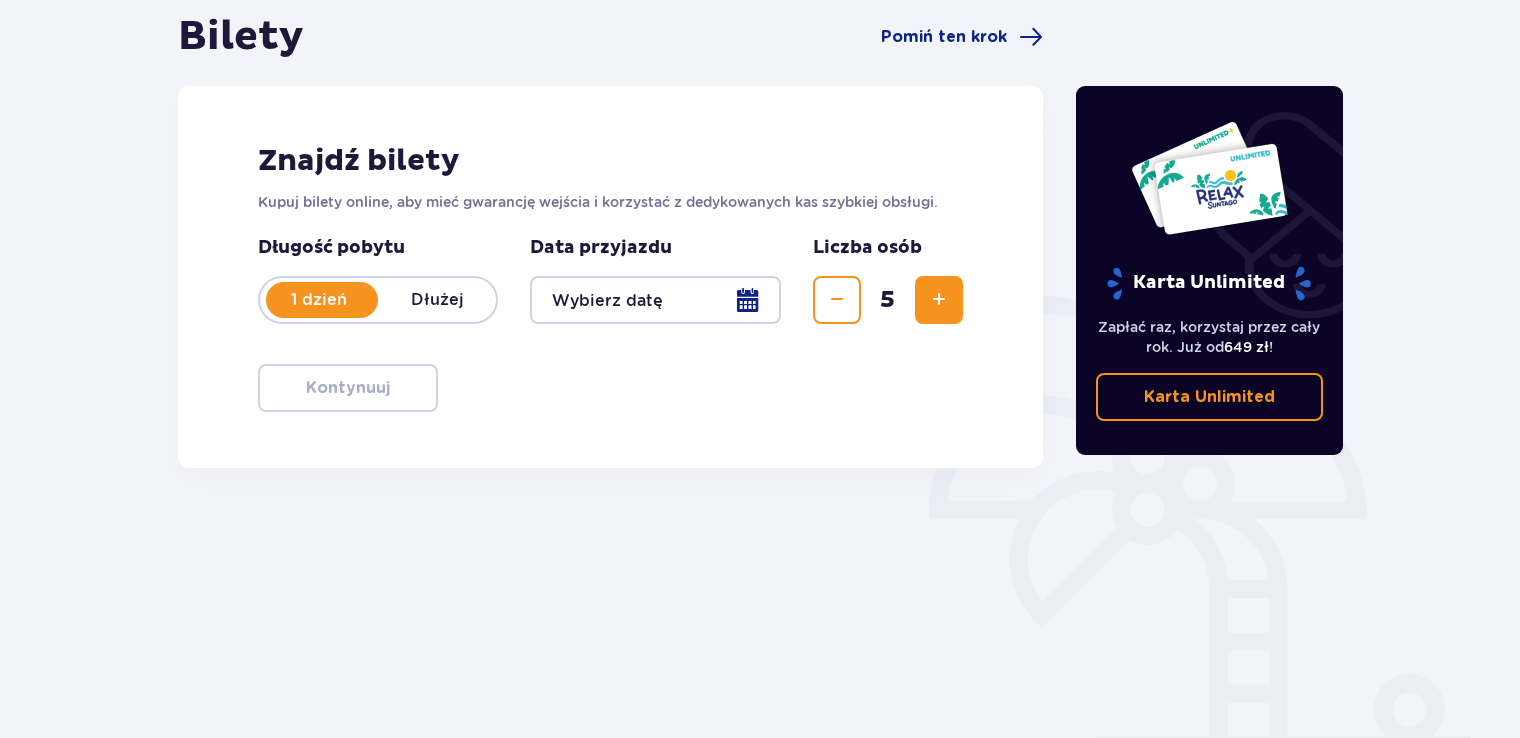 click at bounding box center (655, 300) 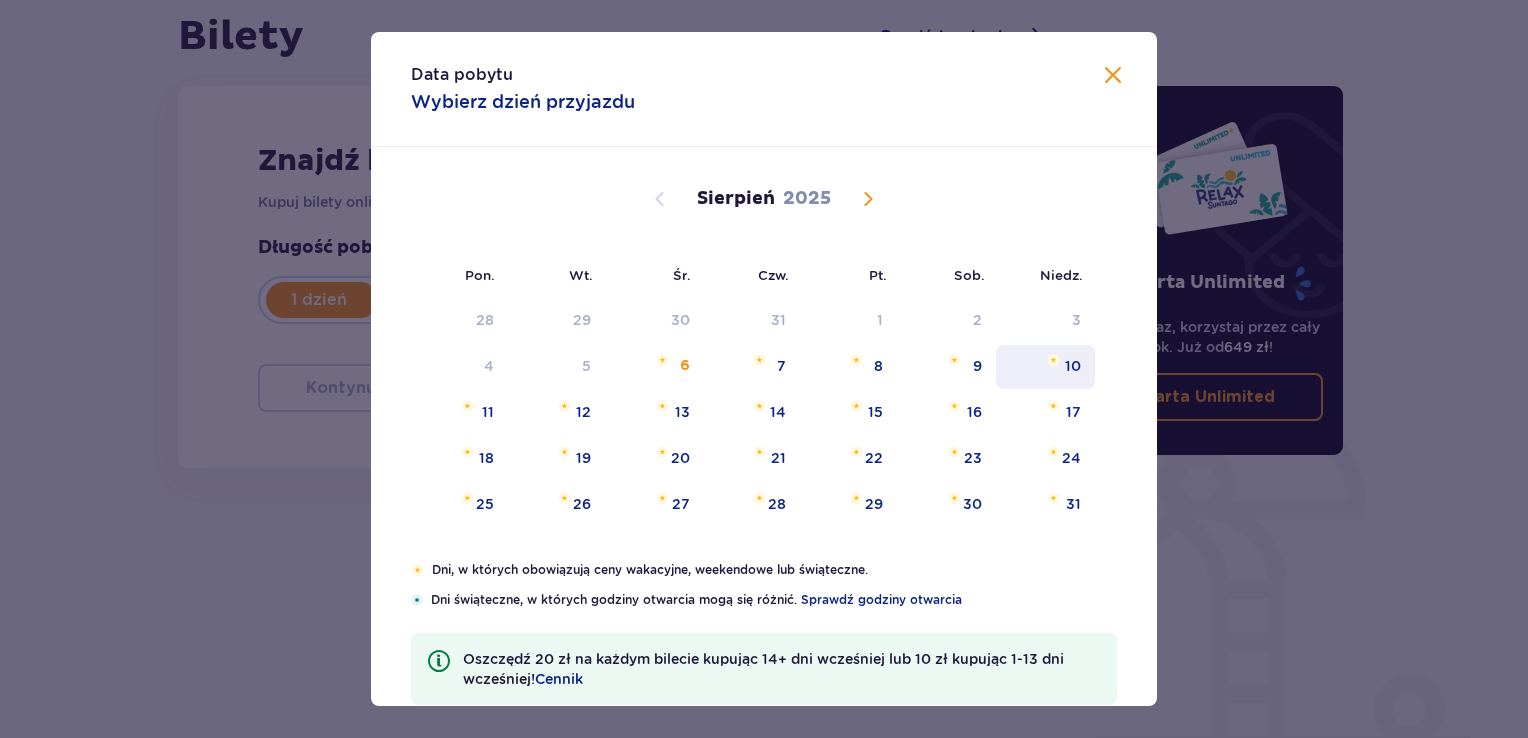 click on "10" at bounding box center [1045, 367] 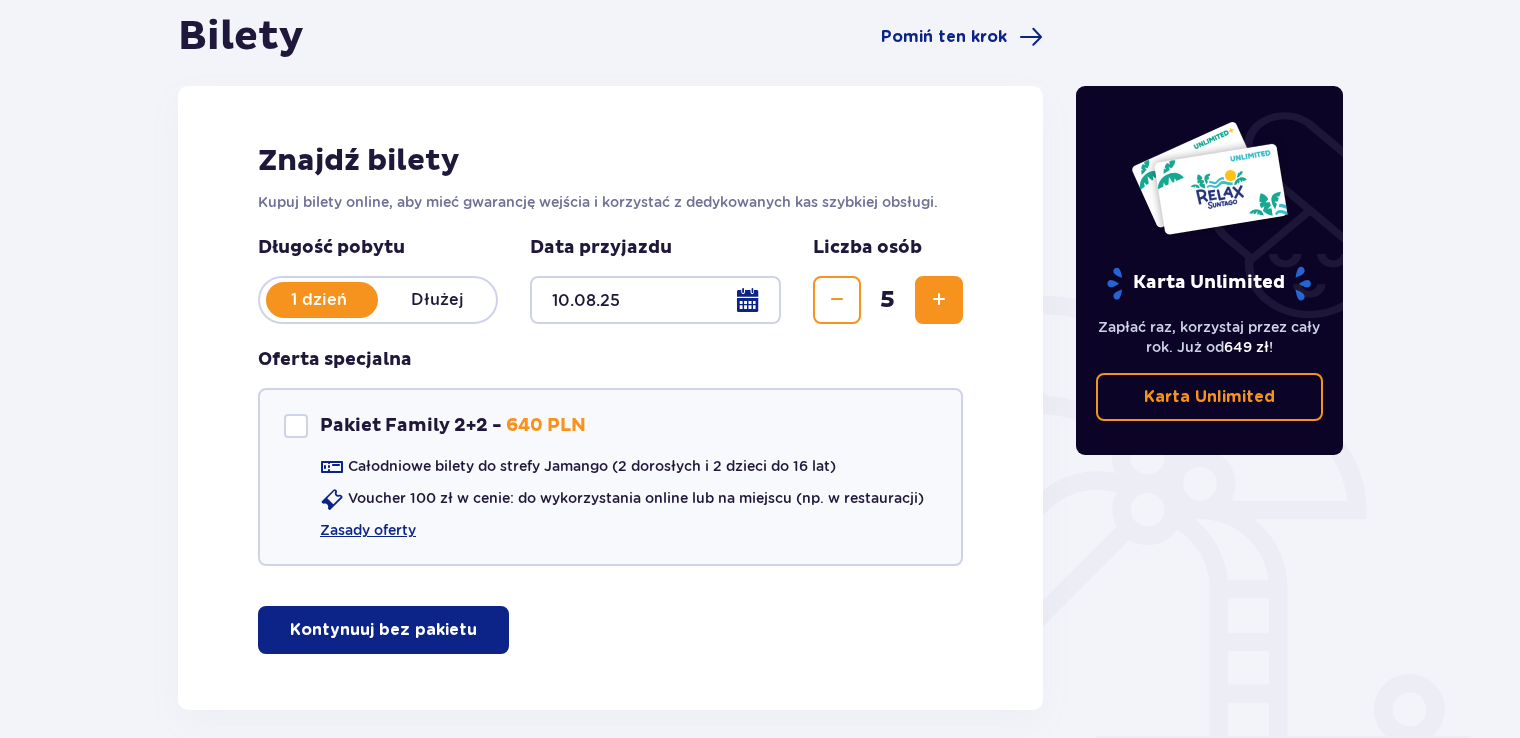 click on "Kontynuuj bez pakietu" at bounding box center [383, 630] 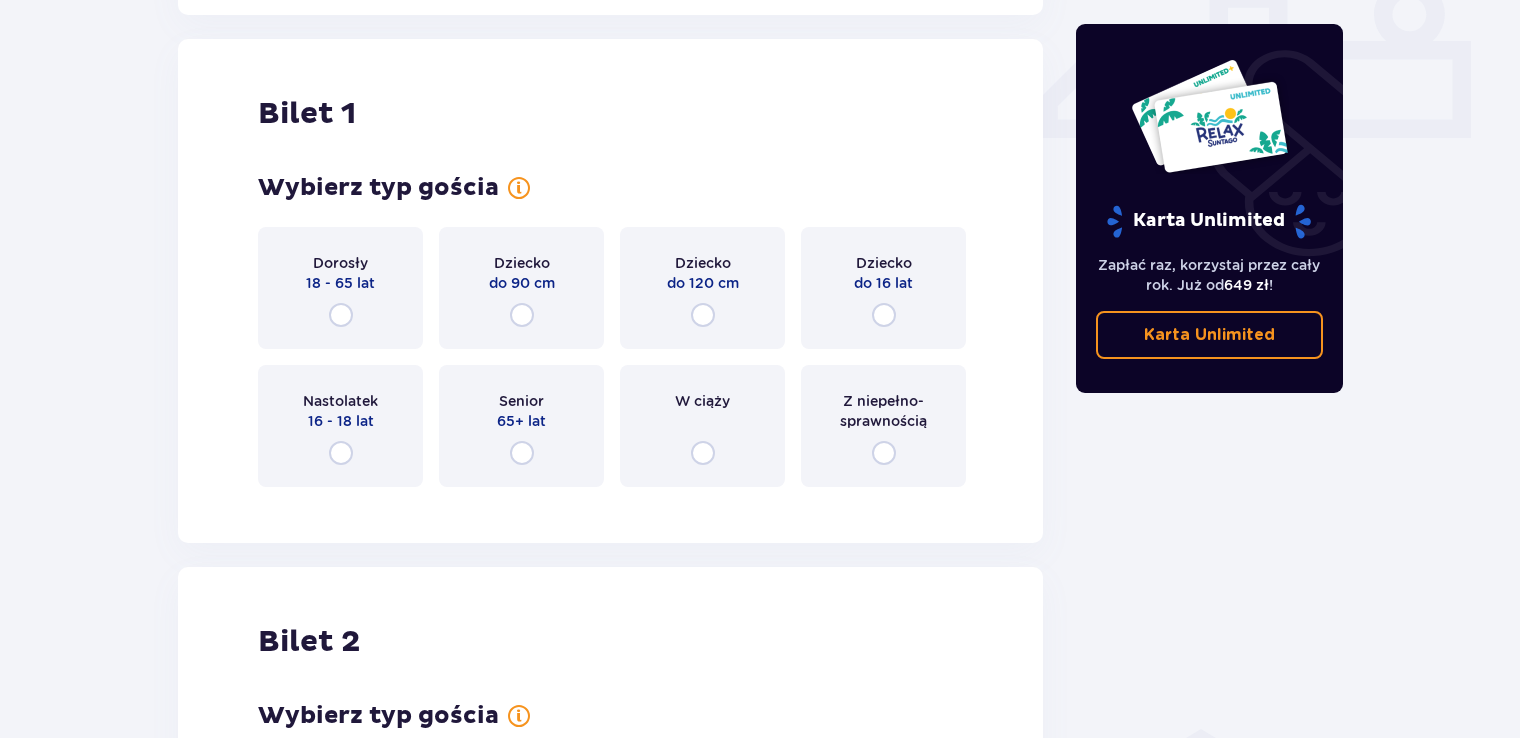 scroll, scrollTop: 909, scrollLeft: 0, axis: vertical 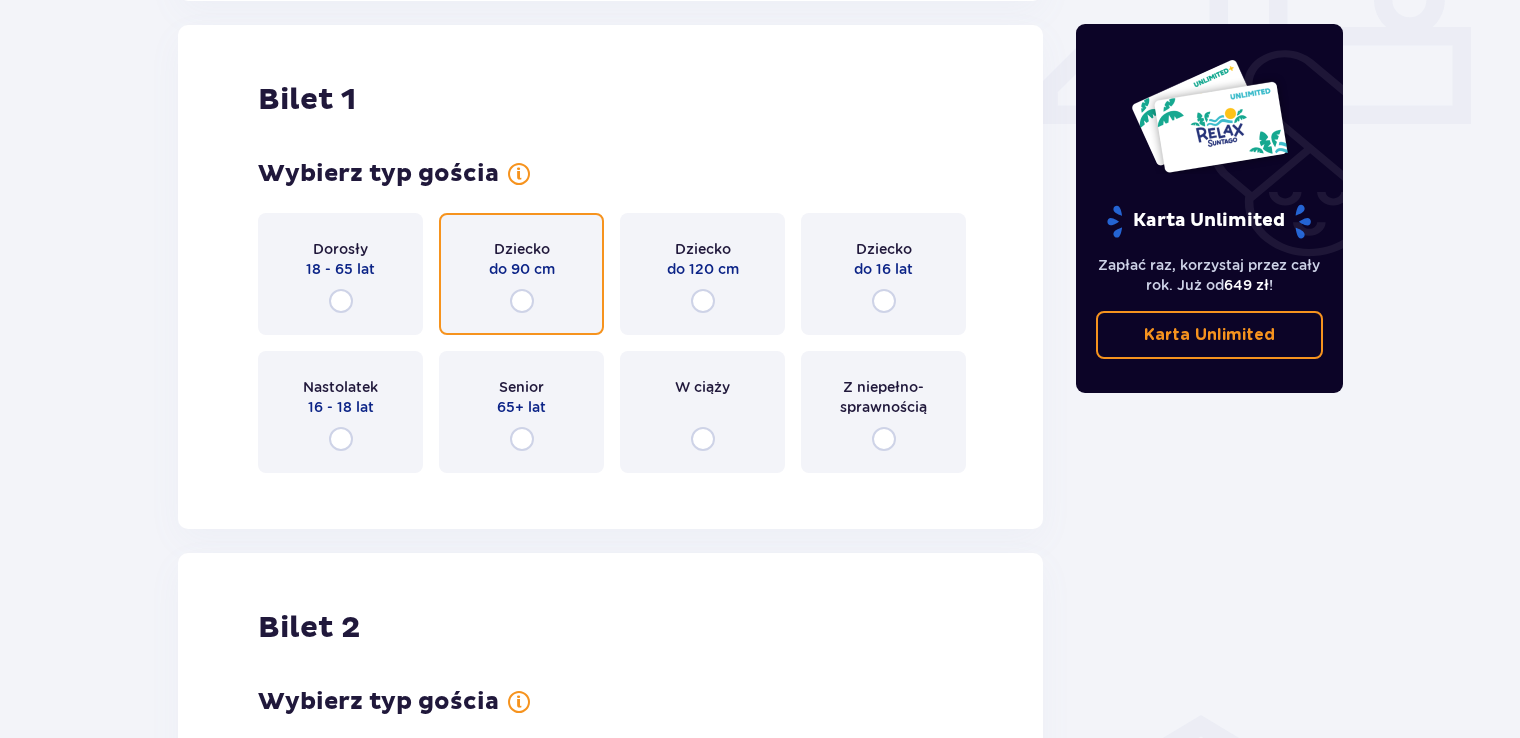 click at bounding box center [522, 301] 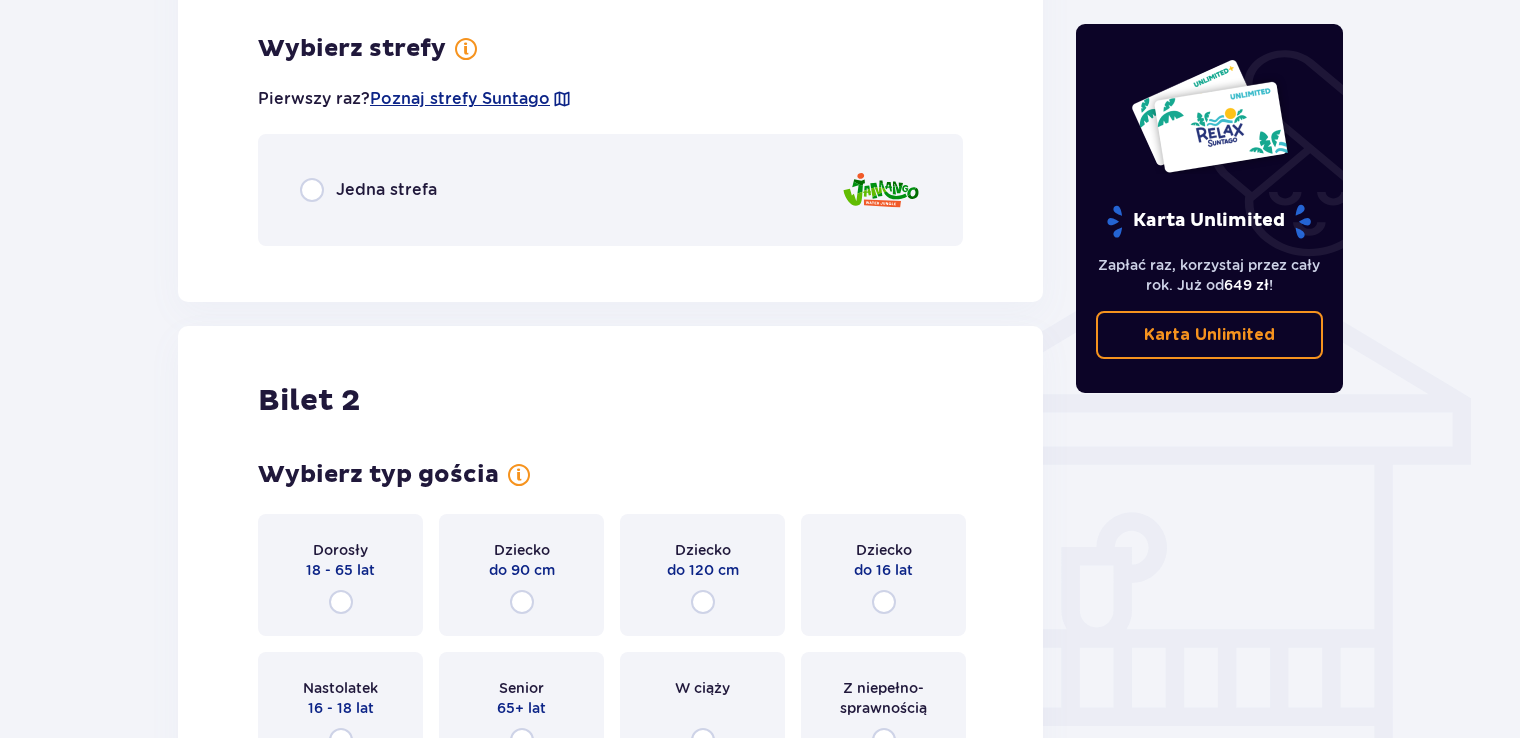 scroll, scrollTop: 1397, scrollLeft: 0, axis: vertical 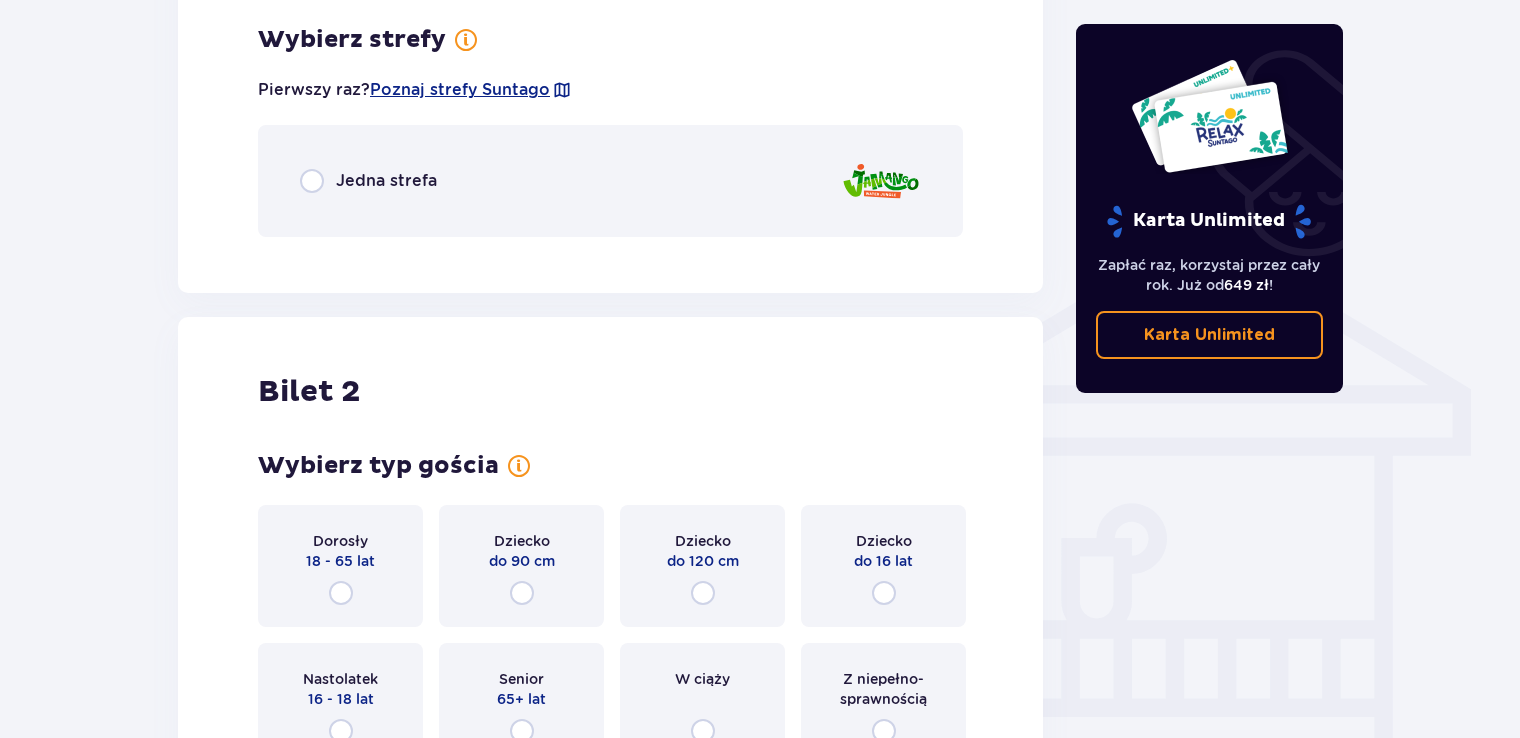 click on "Jedna strefa" at bounding box center (386, 181) 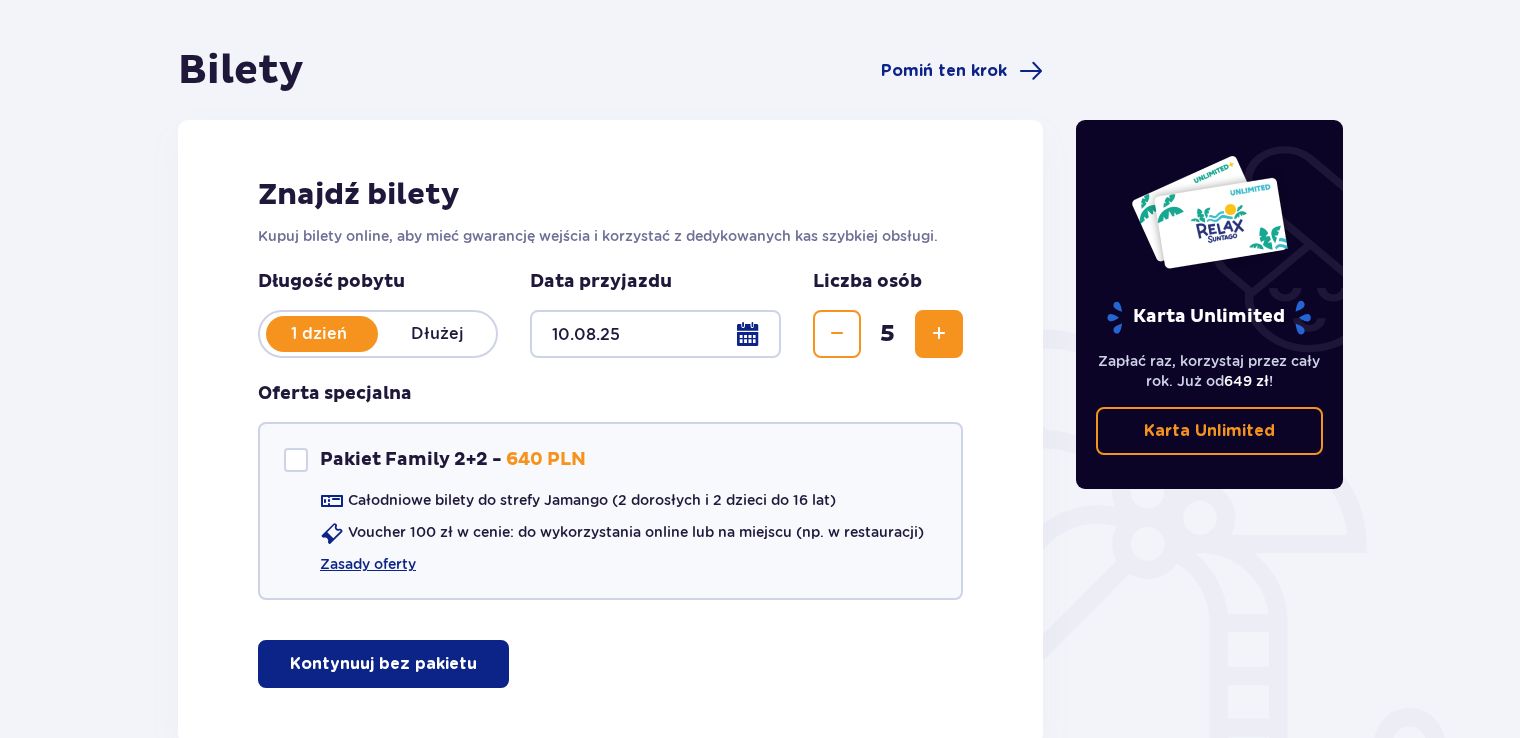 scroll, scrollTop: 0, scrollLeft: 0, axis: both 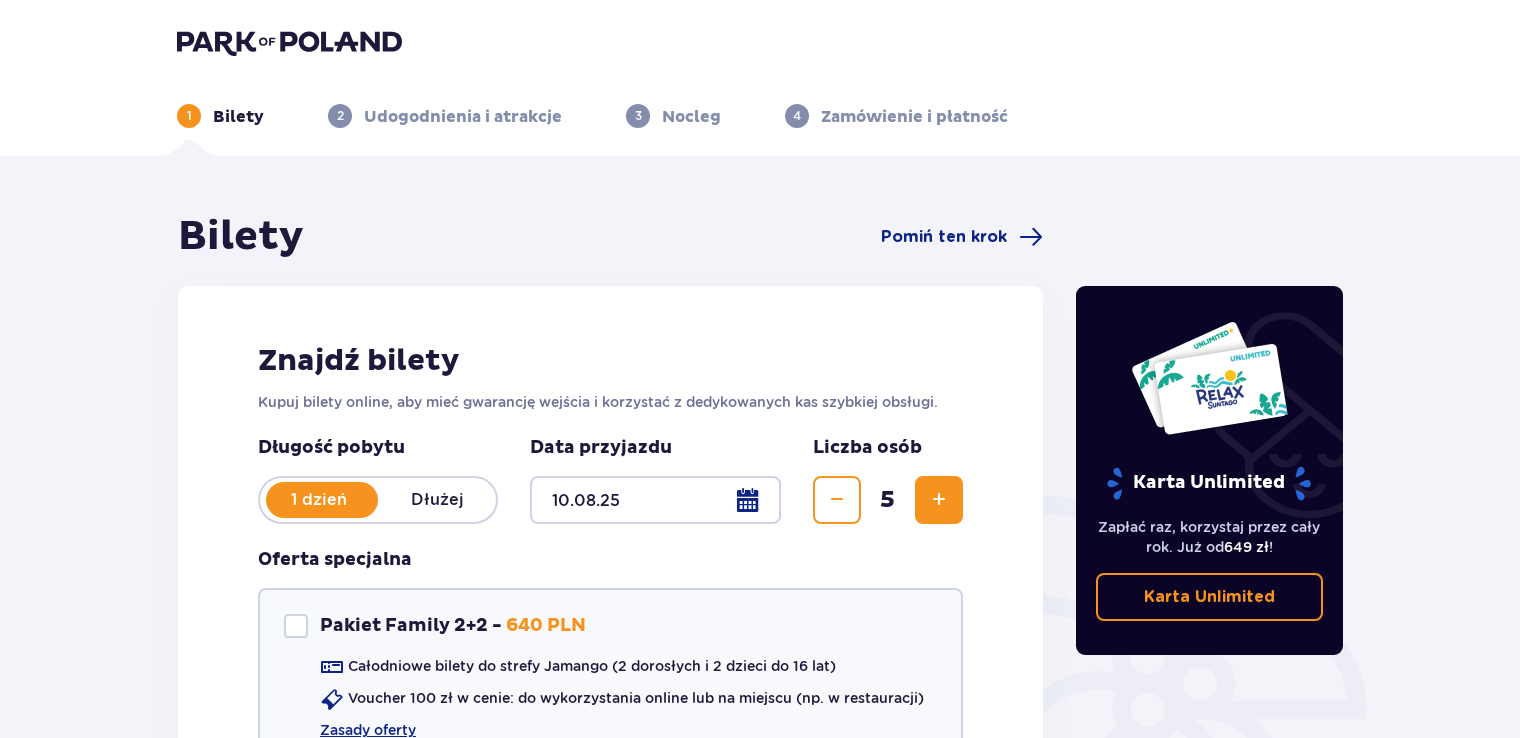 click at bounding box center [289, 42] 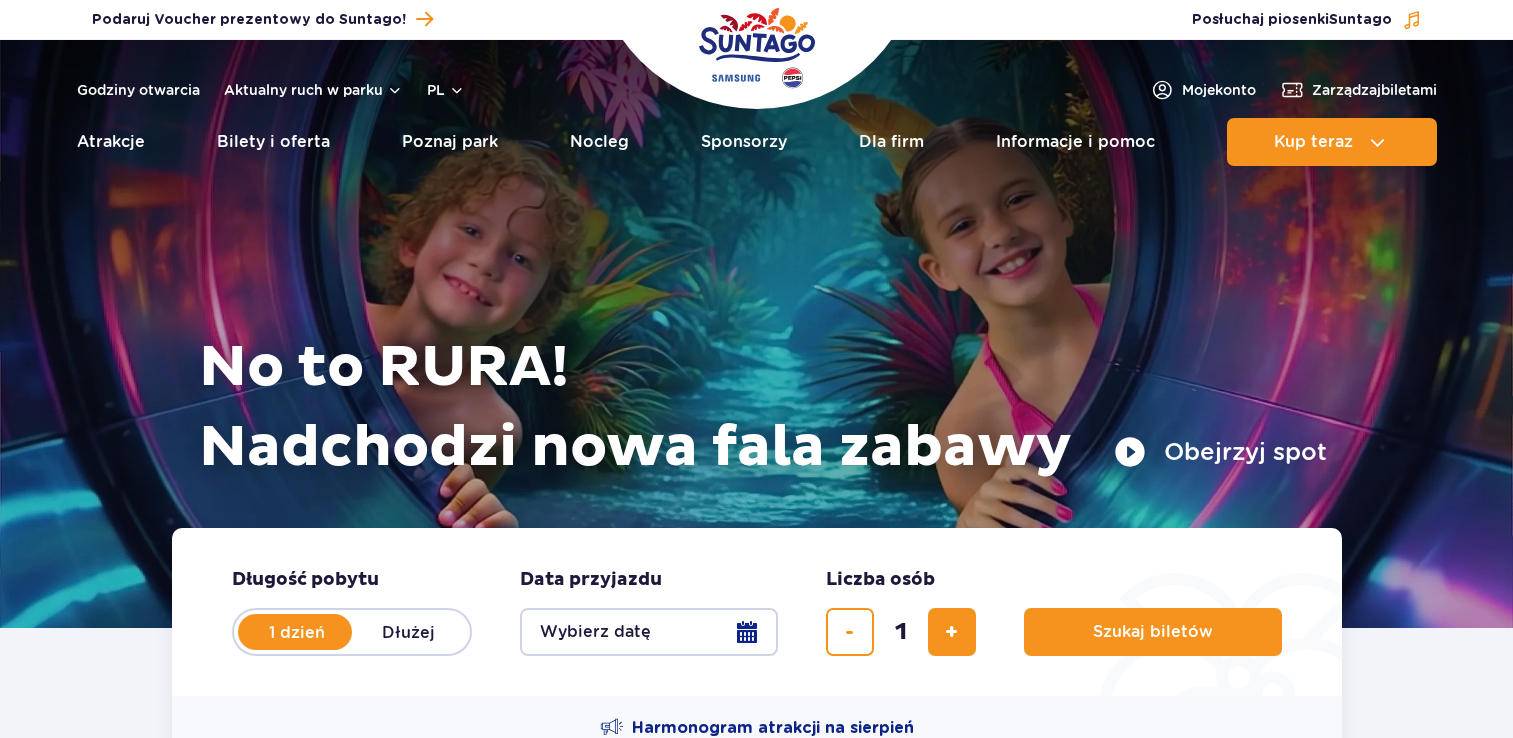 scroll, scrollTop: 0, scrollLeft: 0, axis: both 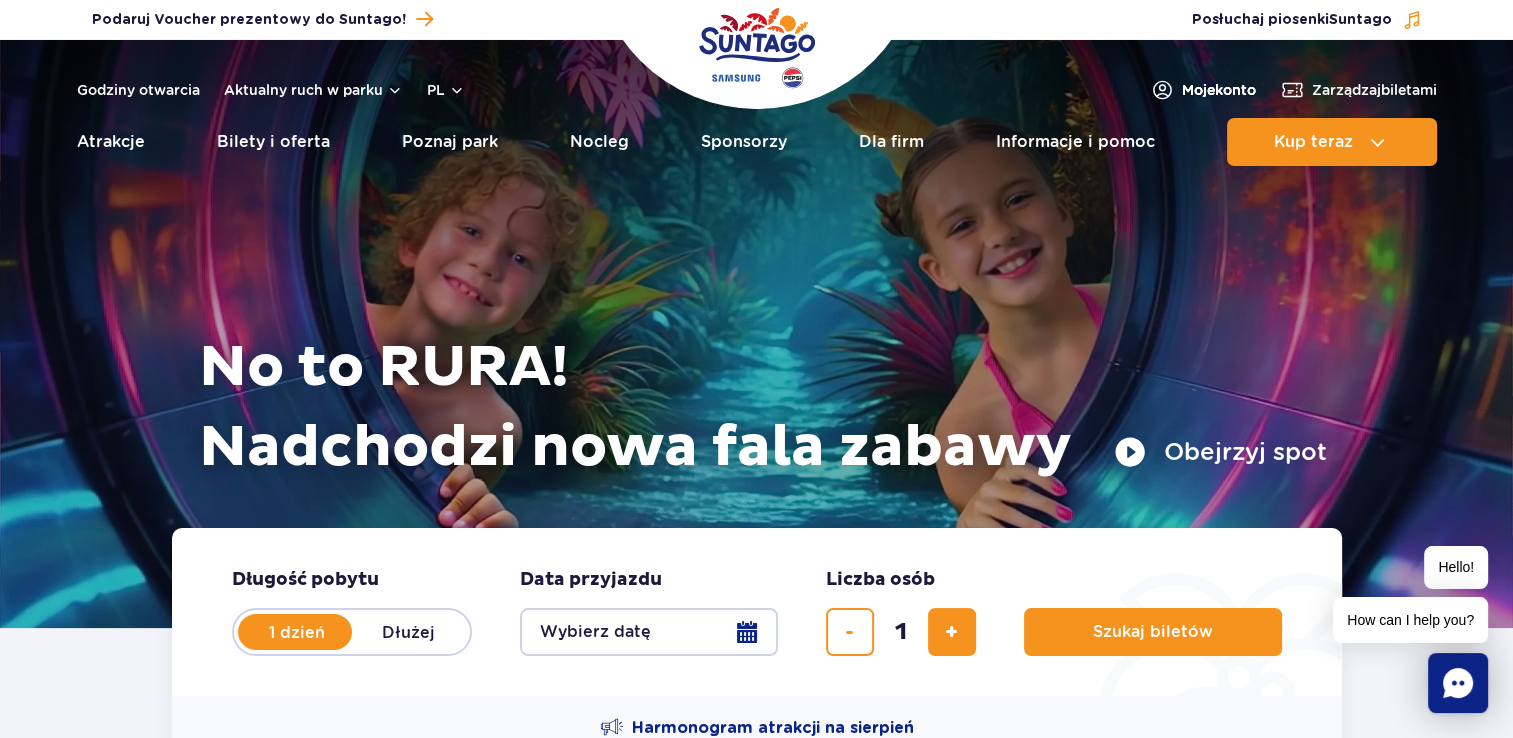 click on "Moje  konto" at bounding box center (1219, 90) 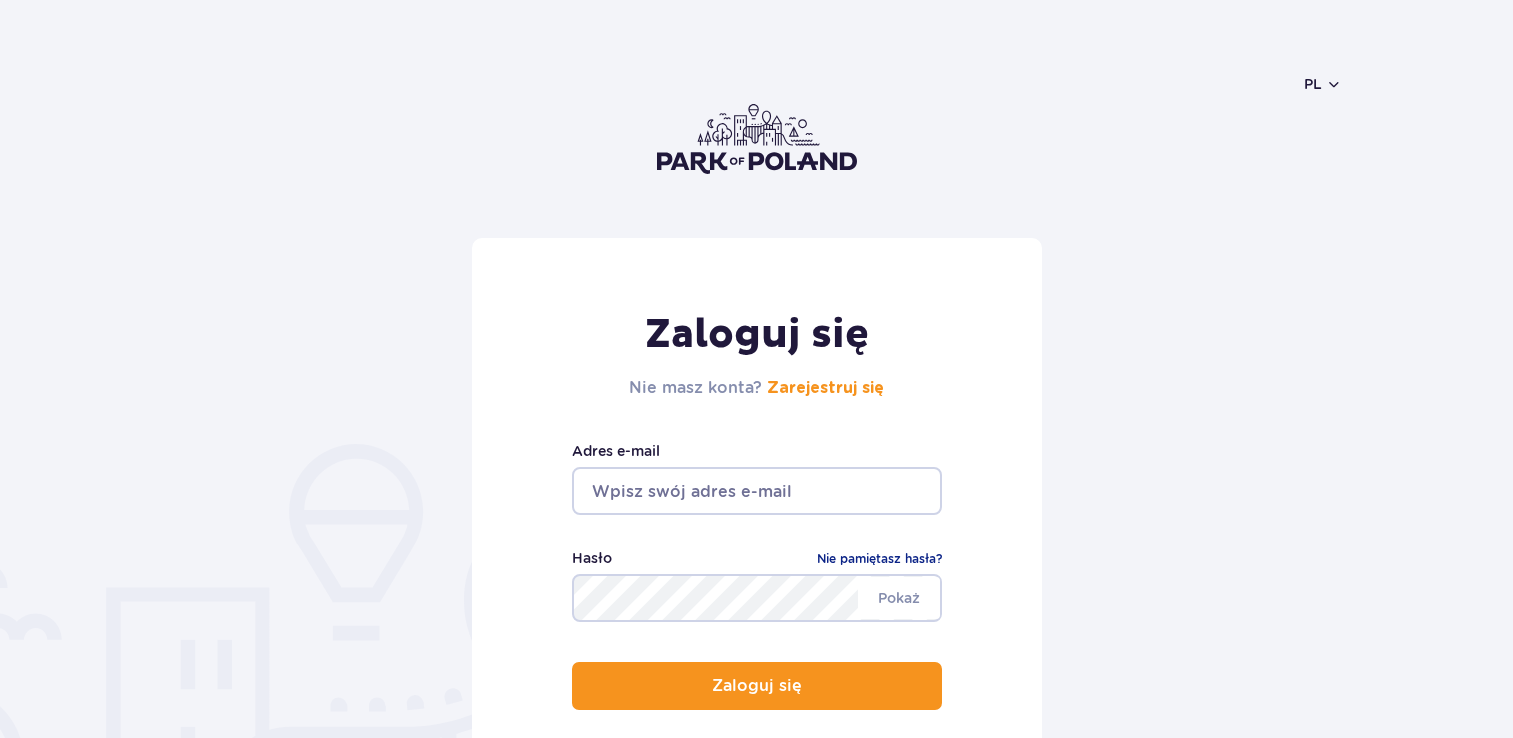 scroll, scrollTop: 0, scrollLeft: 0, axis: both 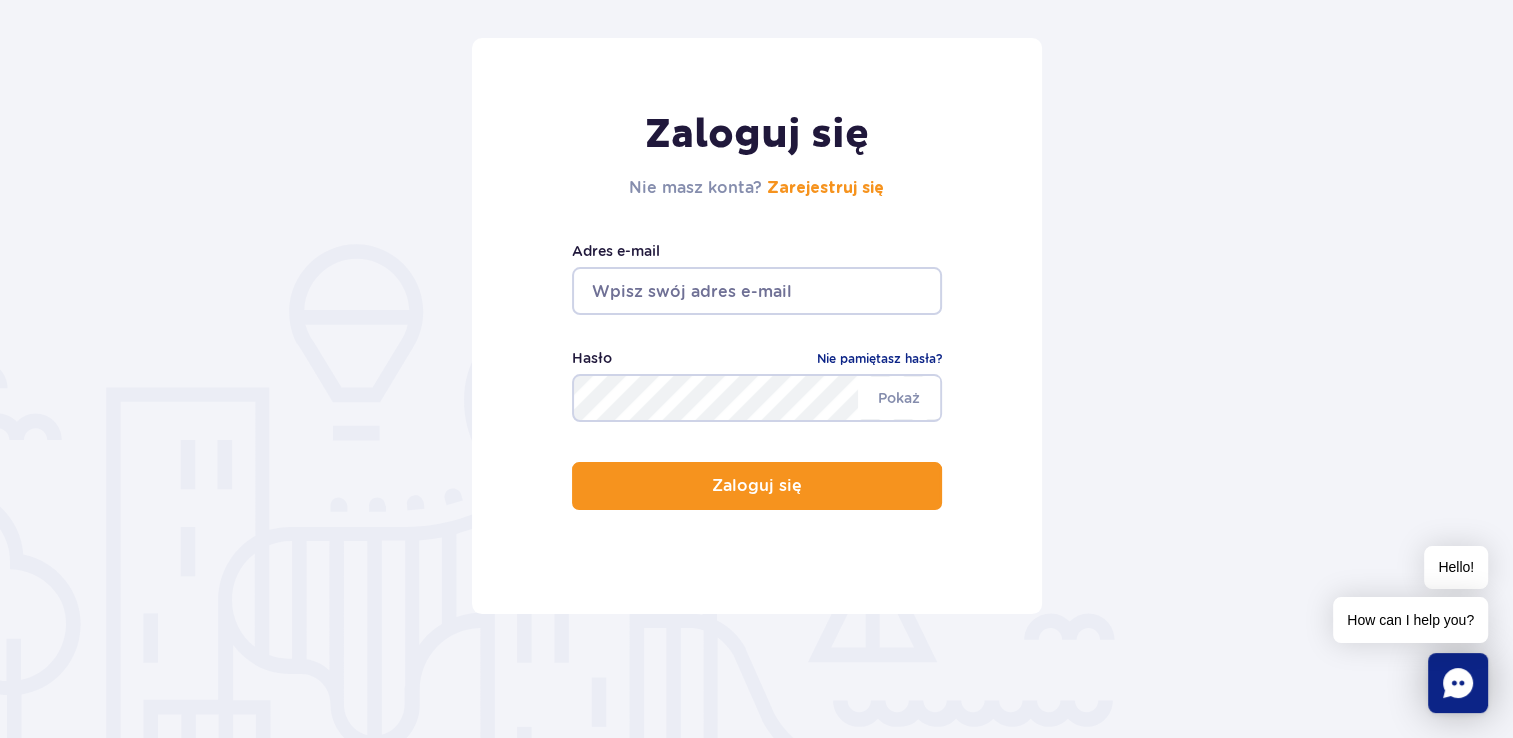 click at bounding box center (757, 291) 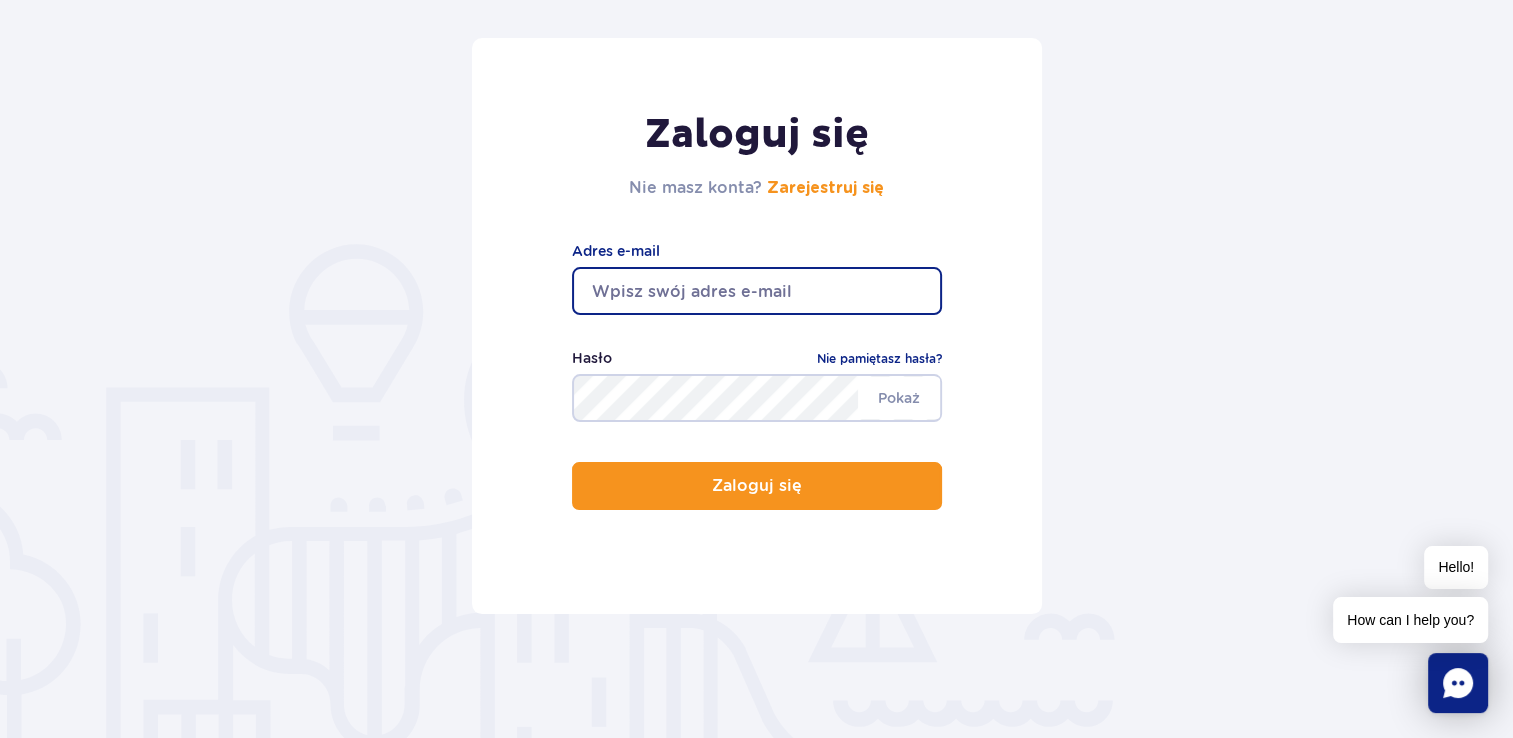 type on "aaalle_z@example.com" 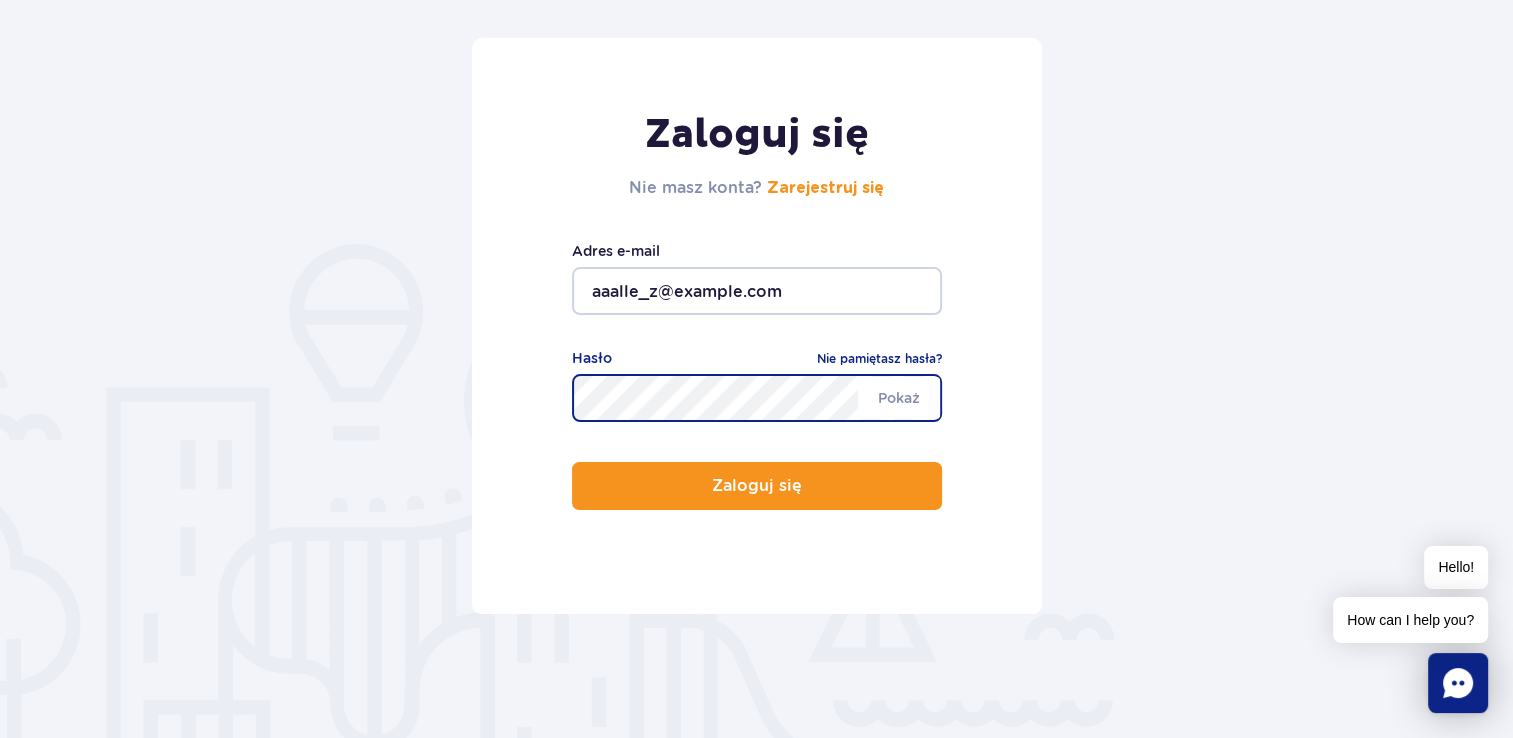 click on "Zaloguj się" at bounding box center (757, 486) 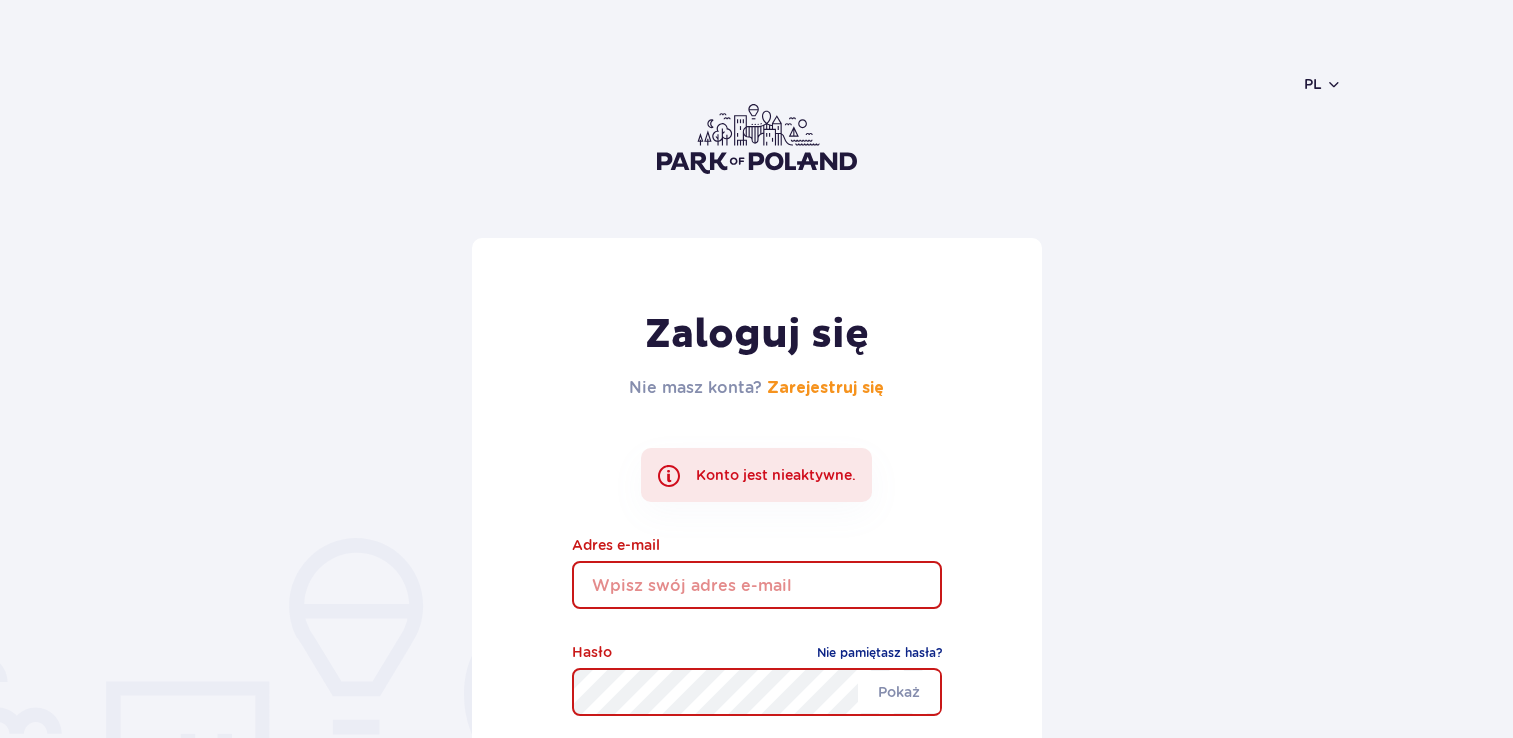 scroll, scrollTop: 0, scrollLeft: 0, axis: both 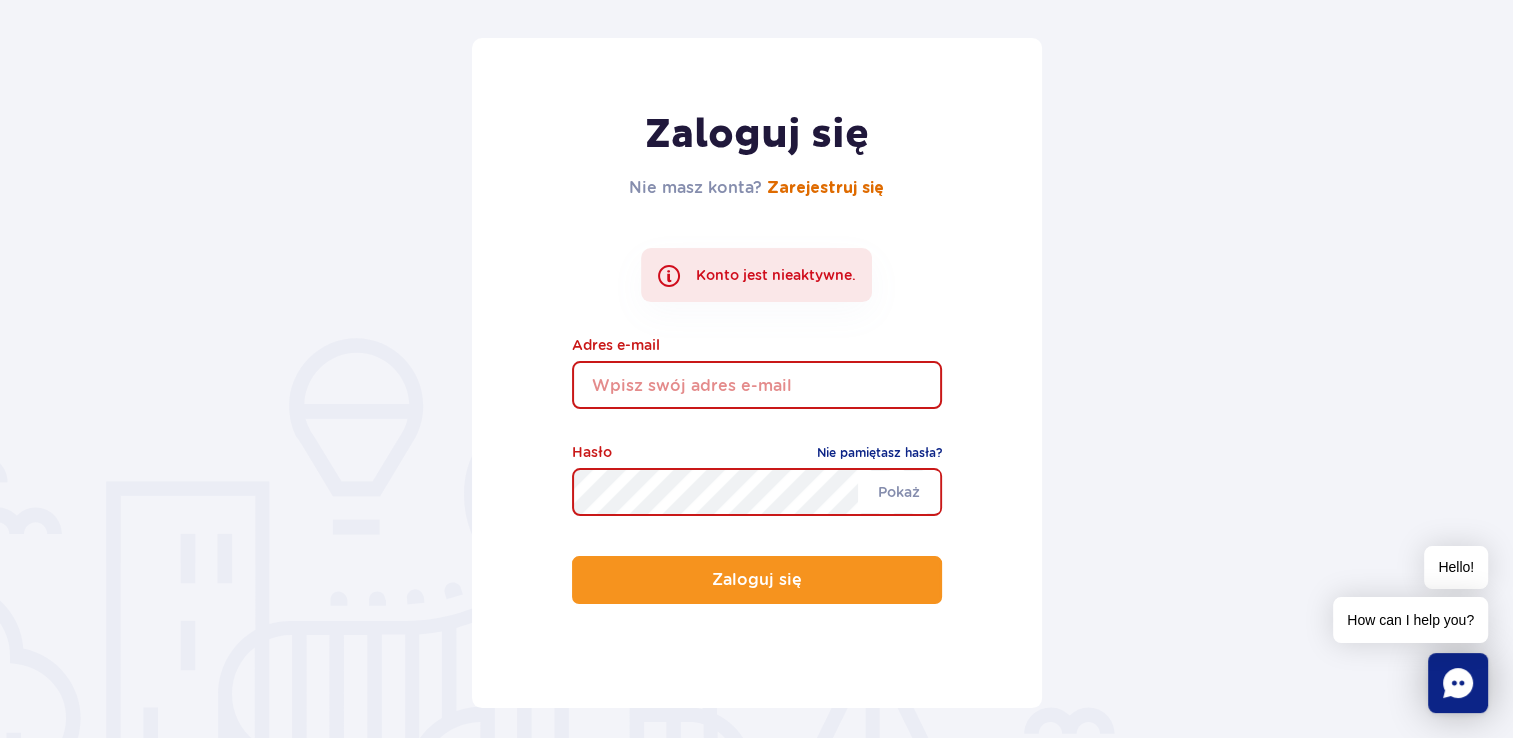 click on "Zarejestruj się" at bounding box center [825, 188] 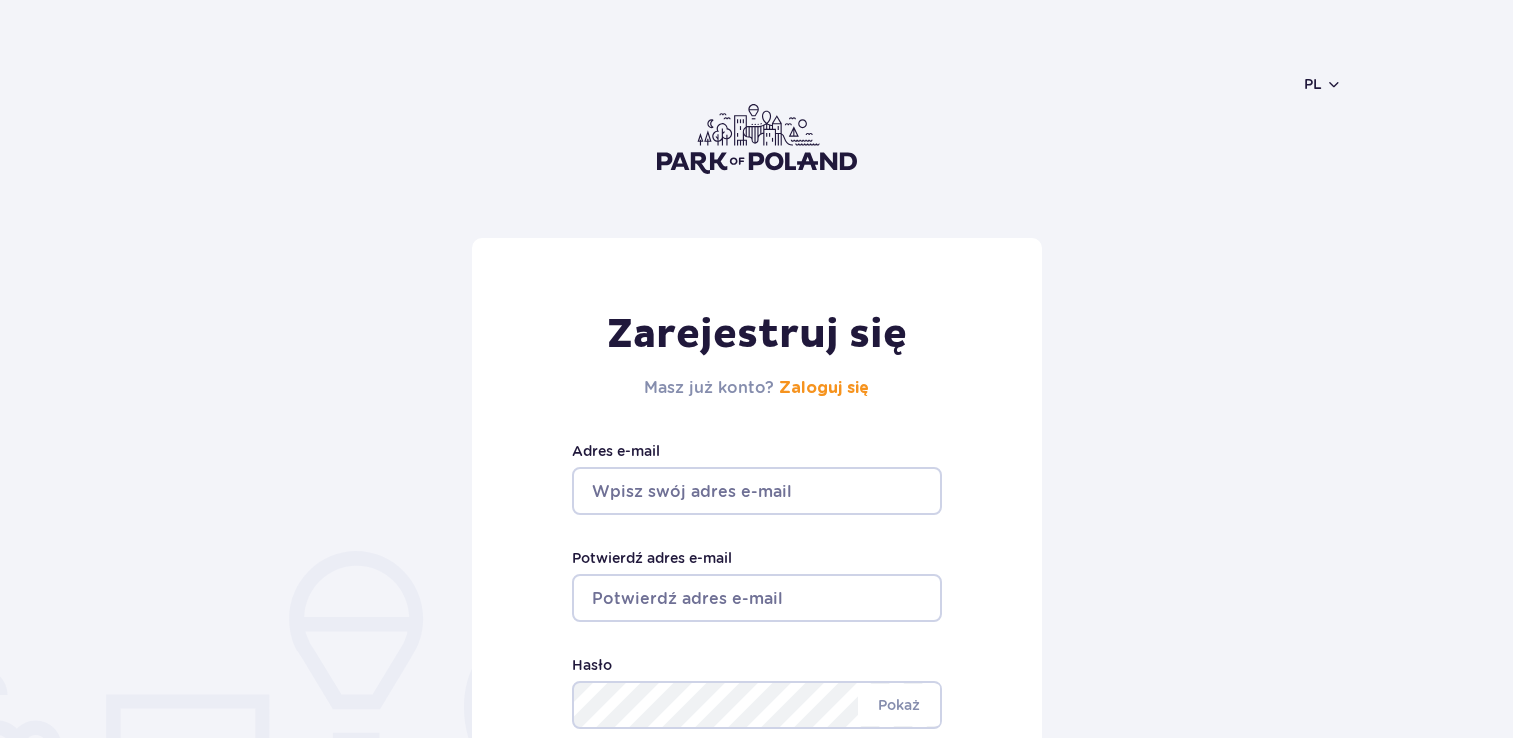 scroll, scrollTop: 0, scrollLeft: 0, axis: both 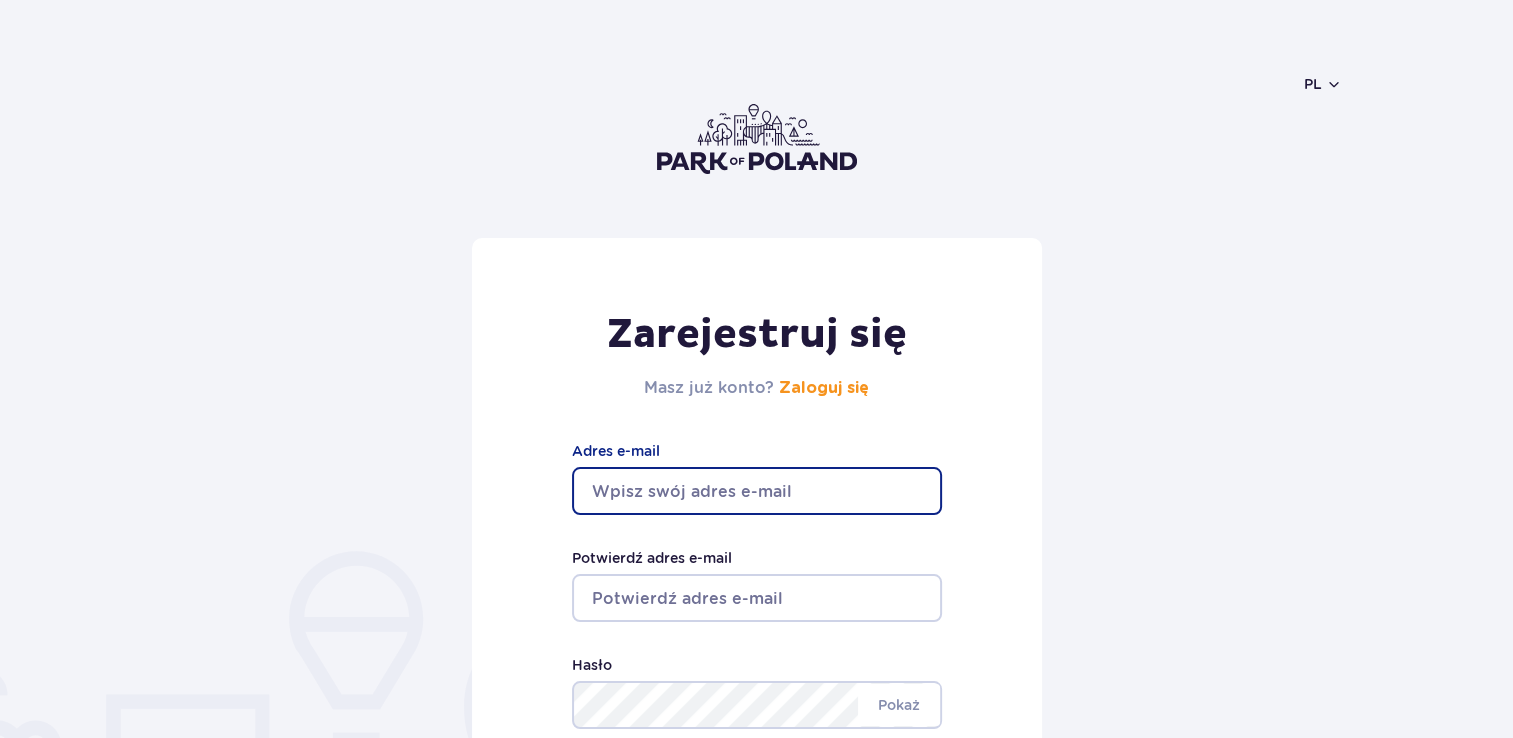 click on "Adres e-mail" at bounding box center [757, 491] 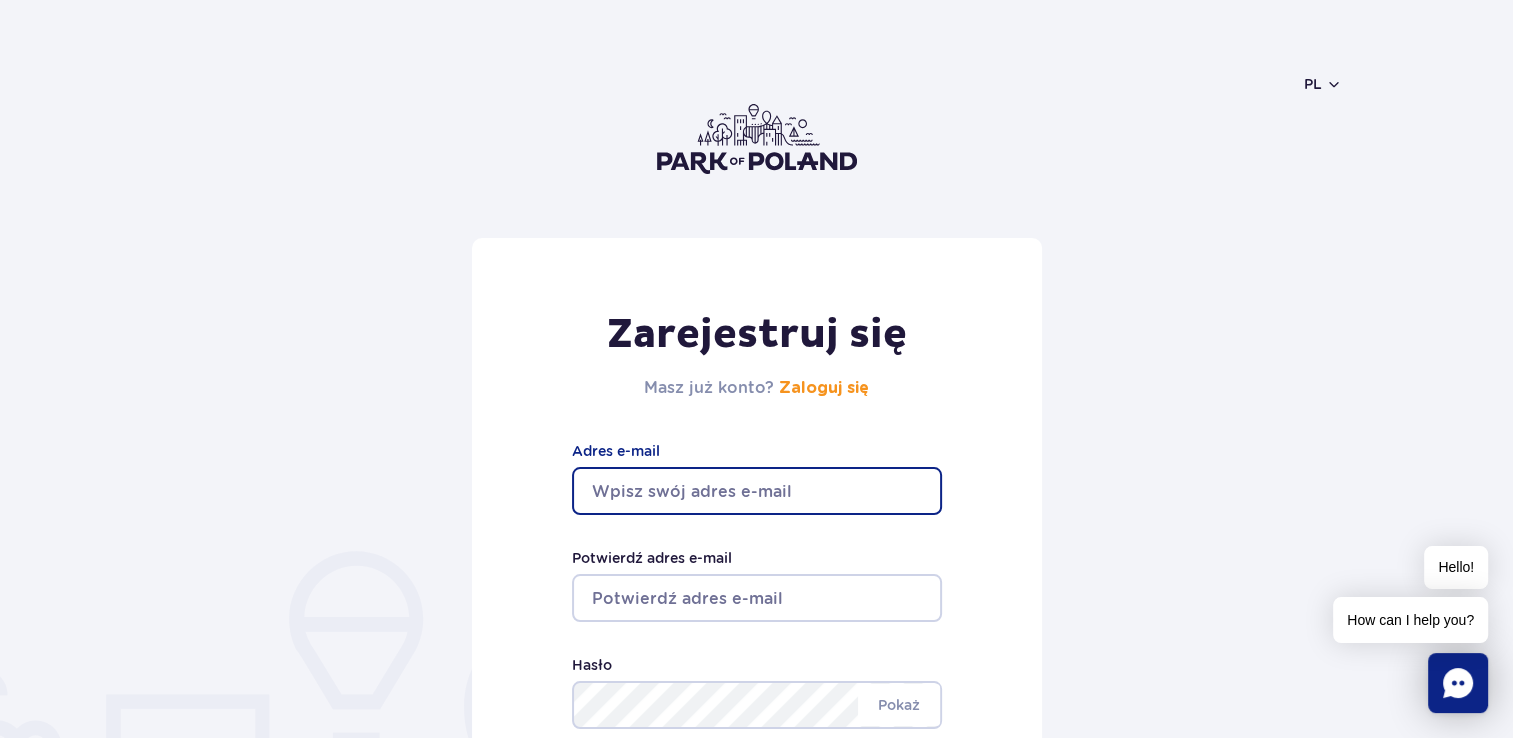 type on "aaalle_z@example.com" 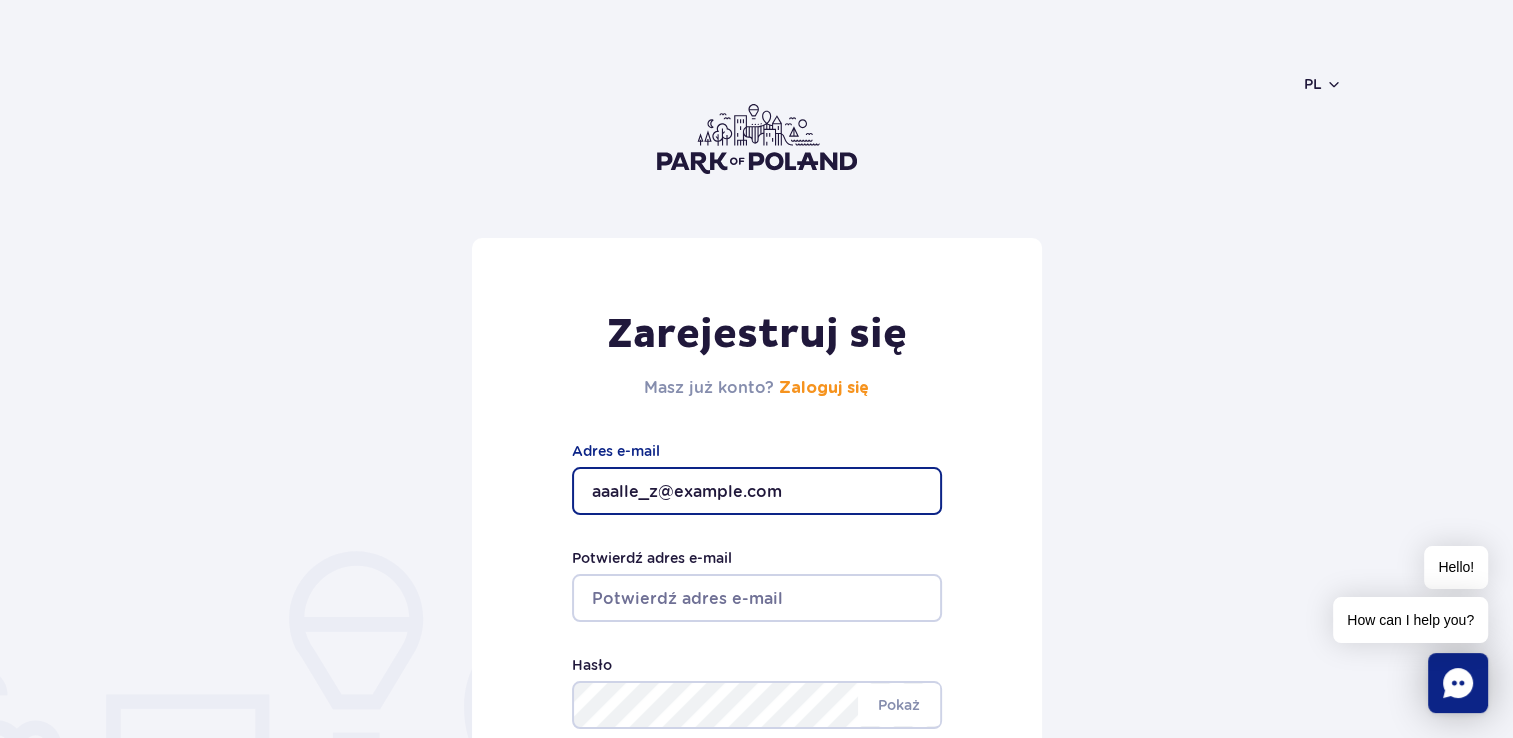 type on "aaalle_z@example.com" 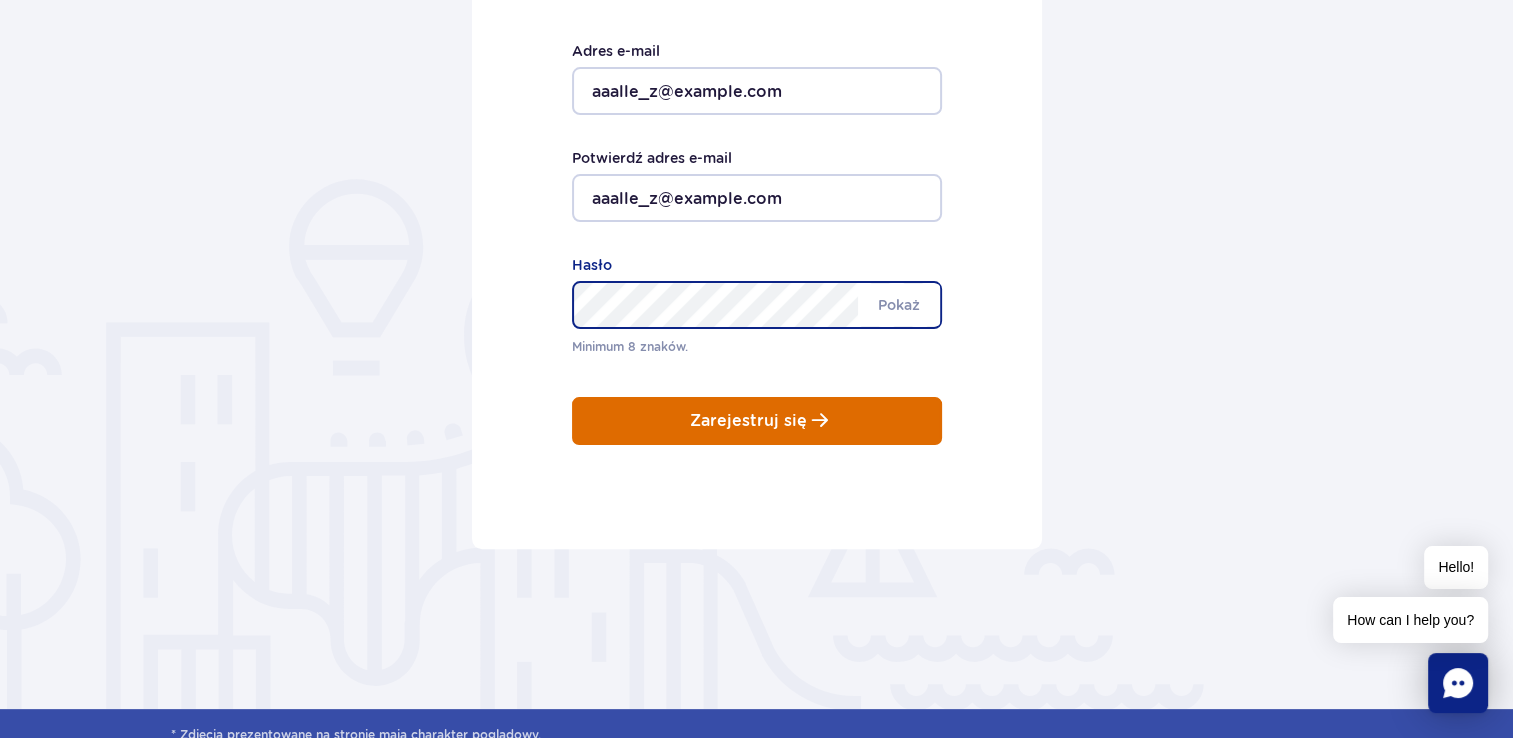 scroll, scrollTop: 372, scrollLeft: 0, axis: vertical 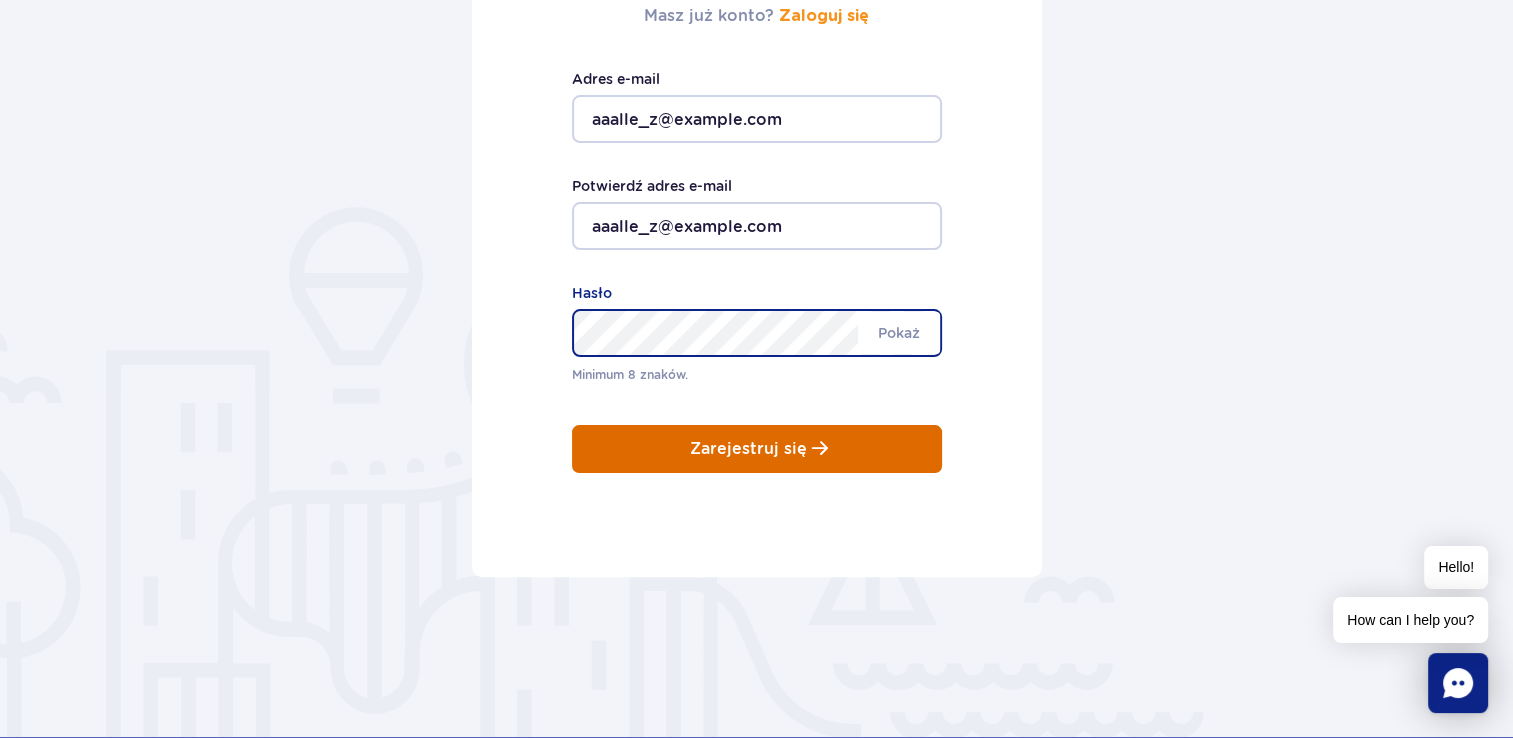 click on "Zarejestruj się" at bounding box center [748, 449] 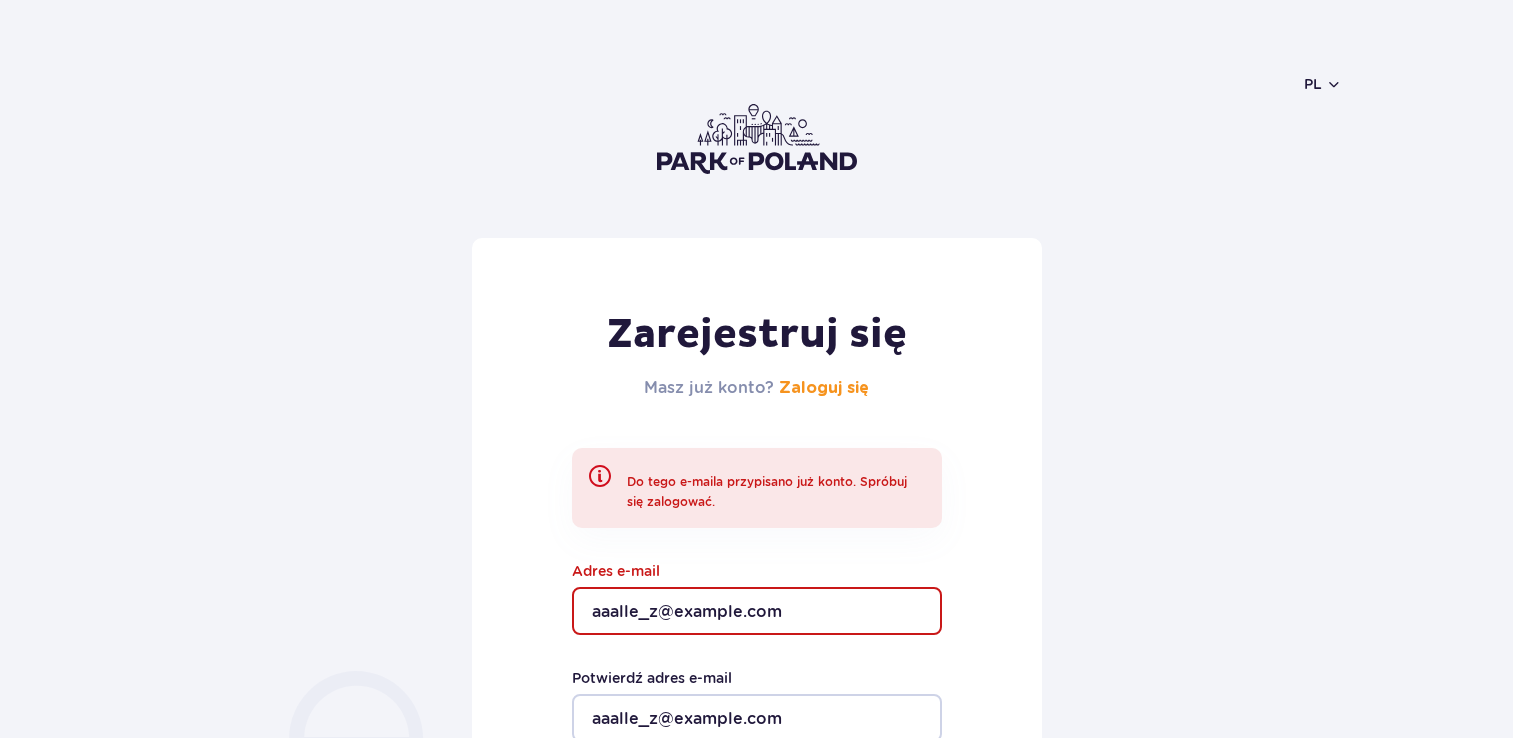scroll, scrollTop: 0, scrollLeft: 0, axis: both 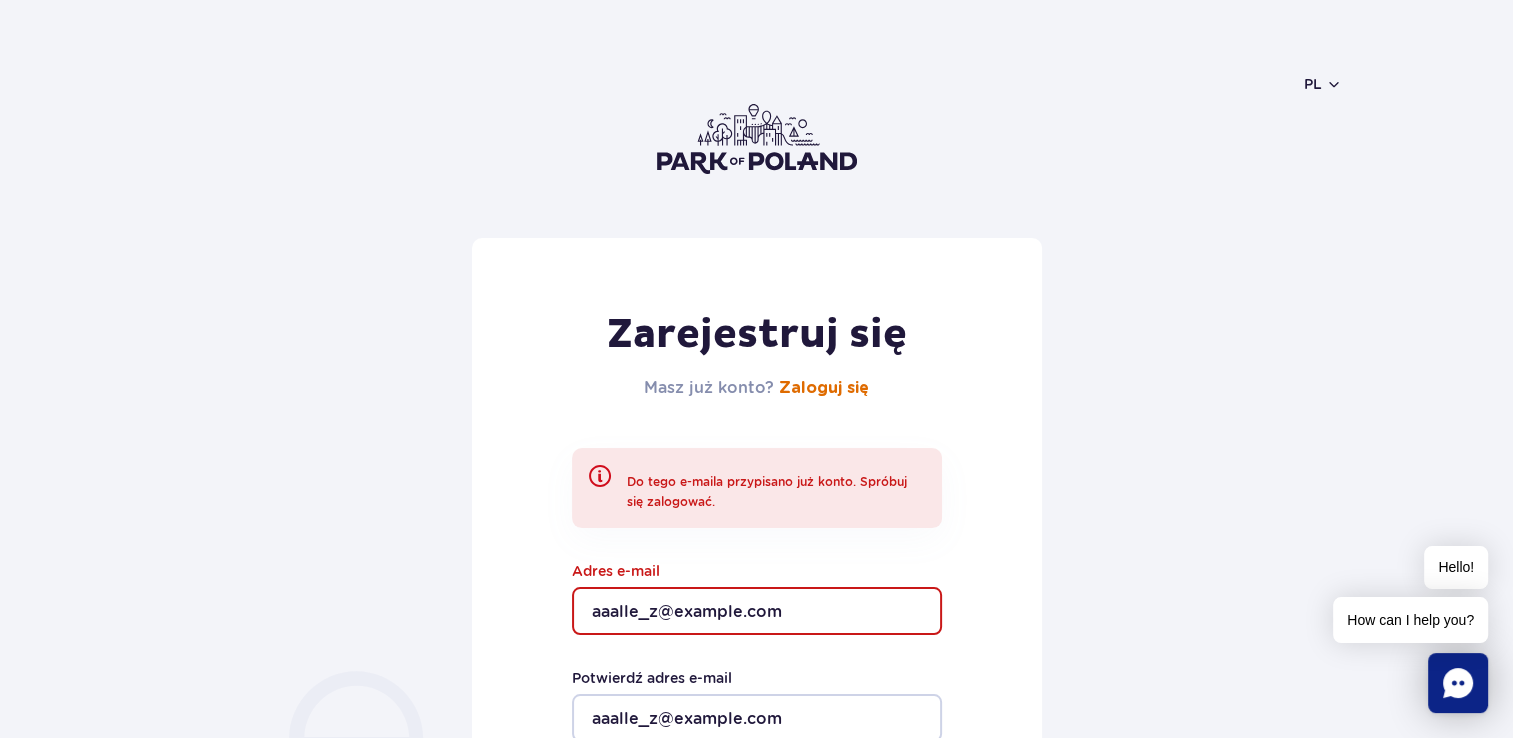 click on "Zaloguj się" at bounding box center [824, 388] 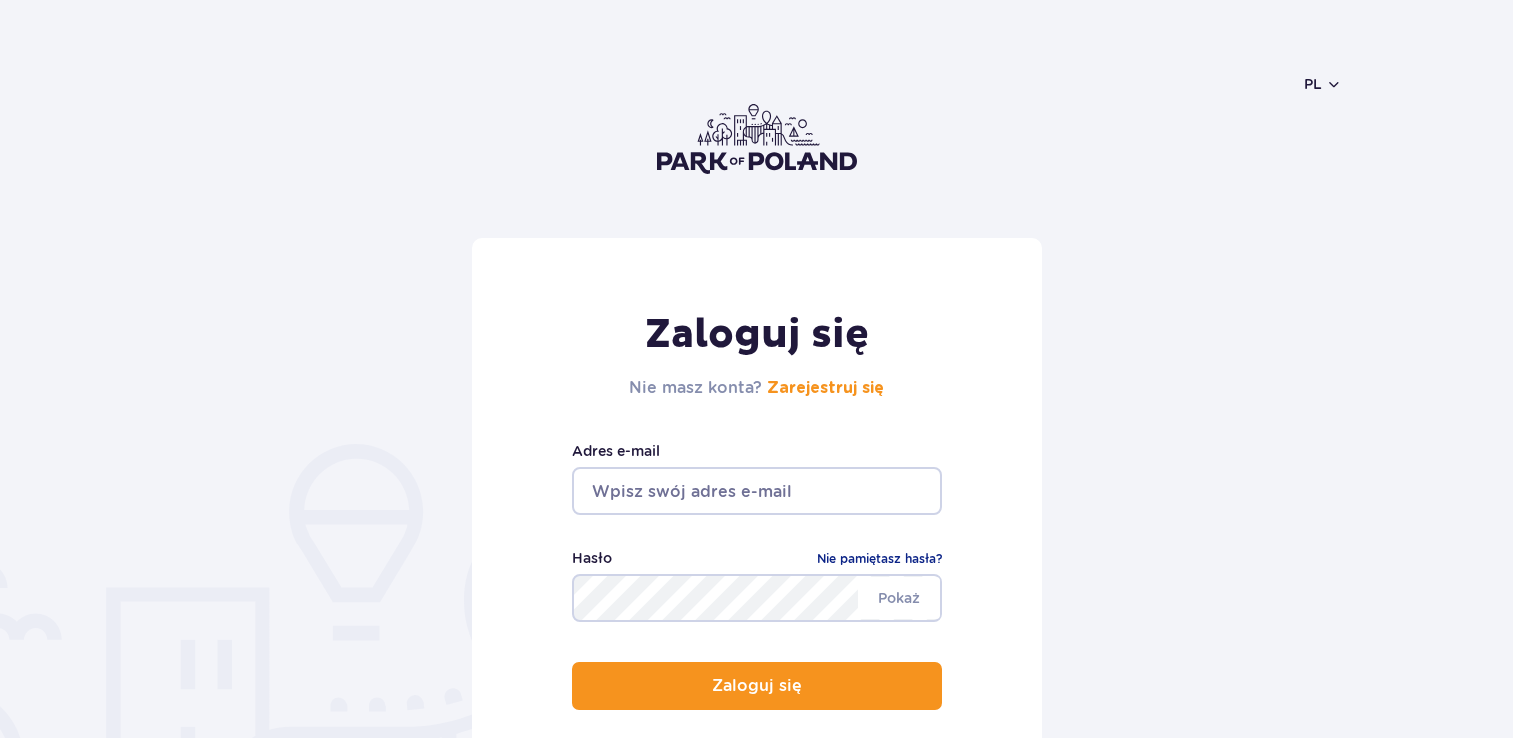 scroll, scrollTop: 0, scrollLeft: 0, axis: both 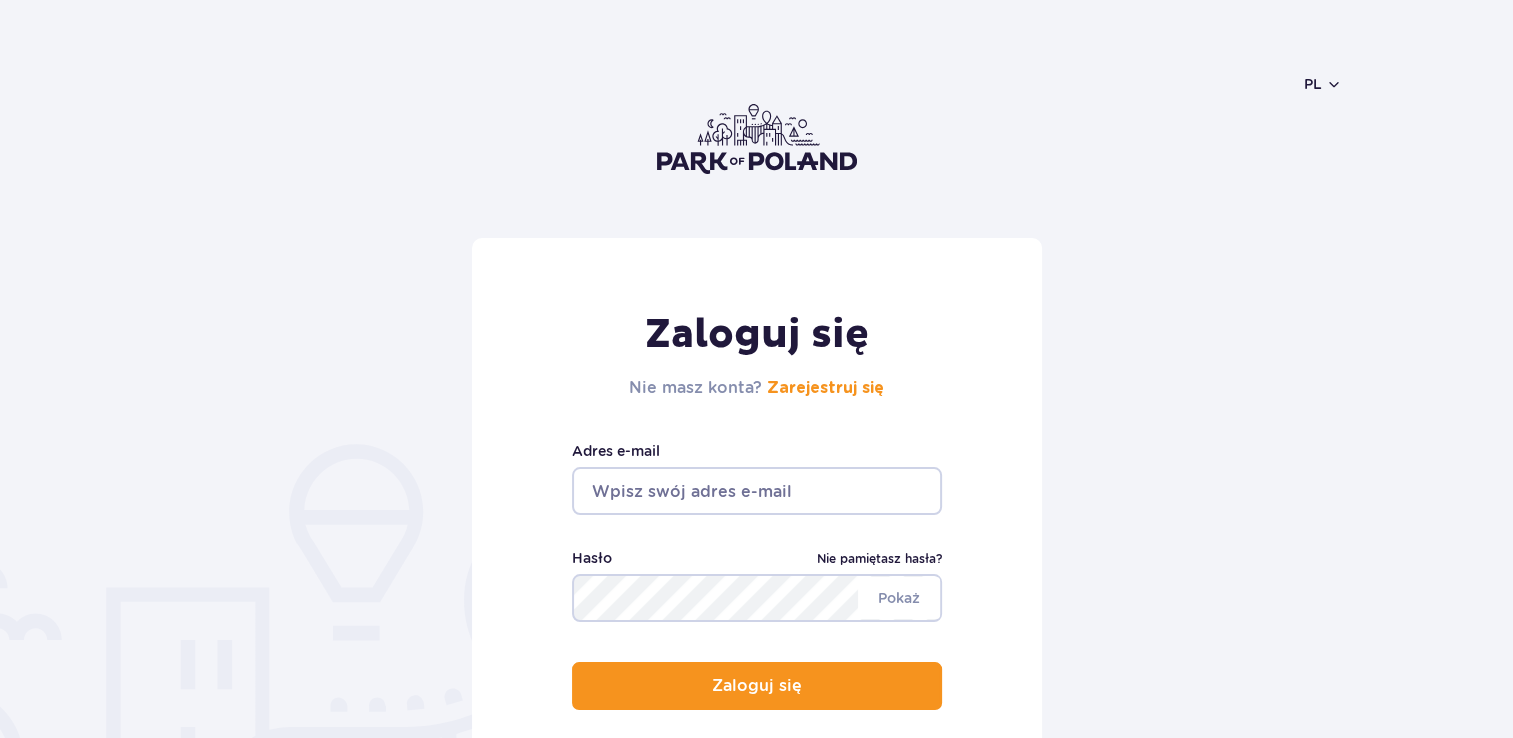 click on "Nie pamiętasz hasła?" at bounding box center [879, 559] 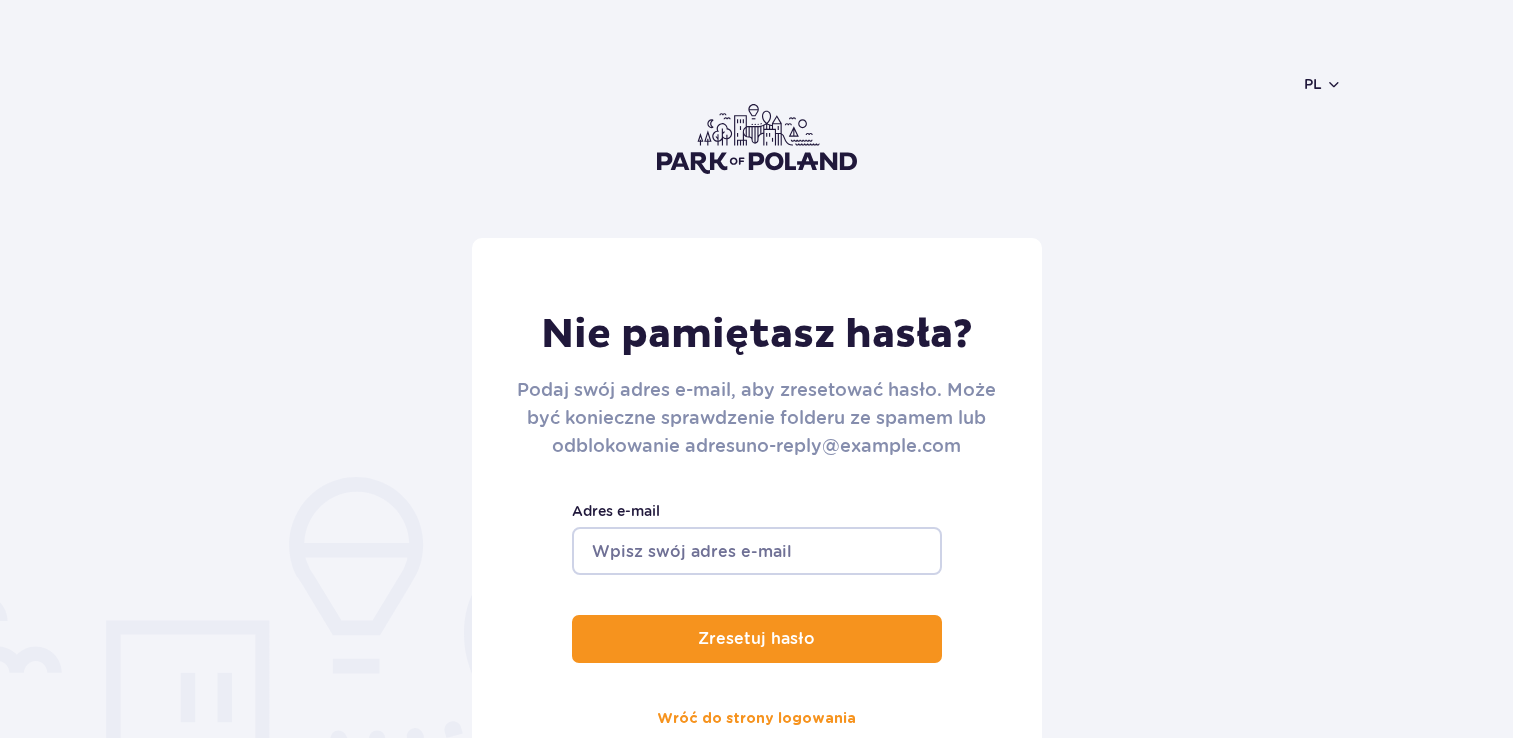 scroll, scrollTop: 0, scrollLeft: 0, axis: both 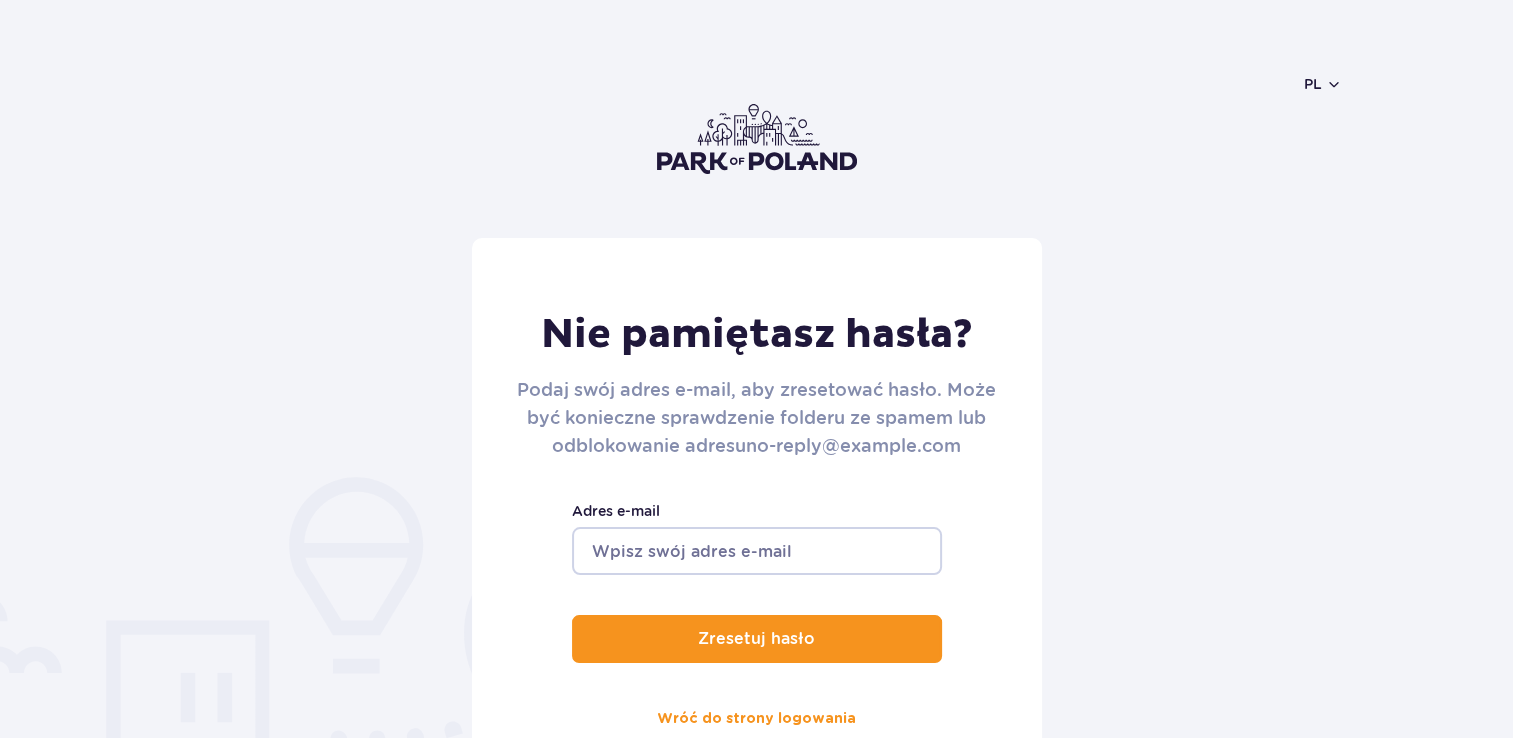 click on "Adres e-mail" at bounding box center (757, 551) 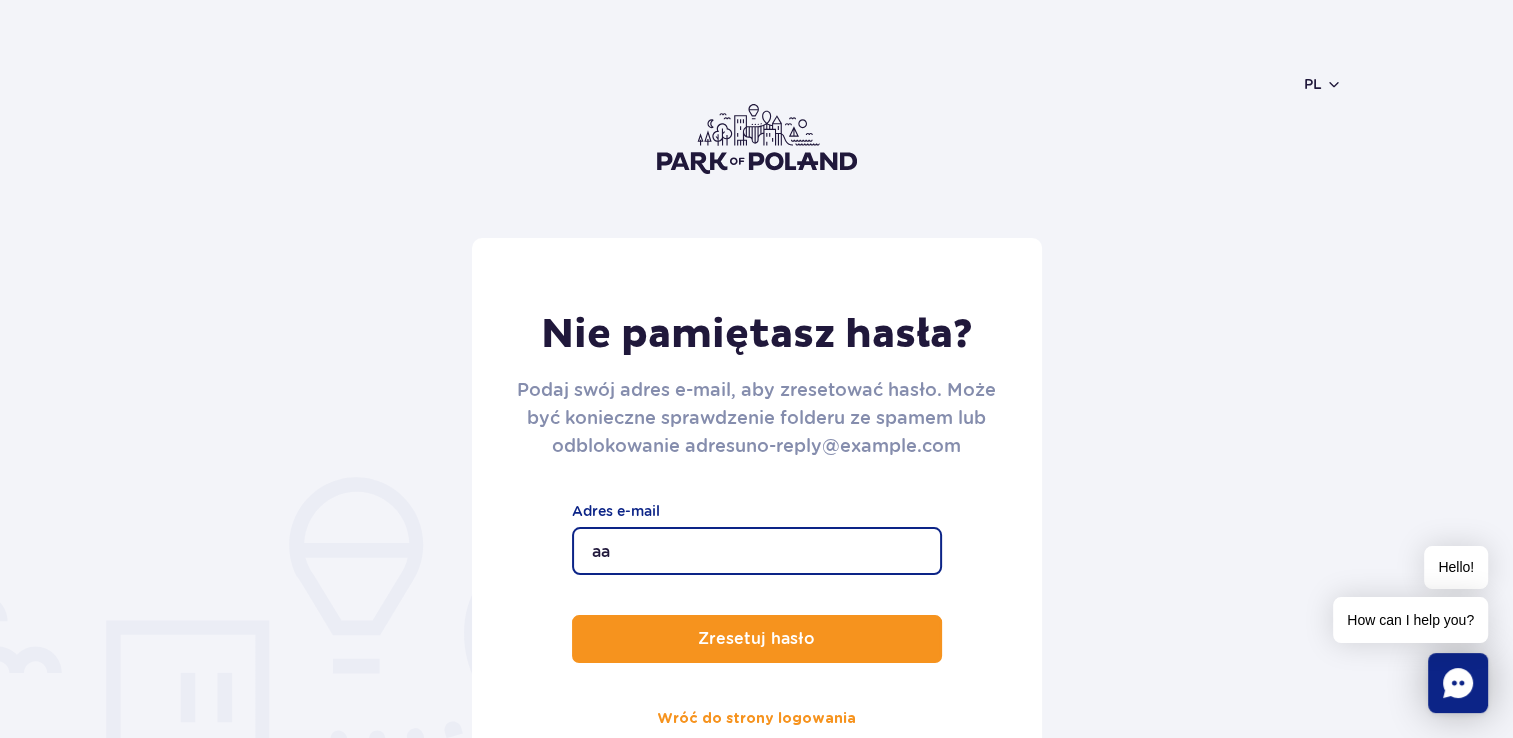 type on "aaalle_z@example.com" 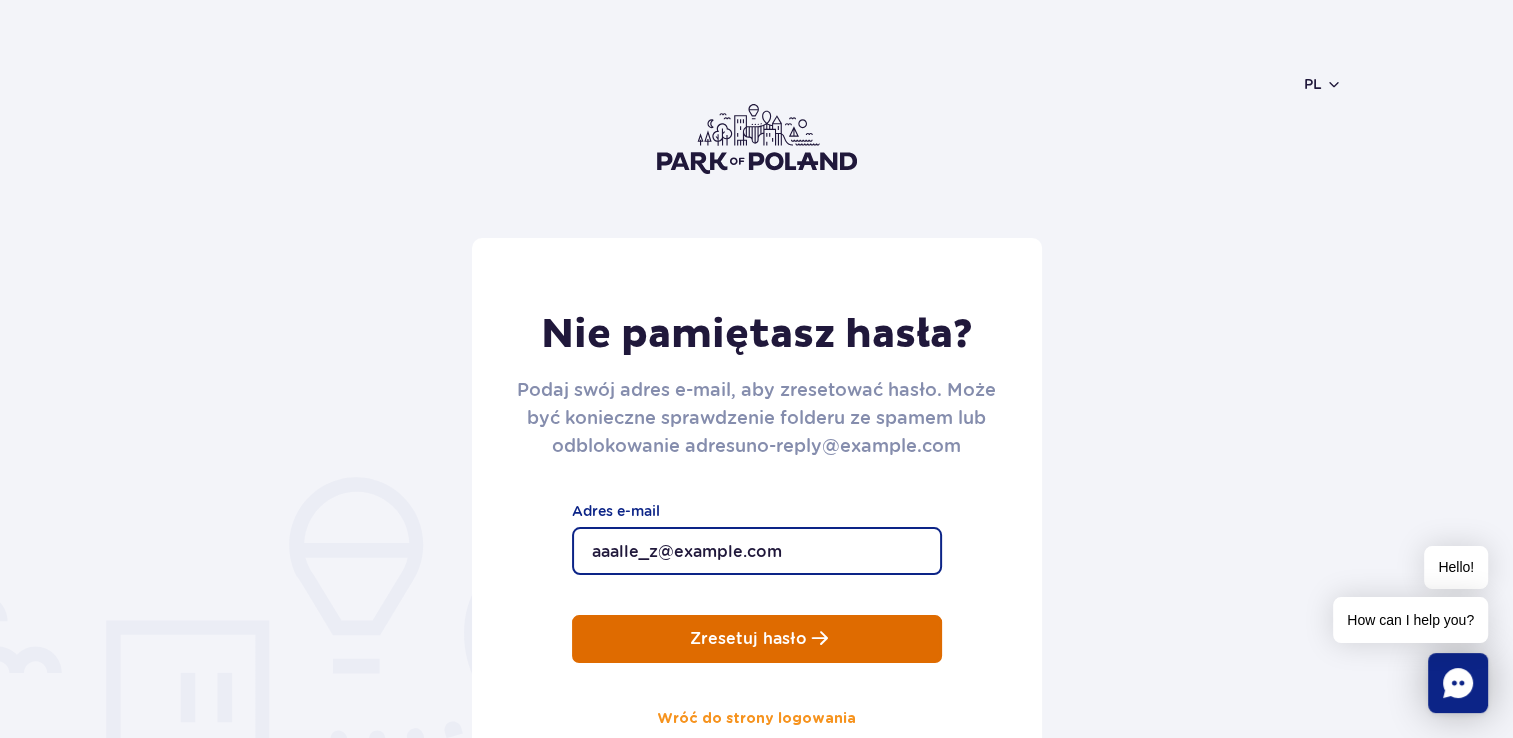 click on "Zresetuj hasło" at bounding box center (748, 639) 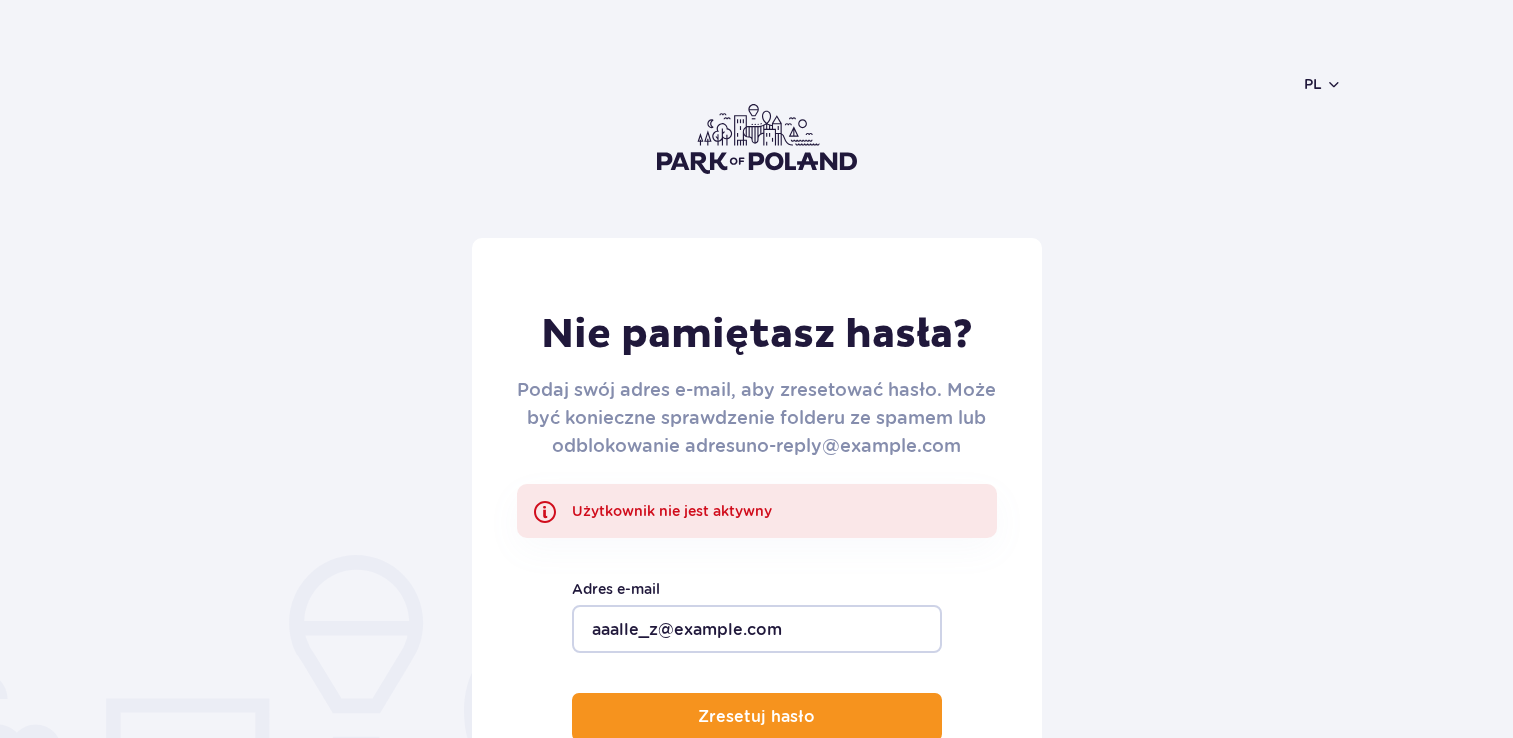 scroll, scrollTop: 0, scrollLeft: 0, axis: both 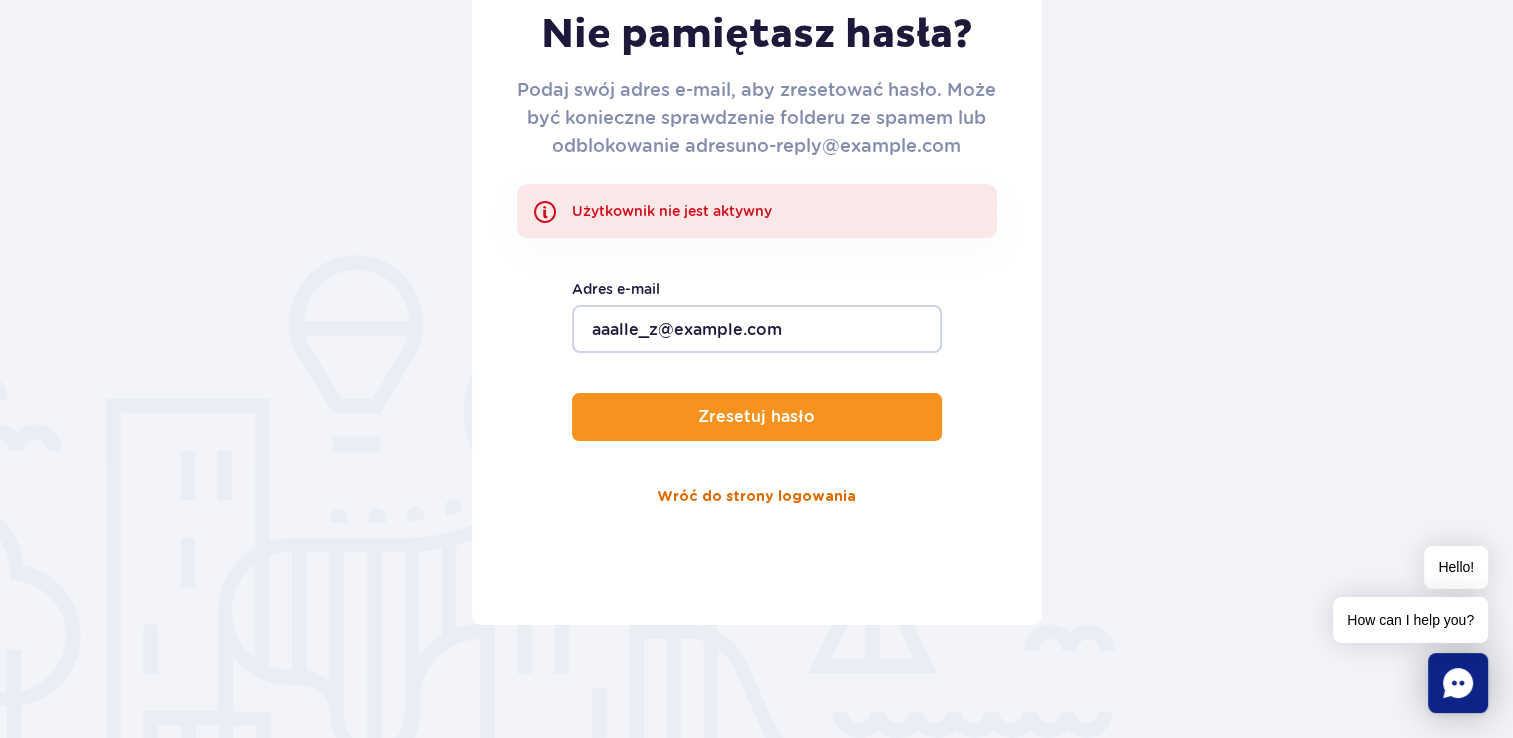 click on "Wróć do strony logowania" at bounding box center [756, 497] 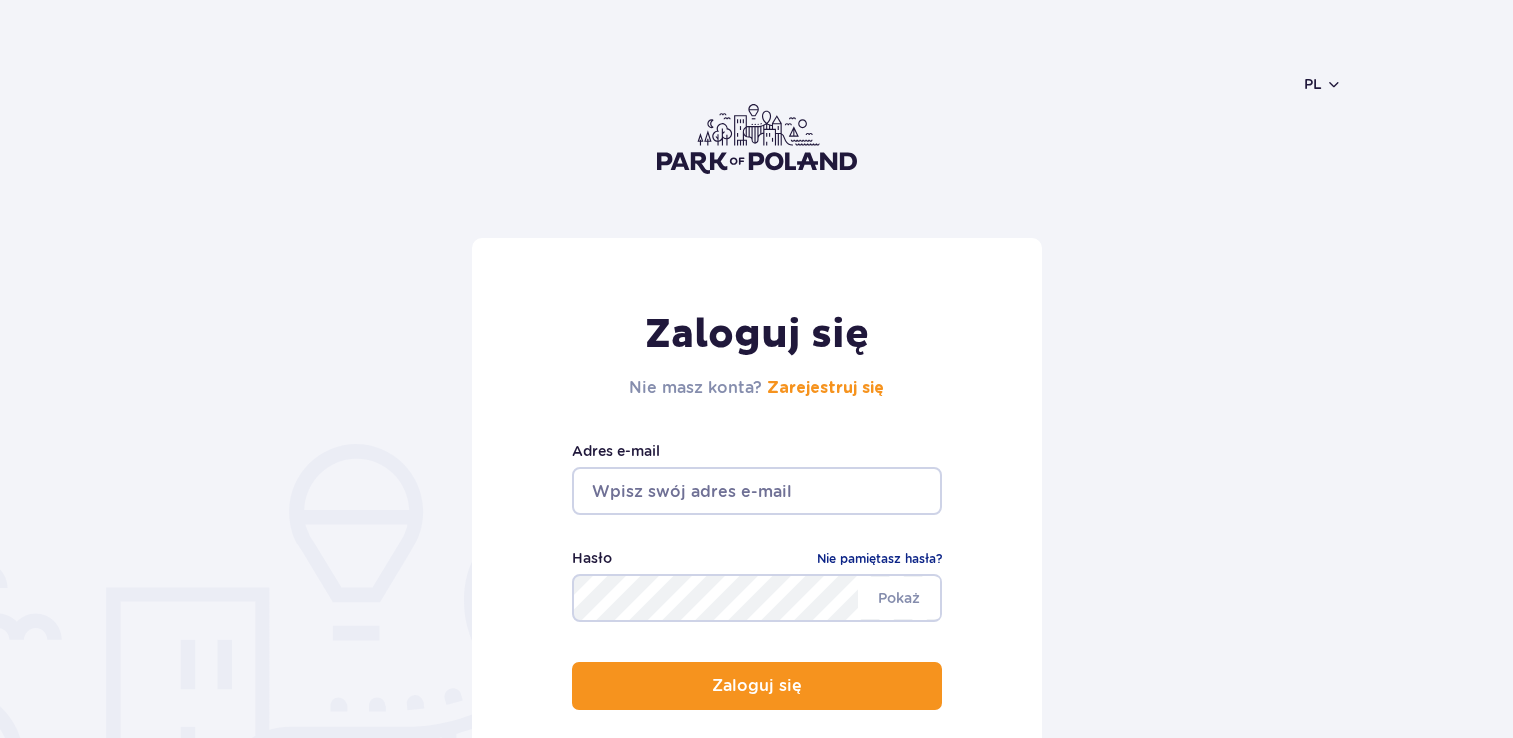 scroll, scrollTop: 0, scrollLeft: 0, axis: both 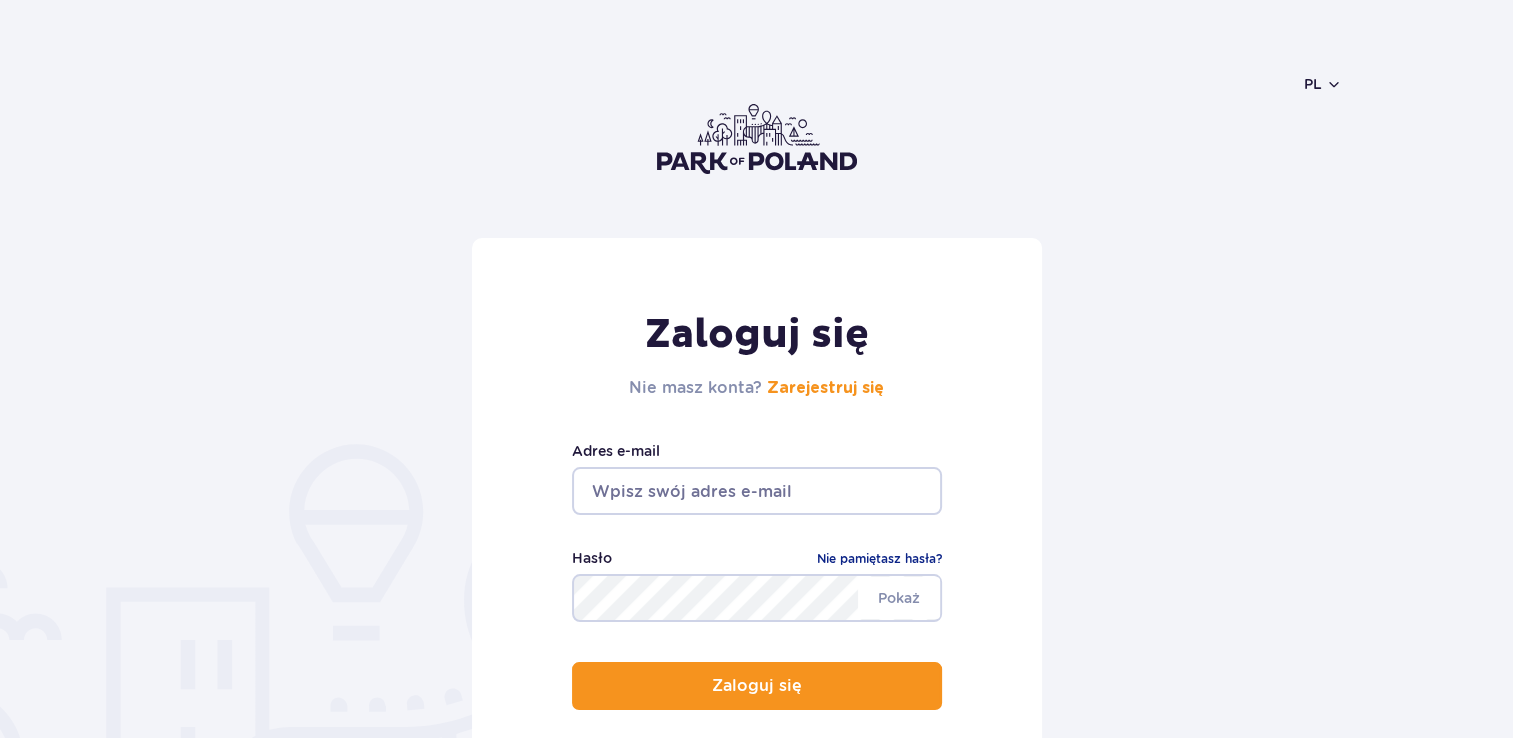 click at bounding box center [757, 491] 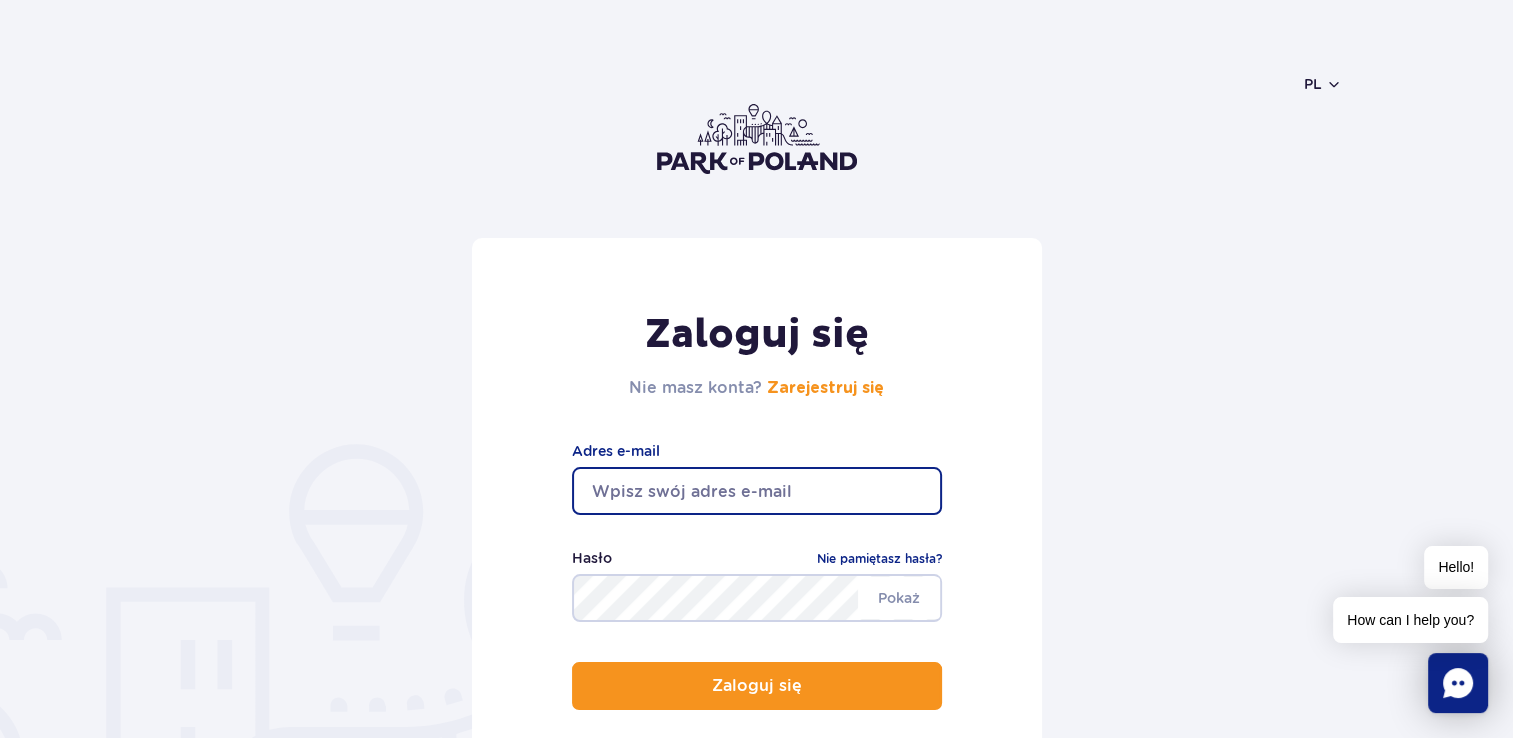 type on "aaalle_z@yahoo.com" 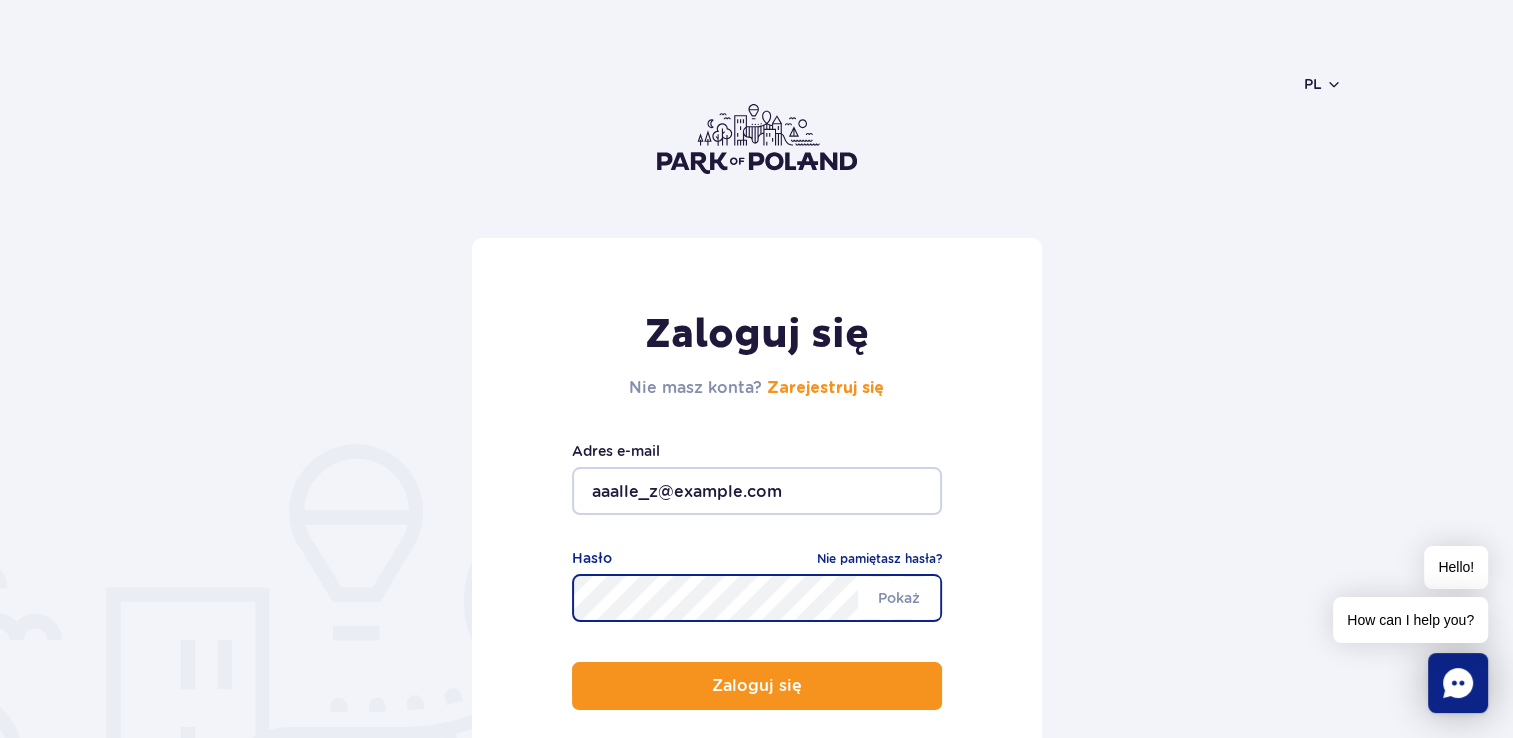 click on "Zaloguj się" at bounding box center [757, 686] 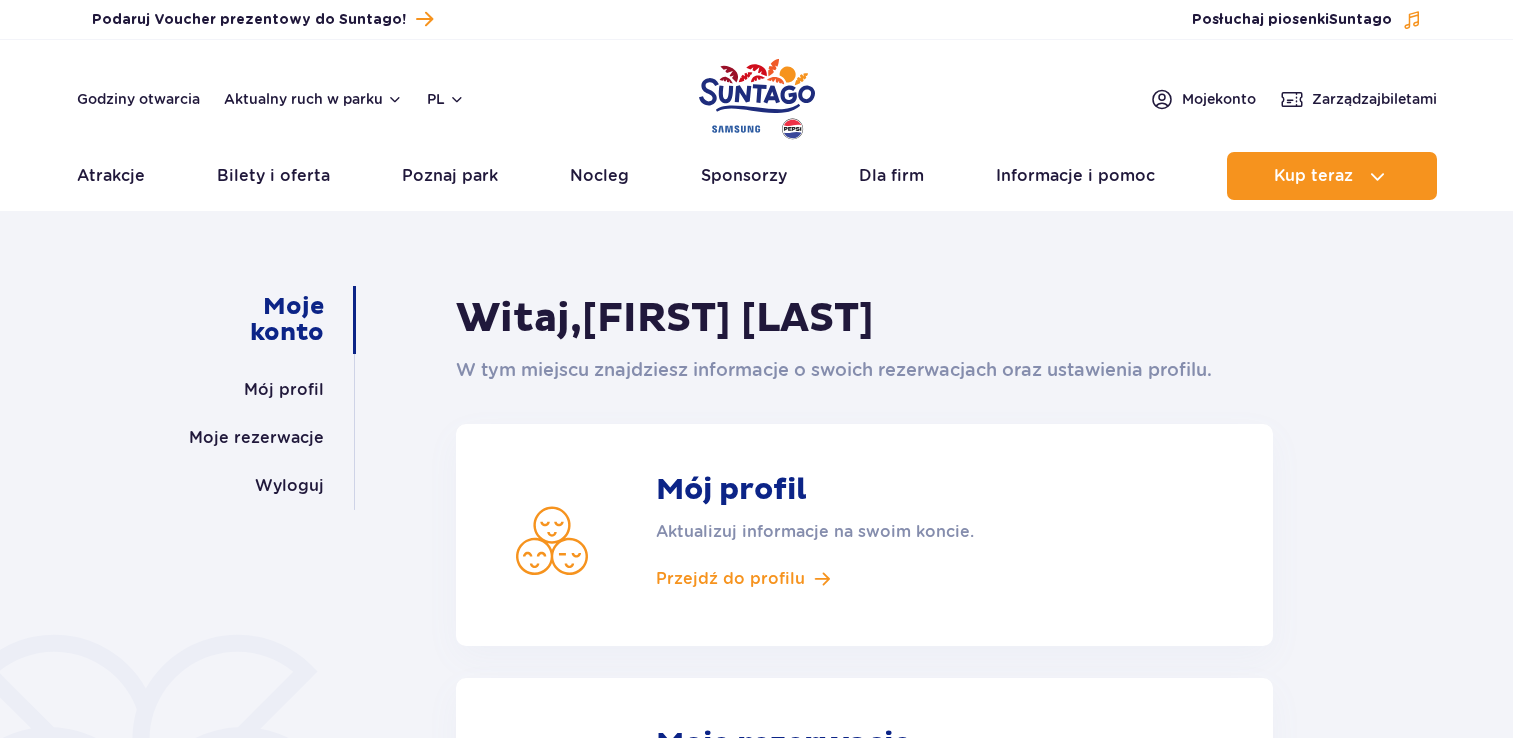 scroll, scrollTop: 0, scrollLeft: 0, axis: both 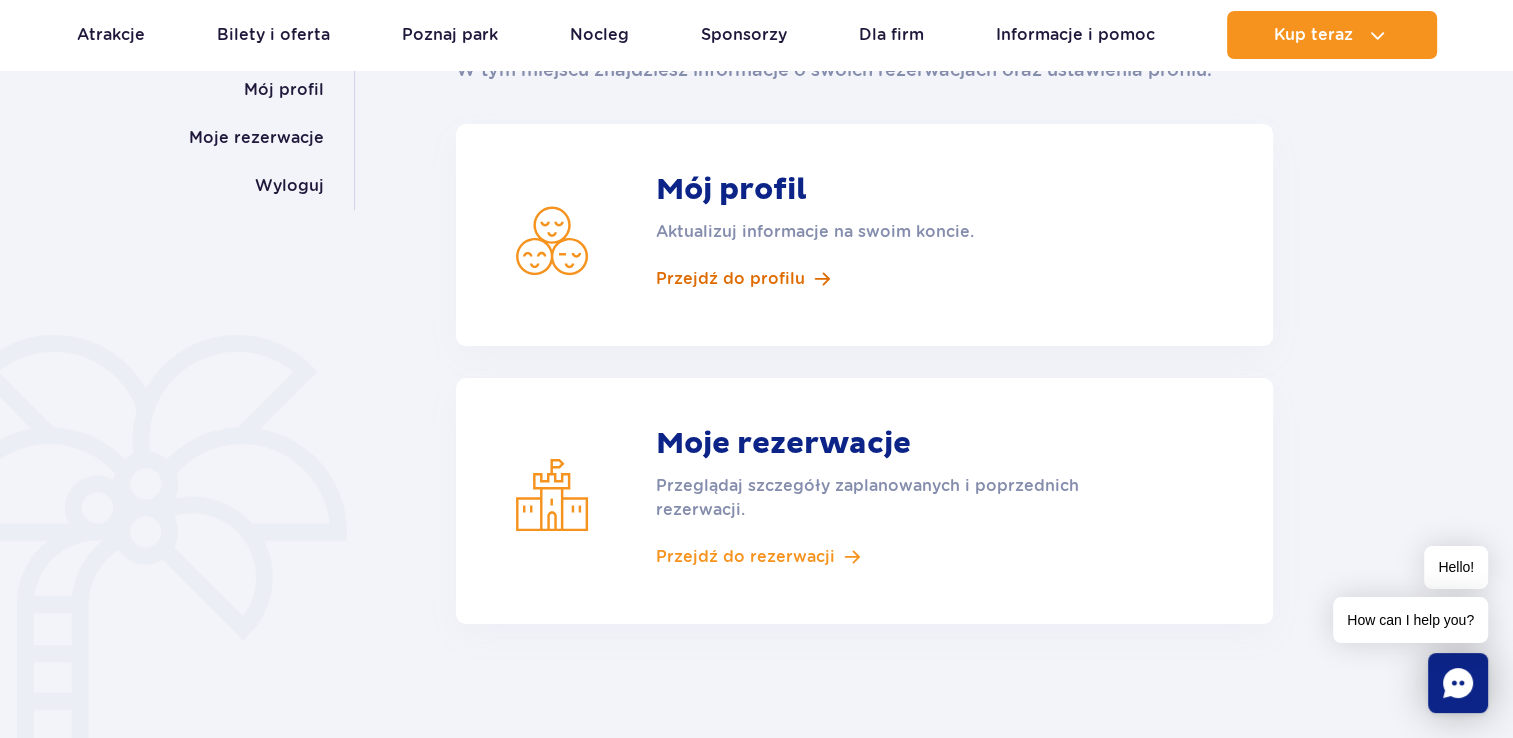 click on "Przejdź do profilu" at bounding box center (730, 279) 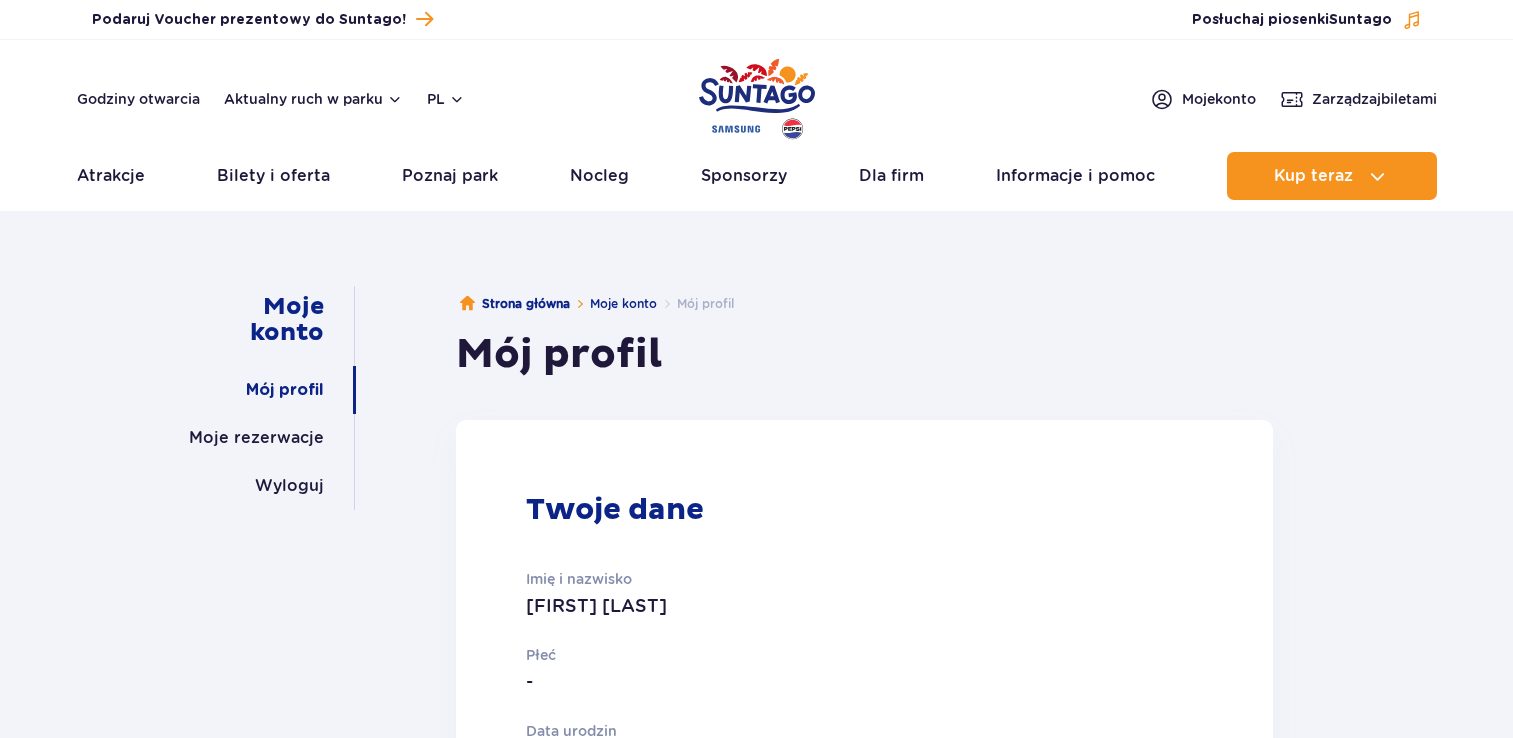 scroll, scrollTop: 0, scrollLeft: 0, axis: both 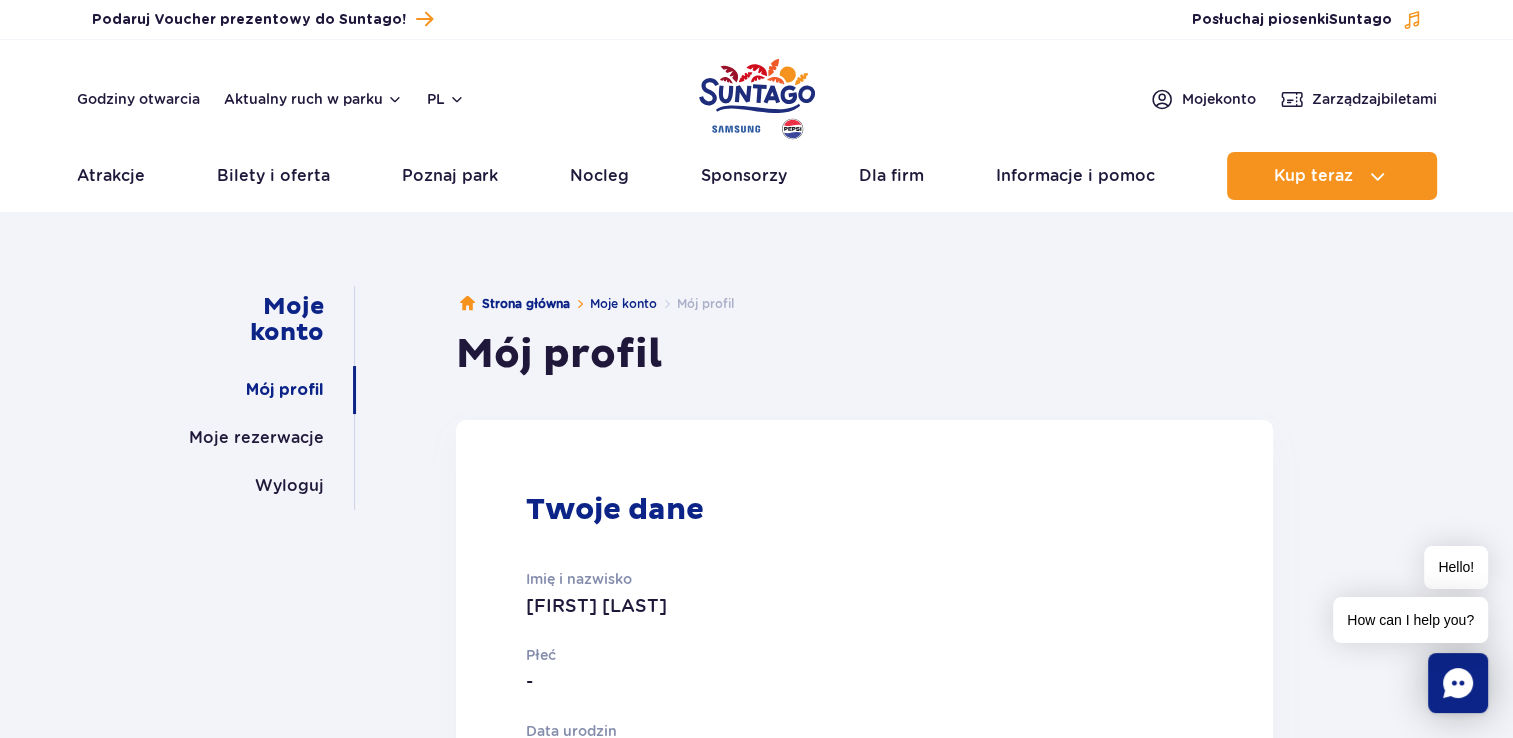 click on "Mój profil" at bounding box center (285, 390) 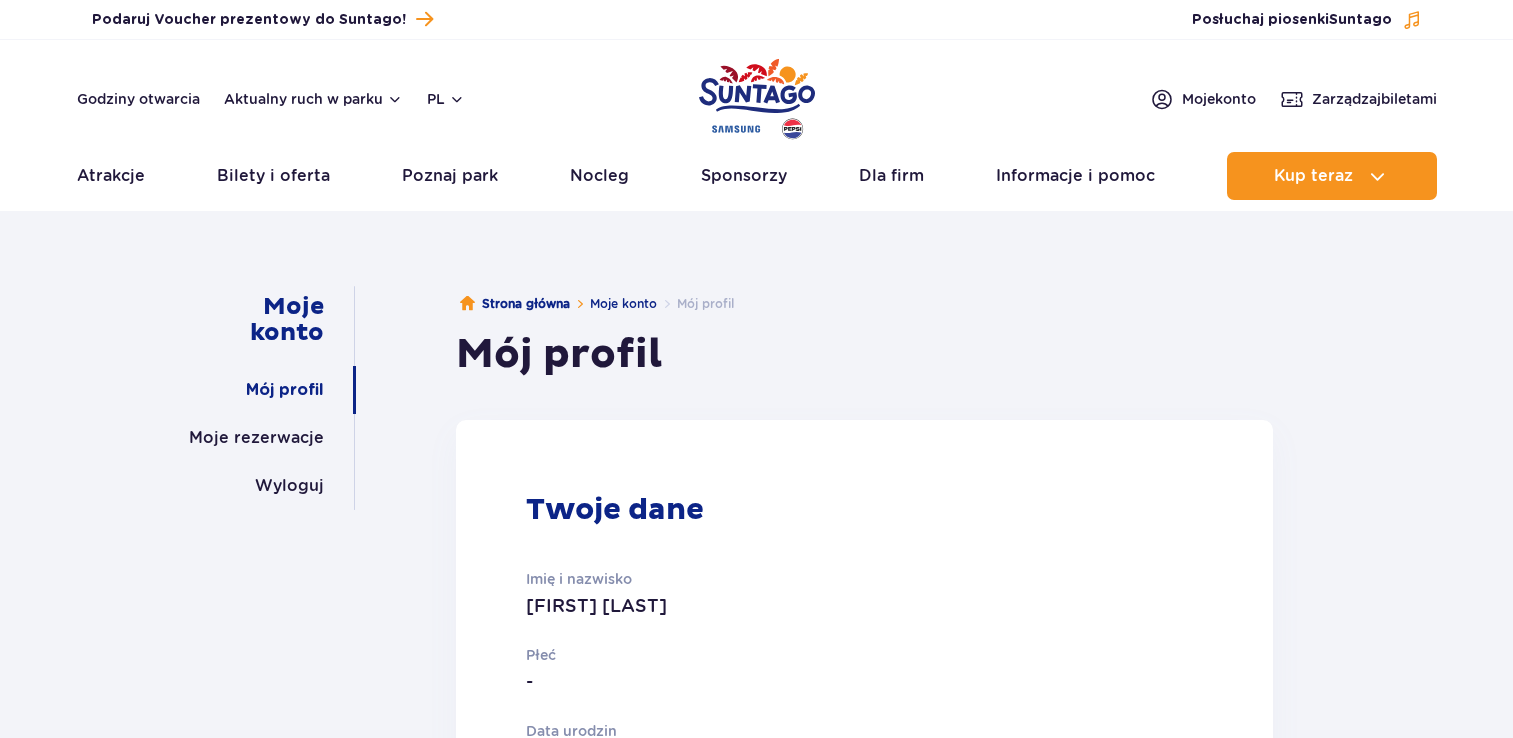 scroll, scrollTop: 0, scrollLeft: 0, axis: both 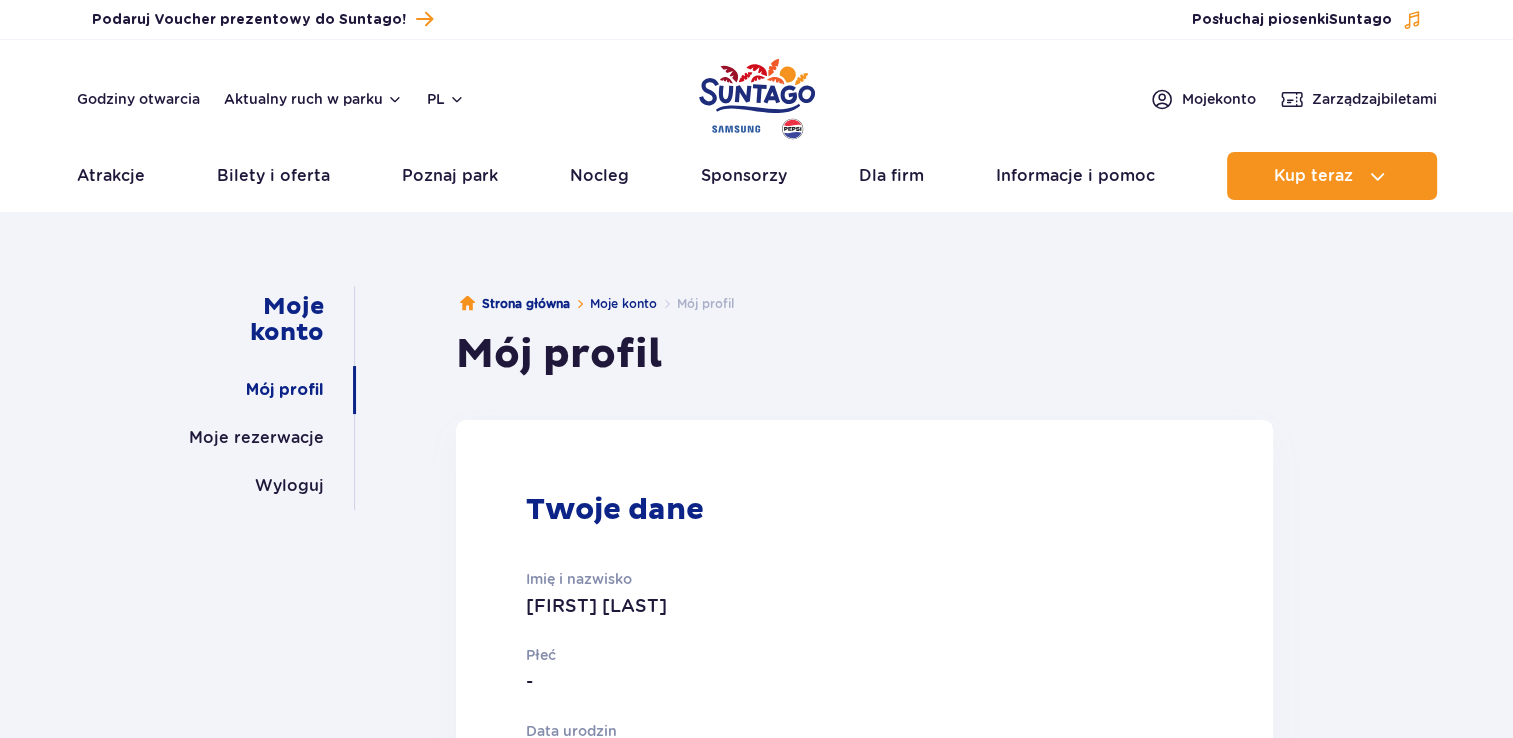 click on "Płeć" at bounding box center (787, 655) 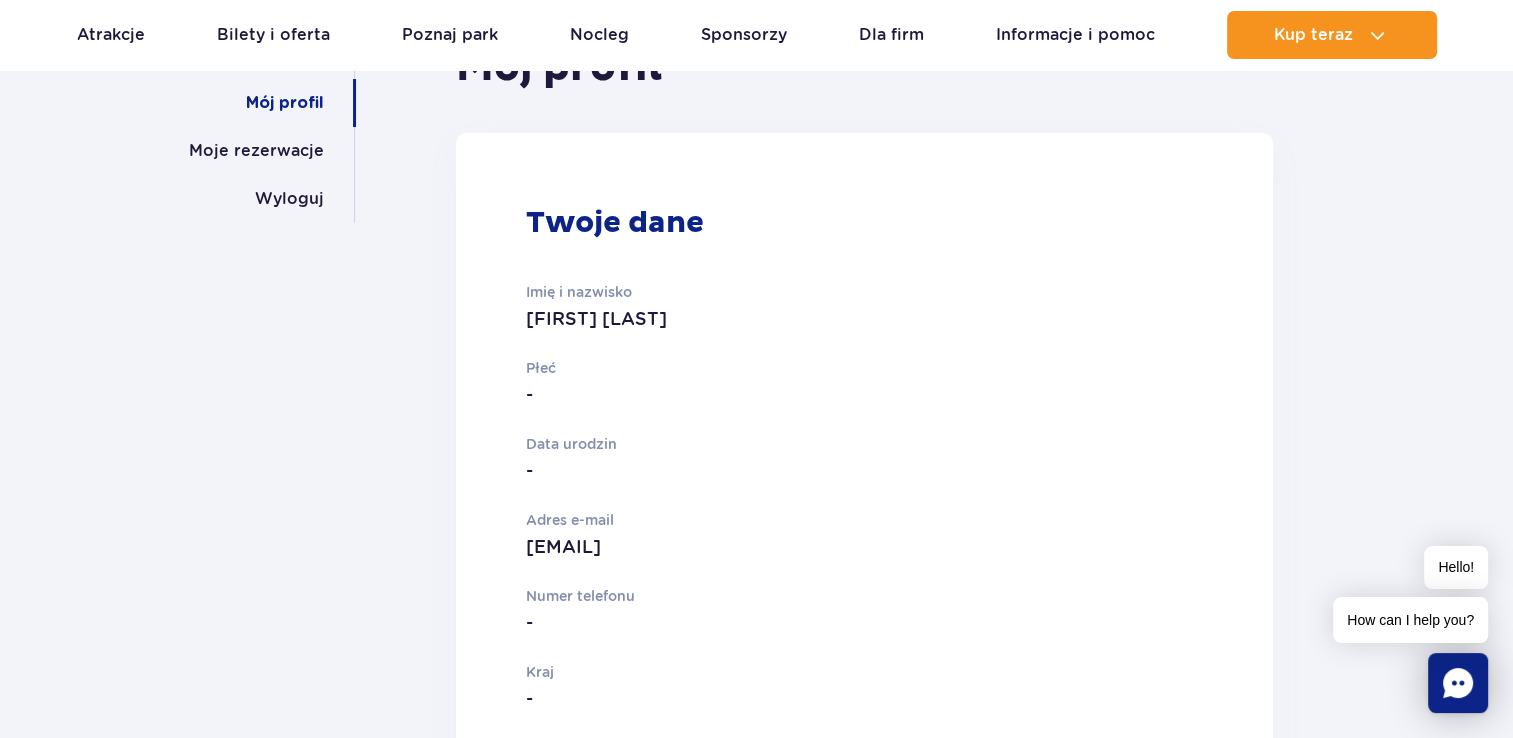 scroll, scrollTop: 400, scrollLeft: 0, axis: vertical 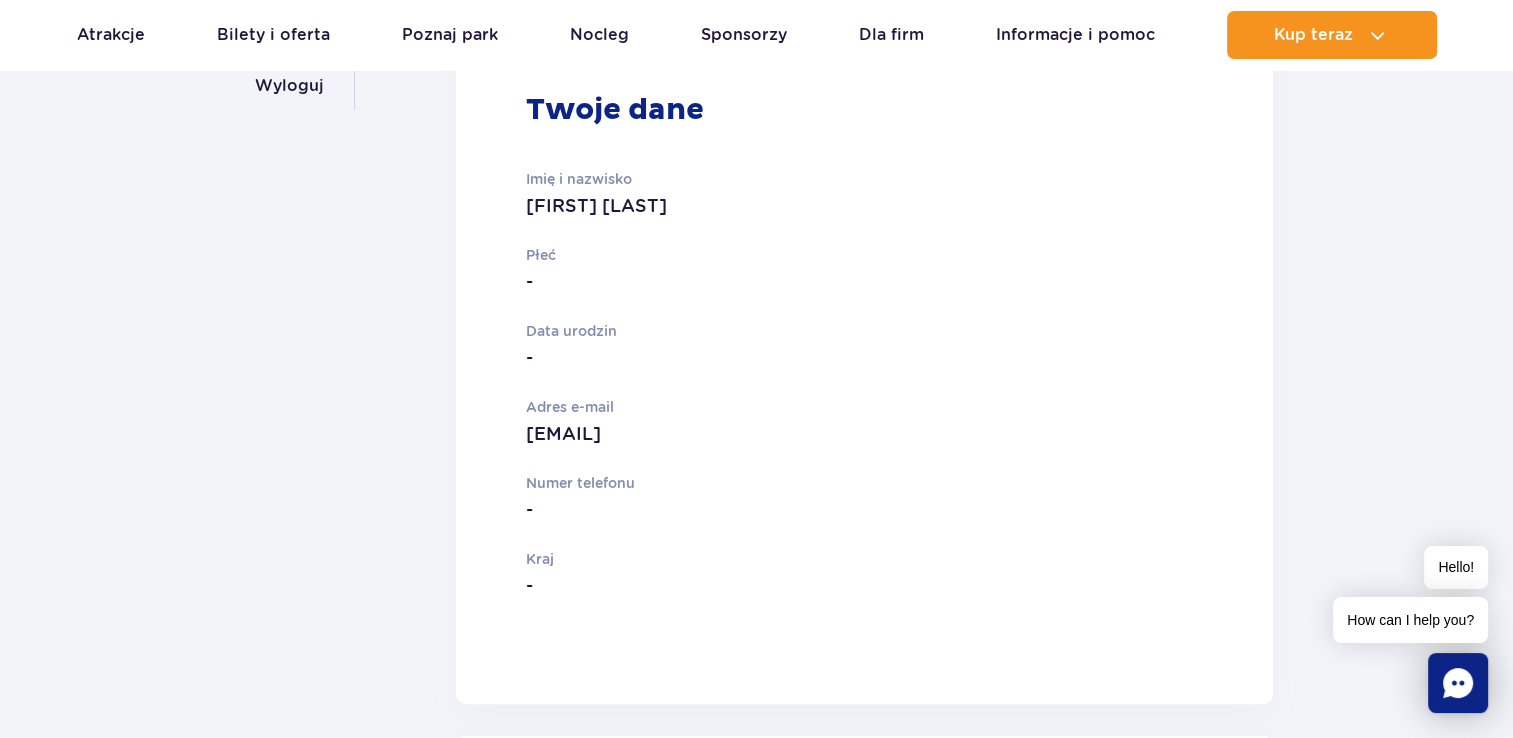 click on "Imię i nazwisko
Aleksandra
Gordeeva
Płeć
-
Data urodzin
-
Adres e-mail
aaalle_z@yahoo.com
Numer telefonu
-
Kraj
-" at bounding box center [787, 372] 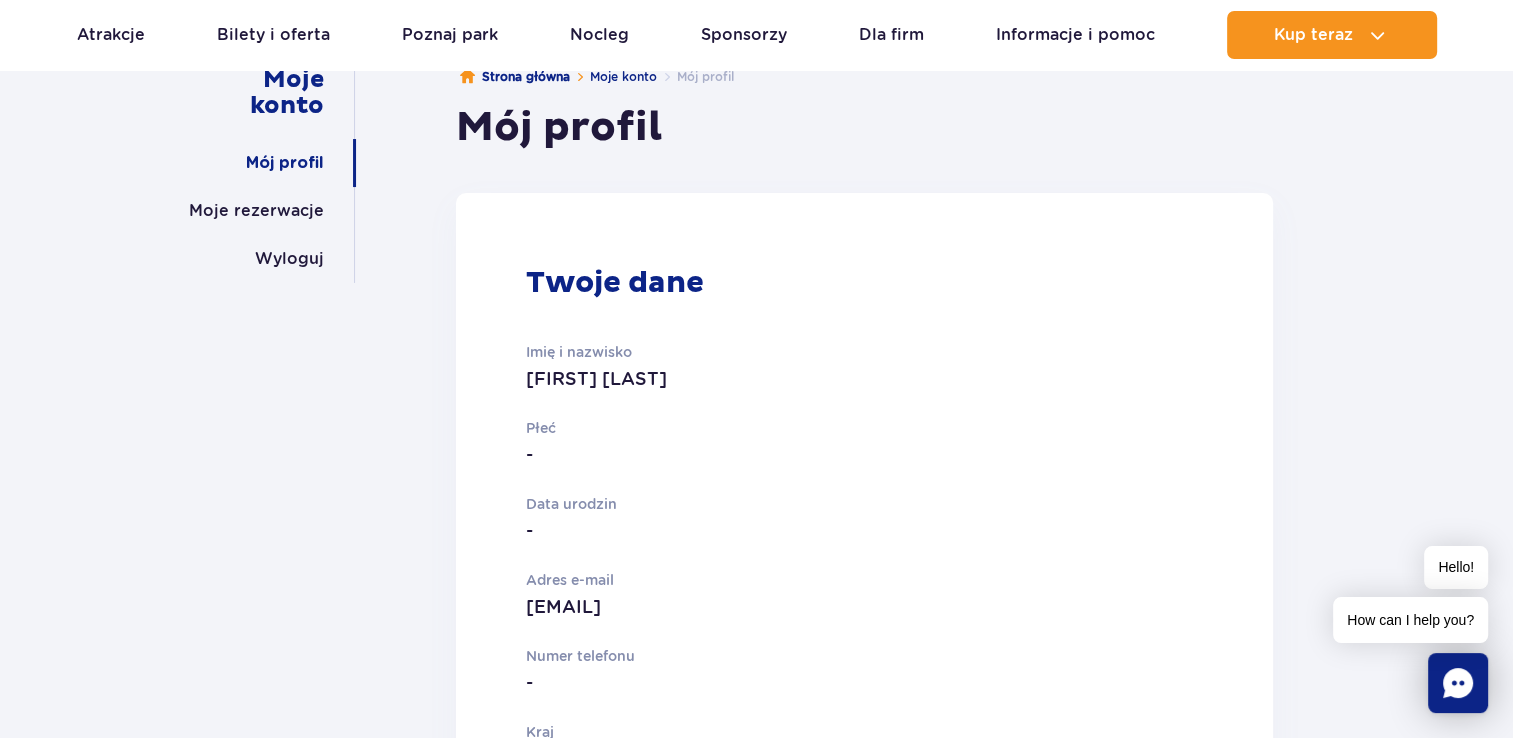 scroll, scrollTop: 100, scrollLeft: 0, axis: vertical 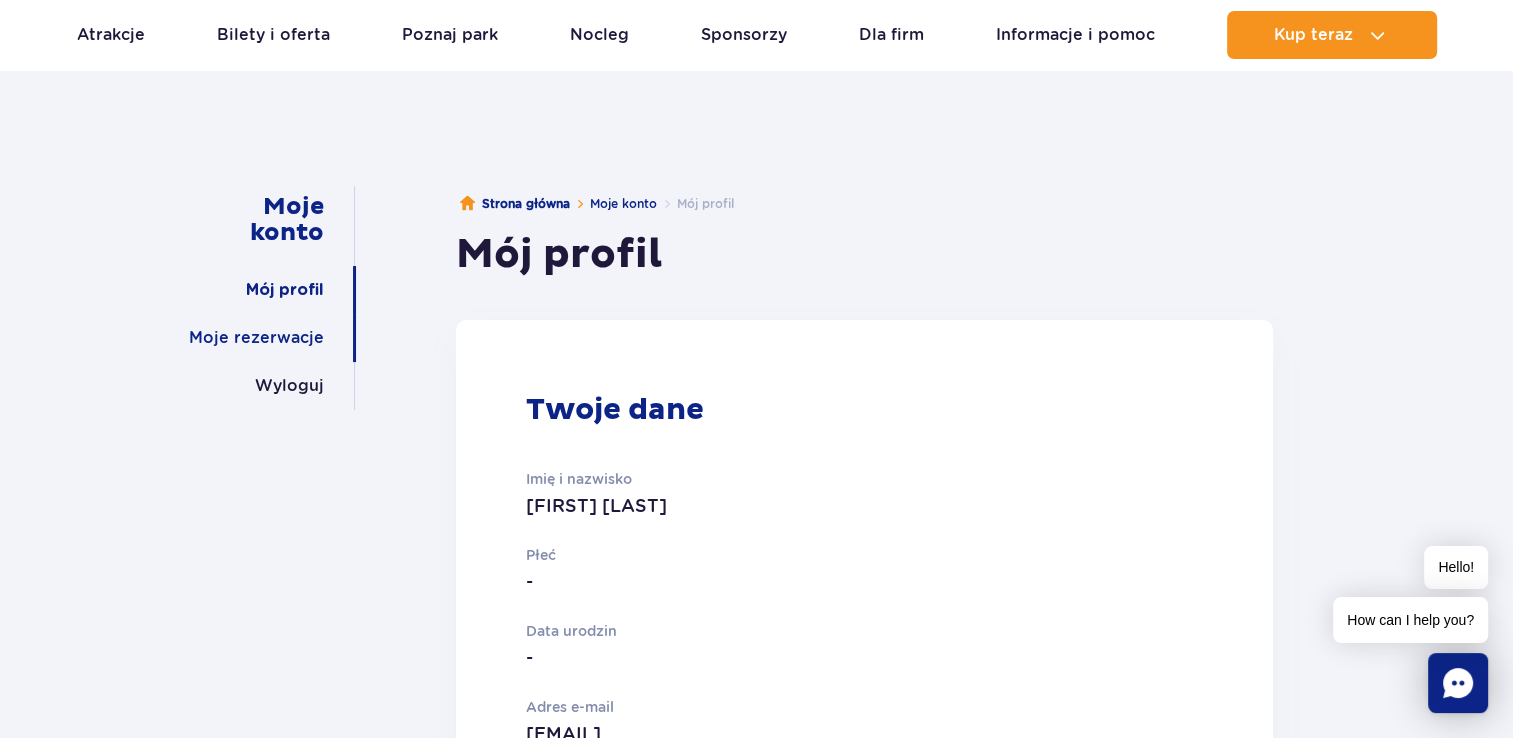 click on "Moje rezerwacje" at bounding box center [256, 338] 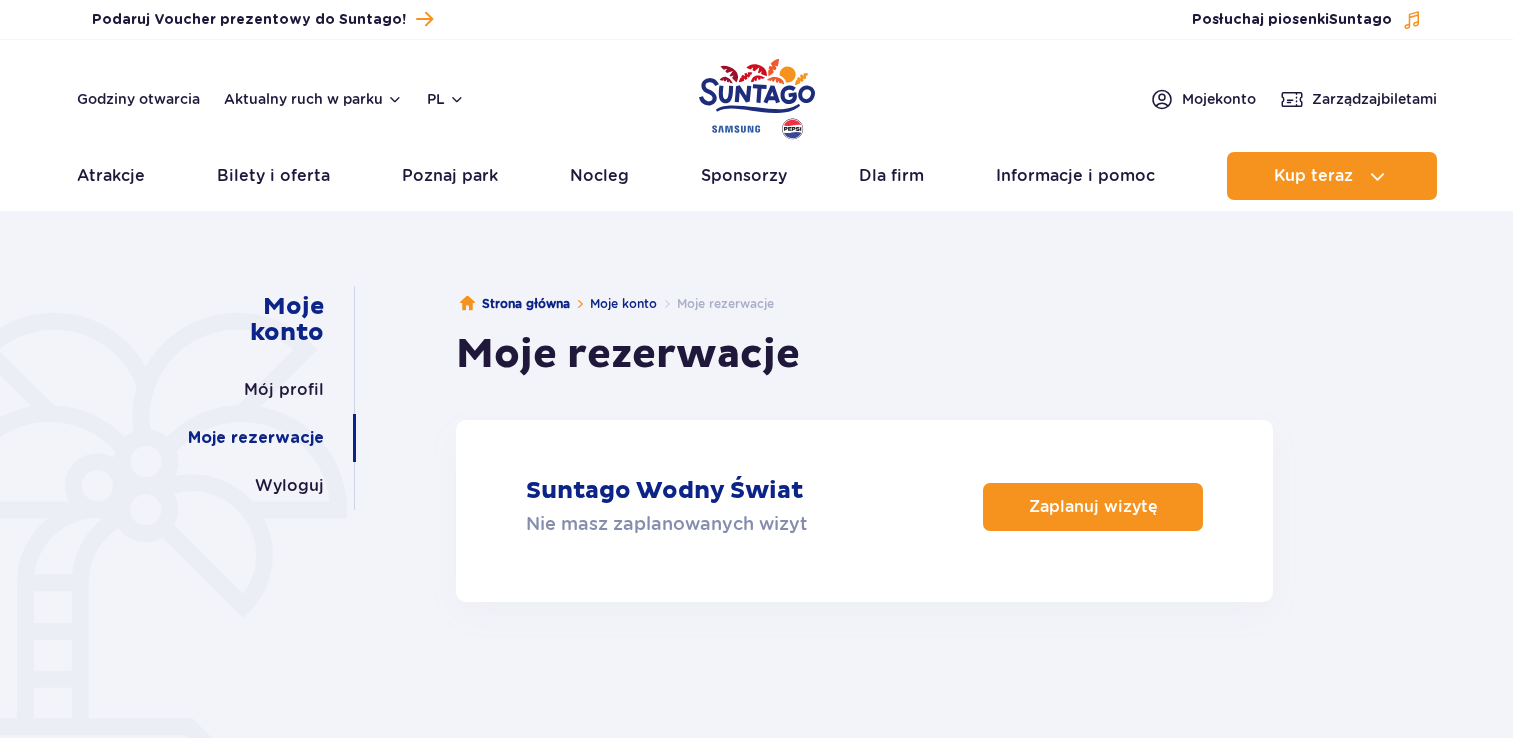 scroll, scrollTop: 0, scrollLeft: 0, axis: both 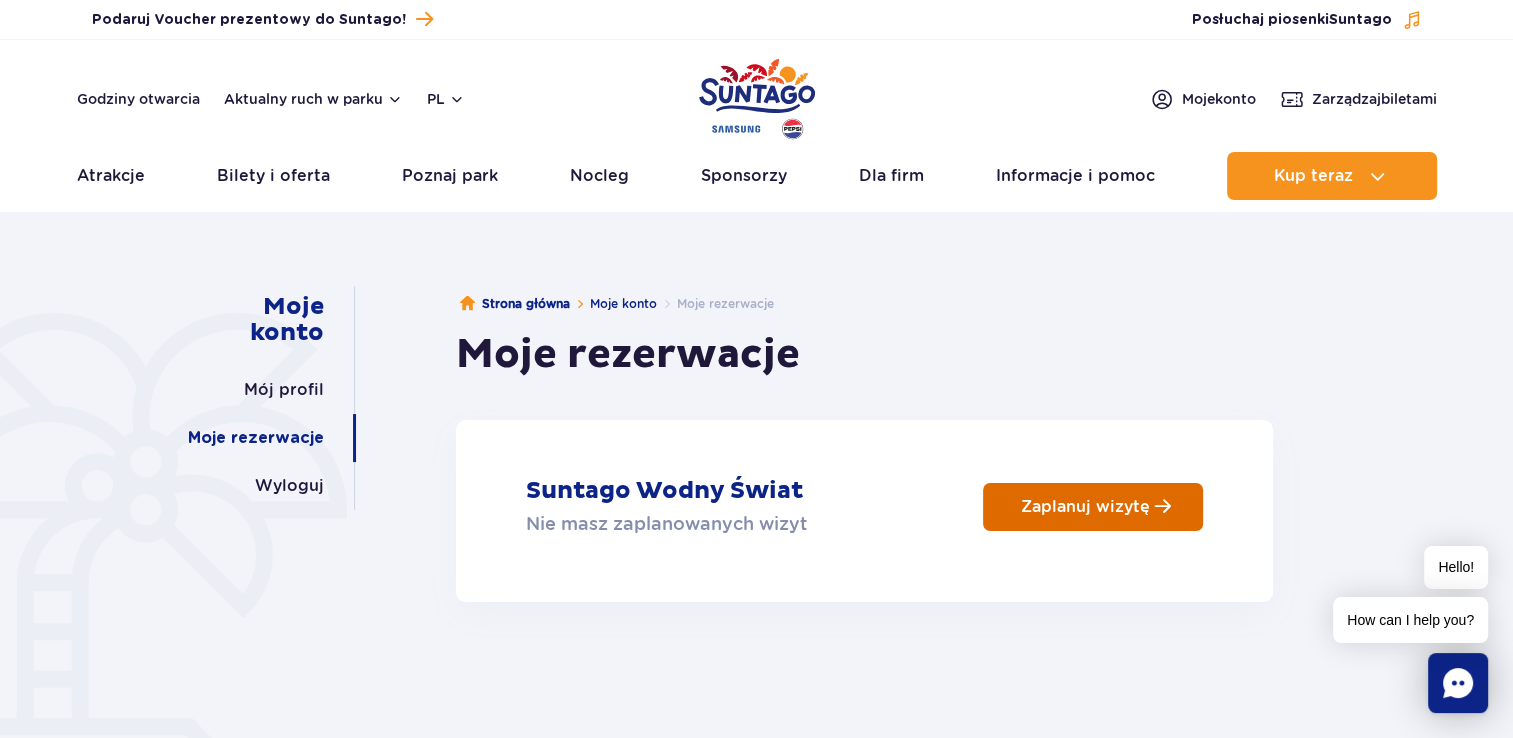 click on "Zaplanuj wizytę" at bounding box center (1093, 507) 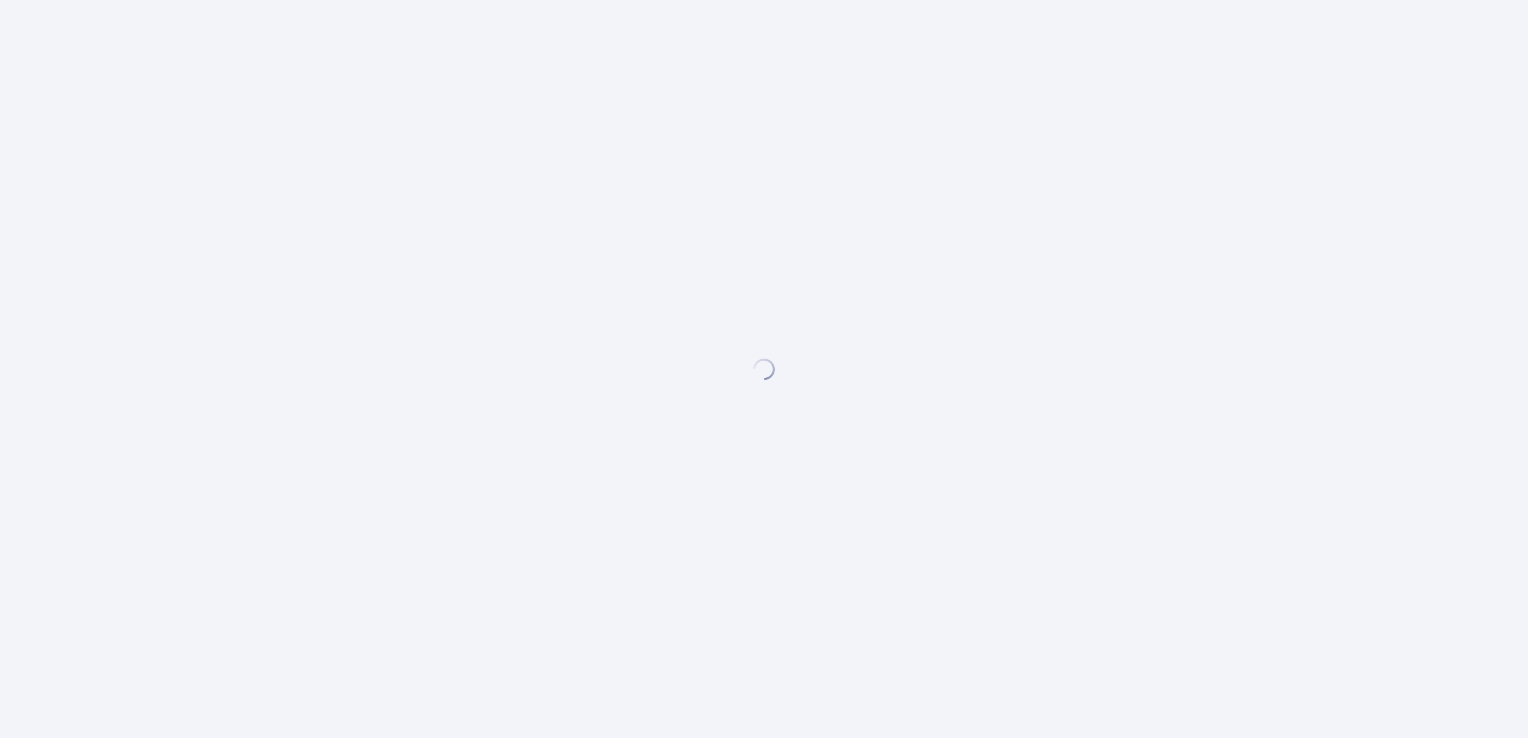 scroll, scrollTop: 0, scrollLeft: 0, axis: both 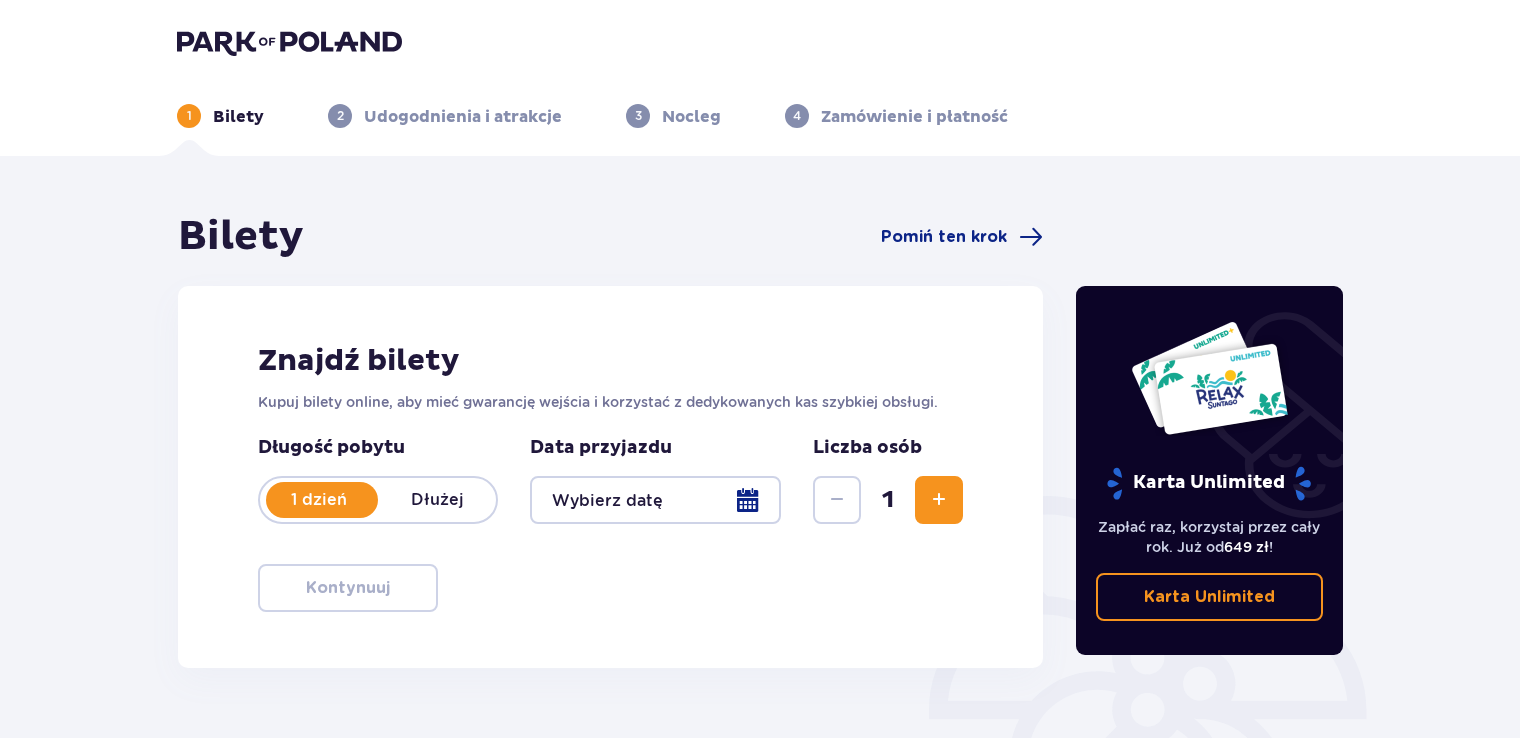 click at bounding box center (939, 500) 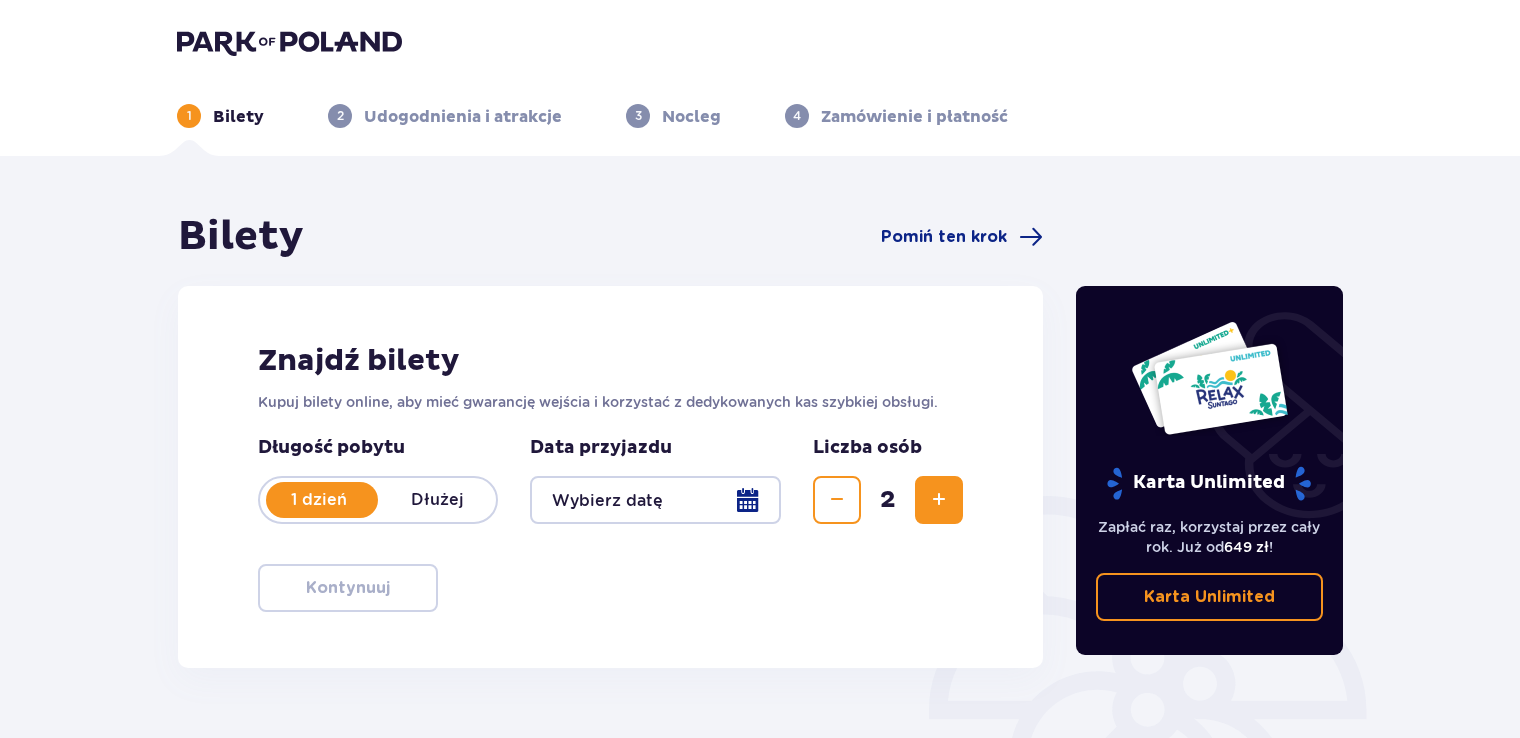click at bounding box center [939, 500] 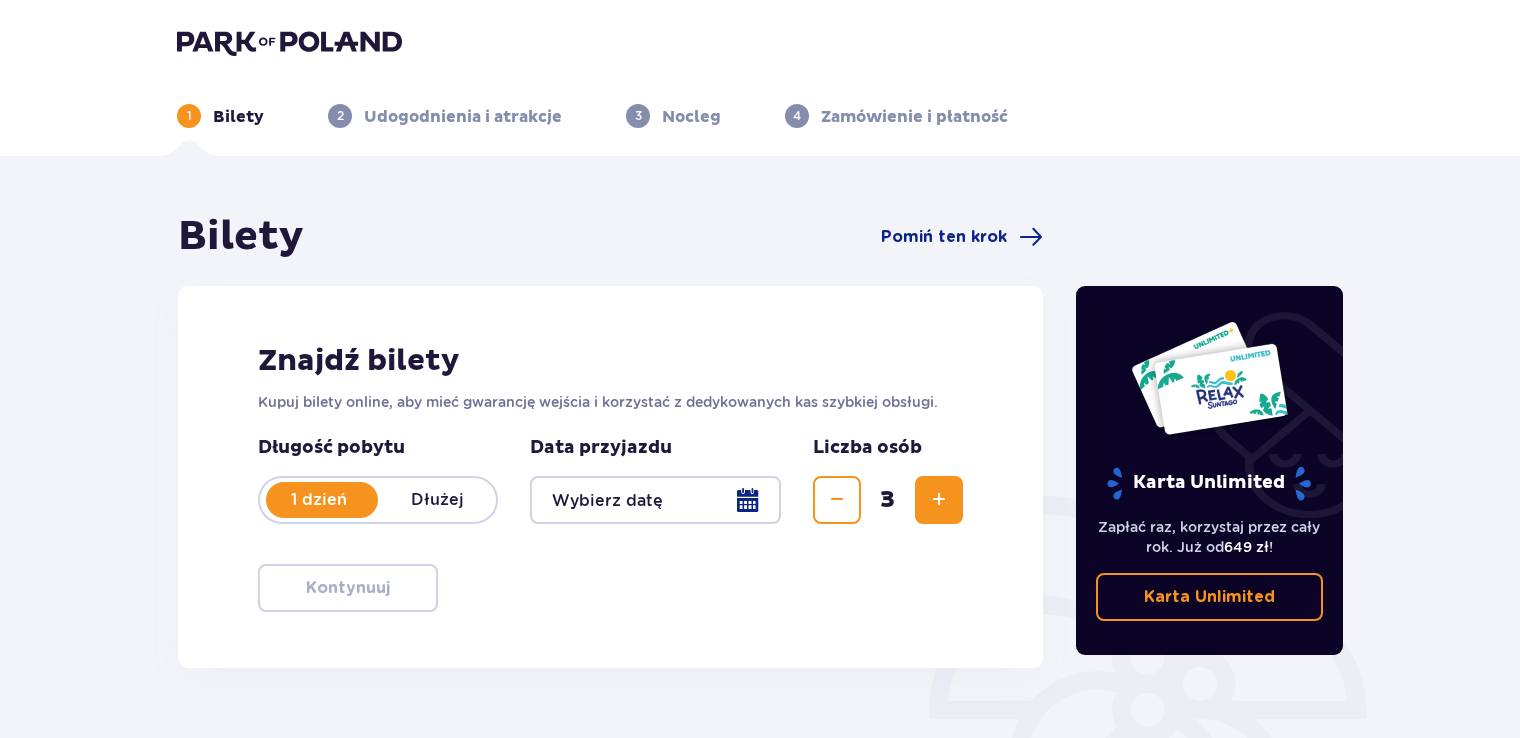 click at bounding box center (939, 500) 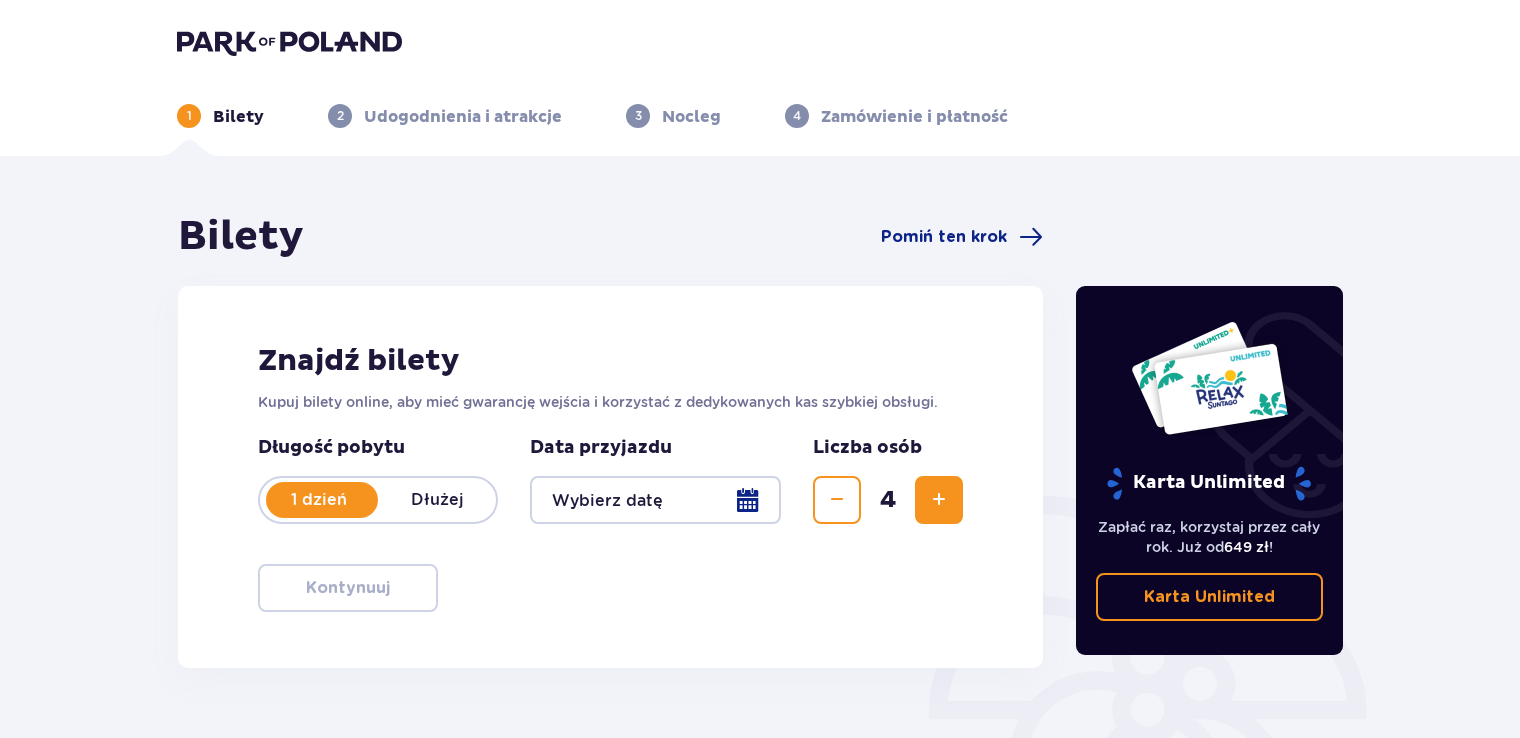 click at bounding box center (939, 500) 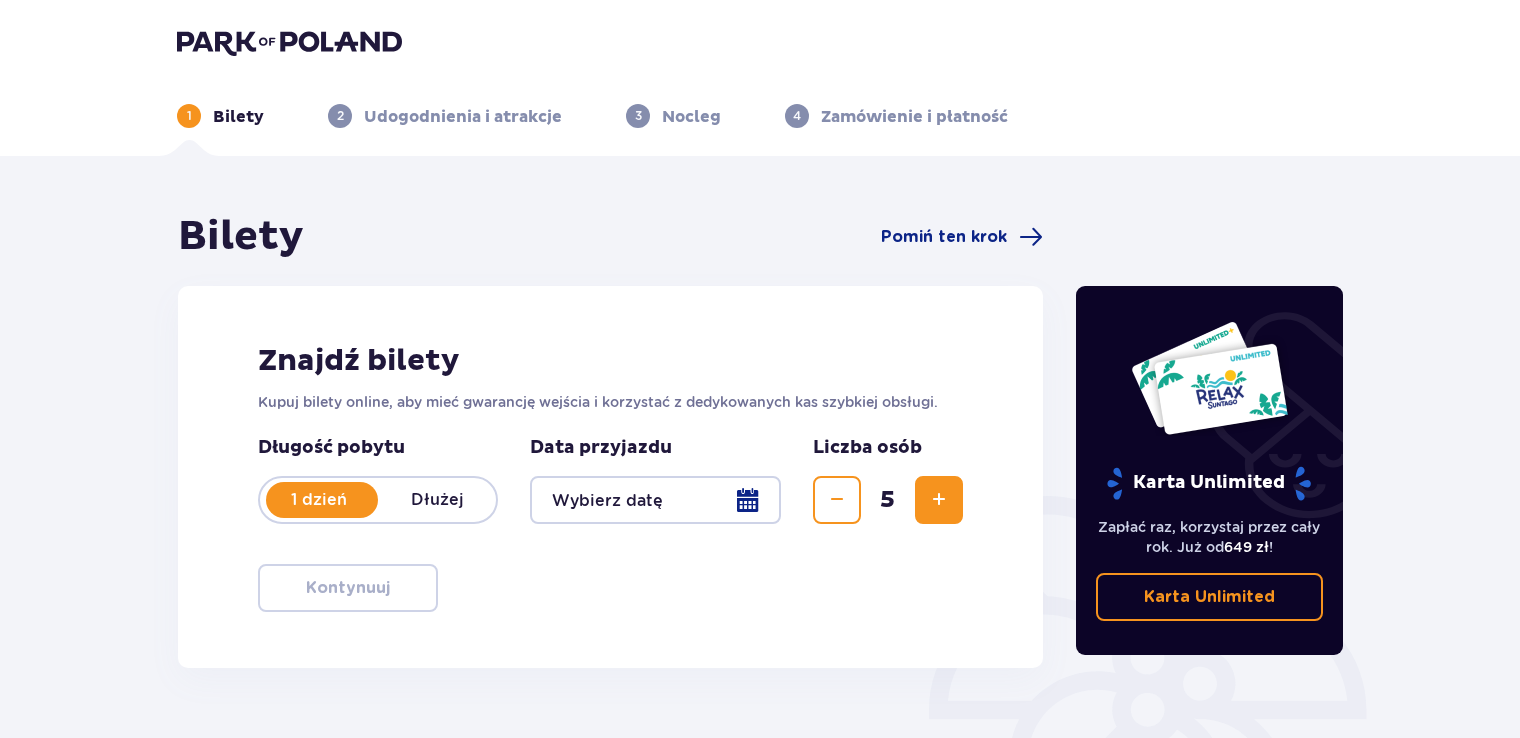click at bounding box center [655, 500] 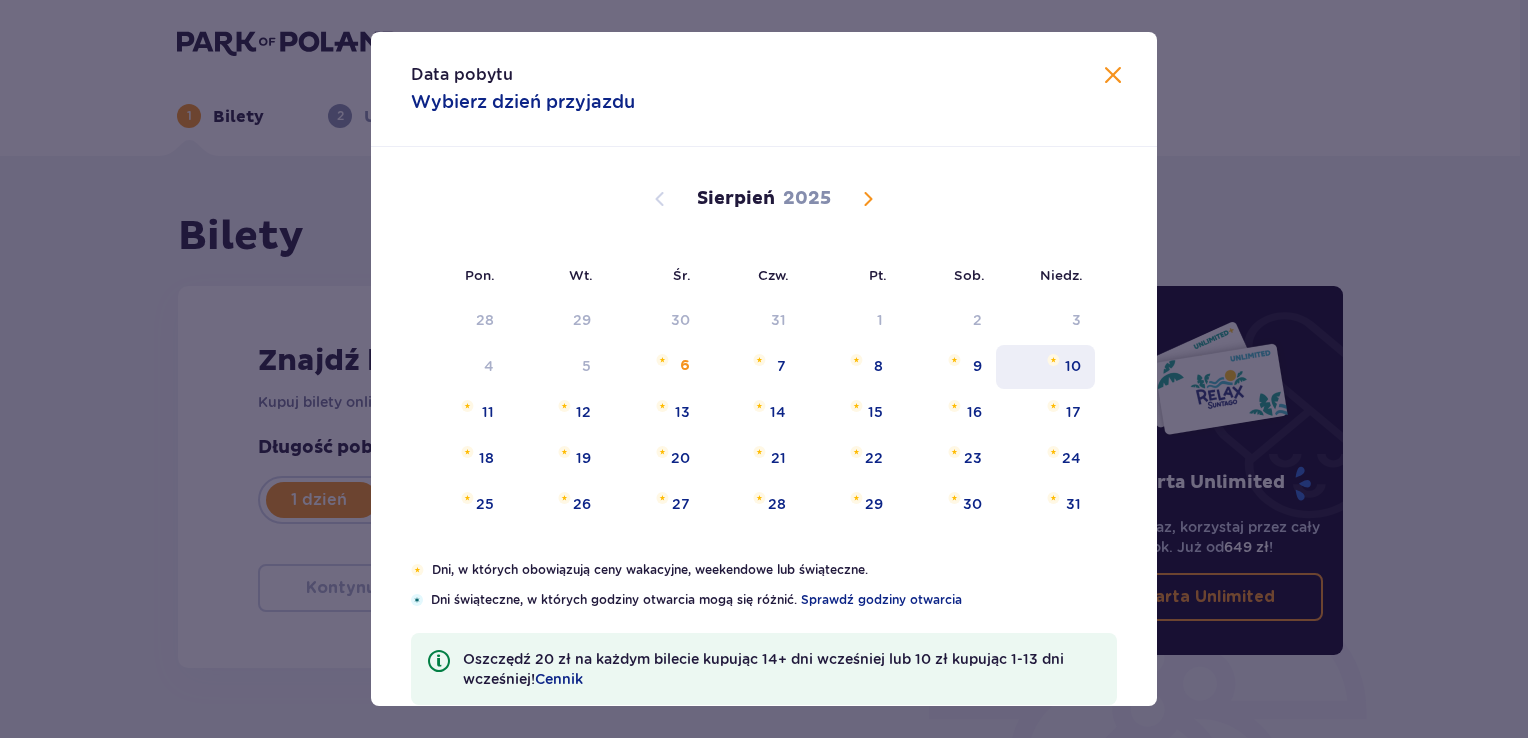click on "10" at bounding box center (1073, 366) 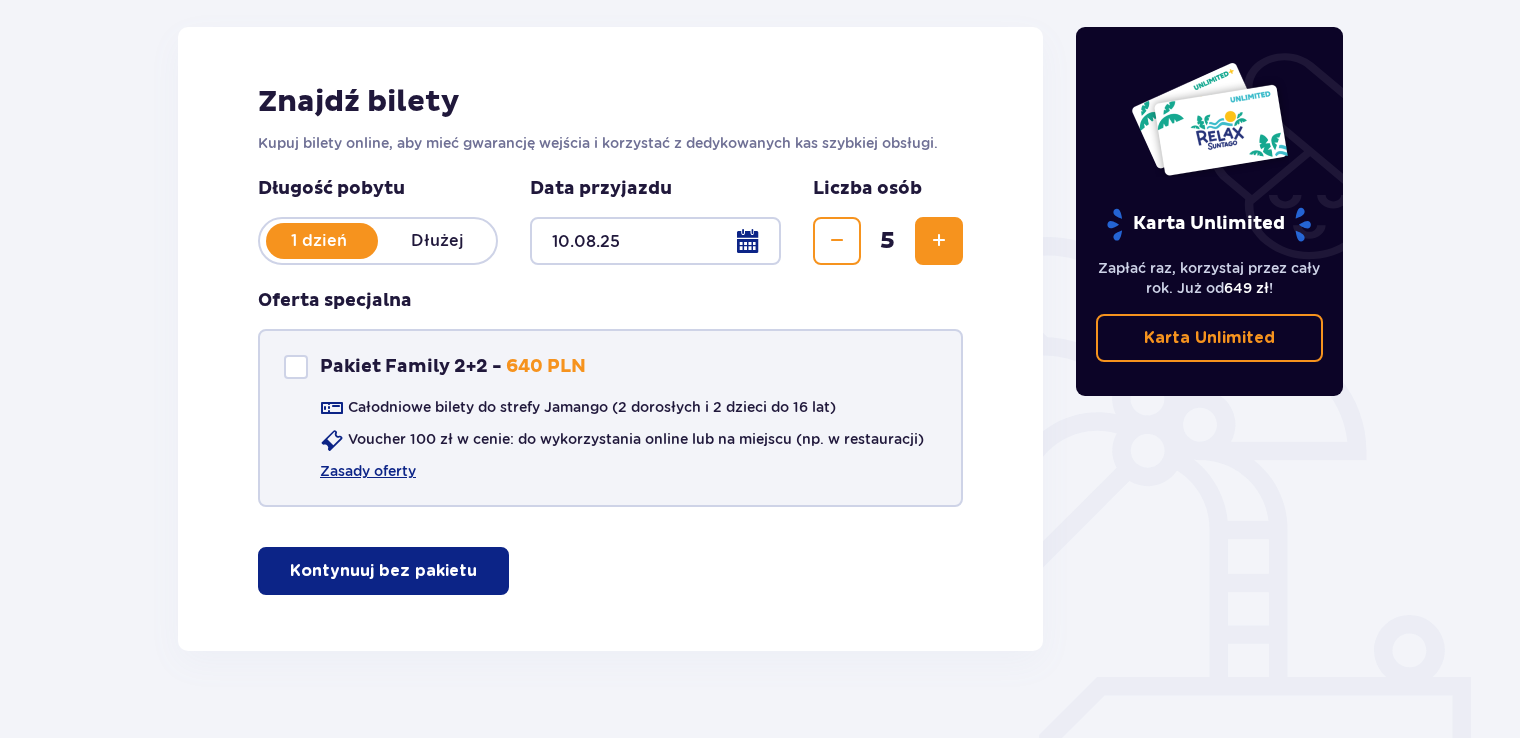 scroll, scrollTop: 291, scrollLeft: 0, axis: vertical 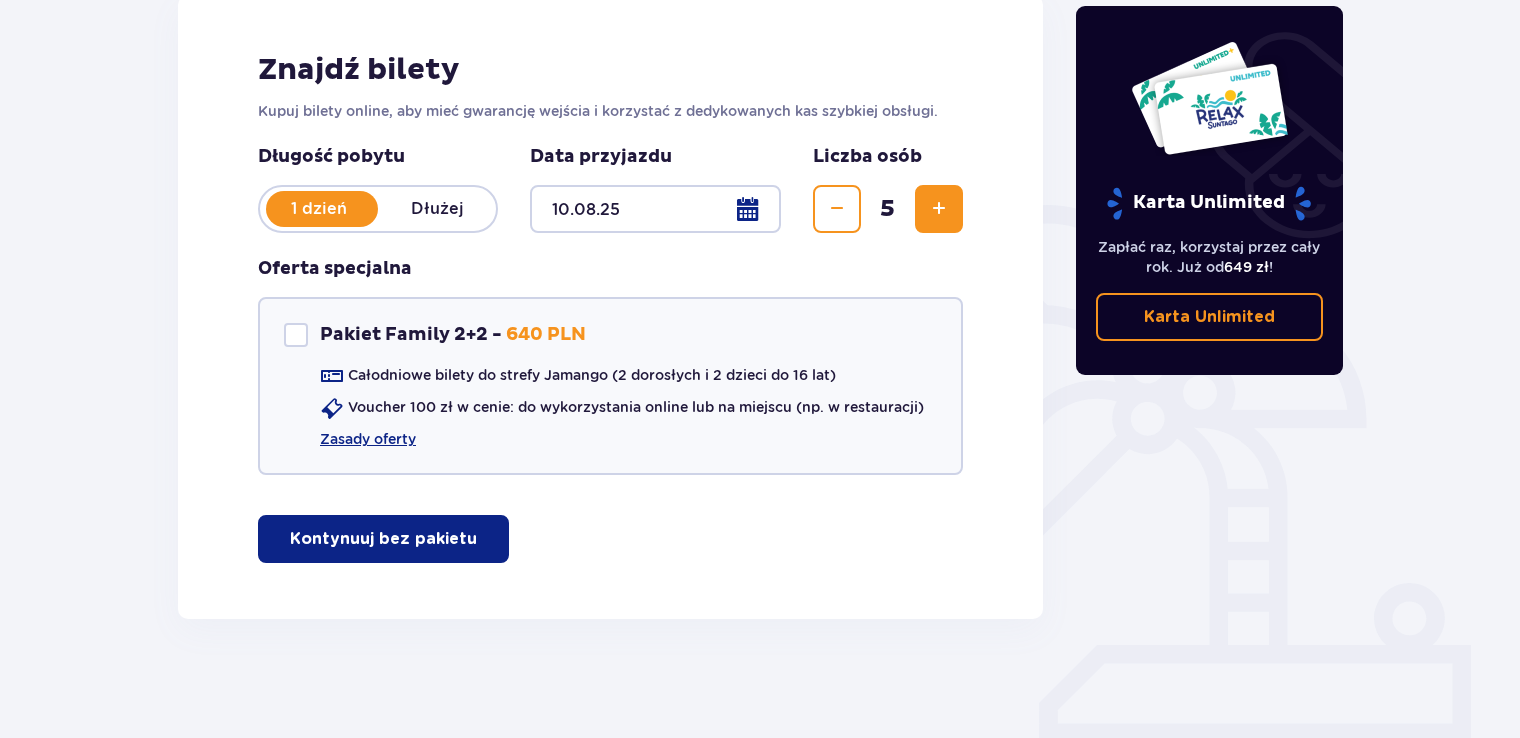 click at bounding box center (481, 539) 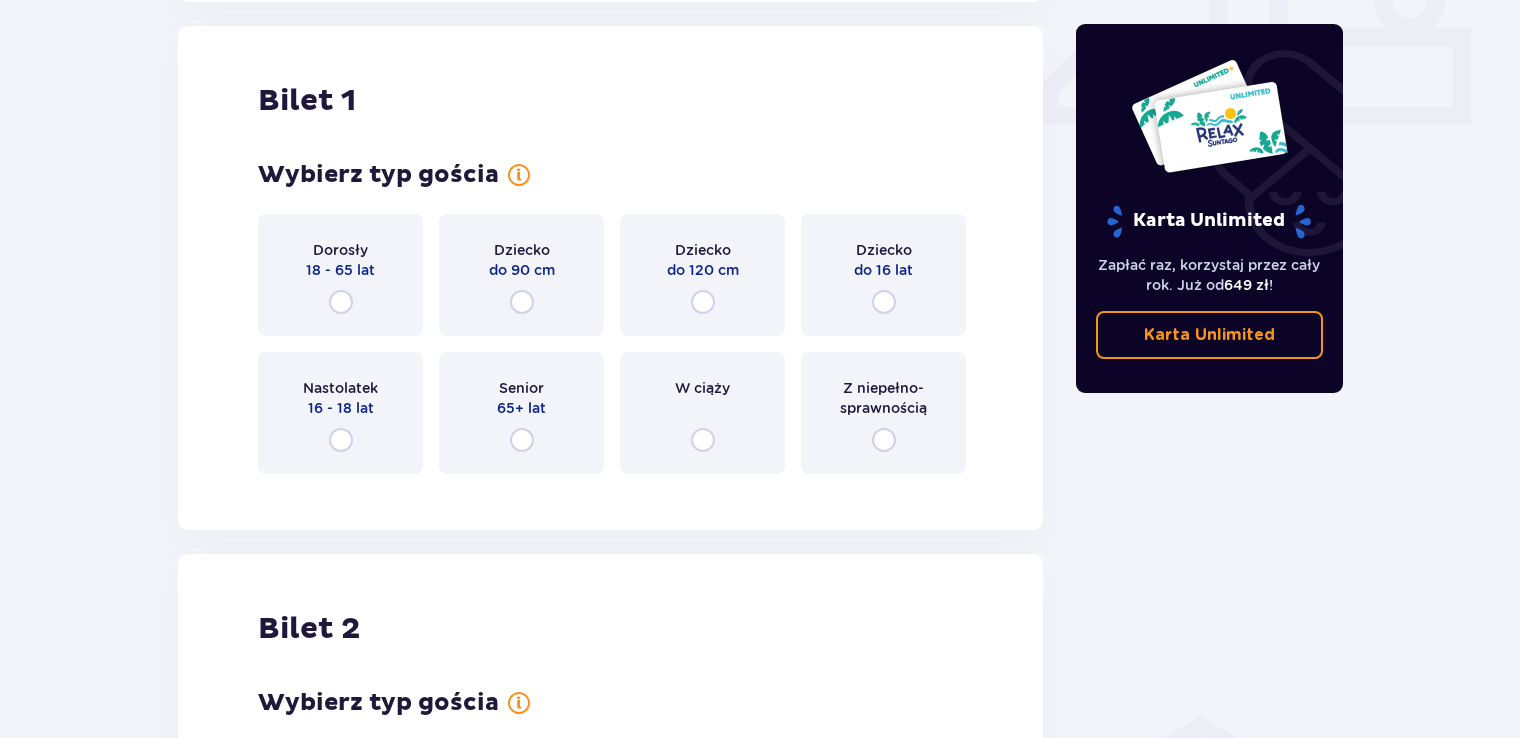 scroll, scrollTop: 909, scrollLeft: 0, axis: vertical 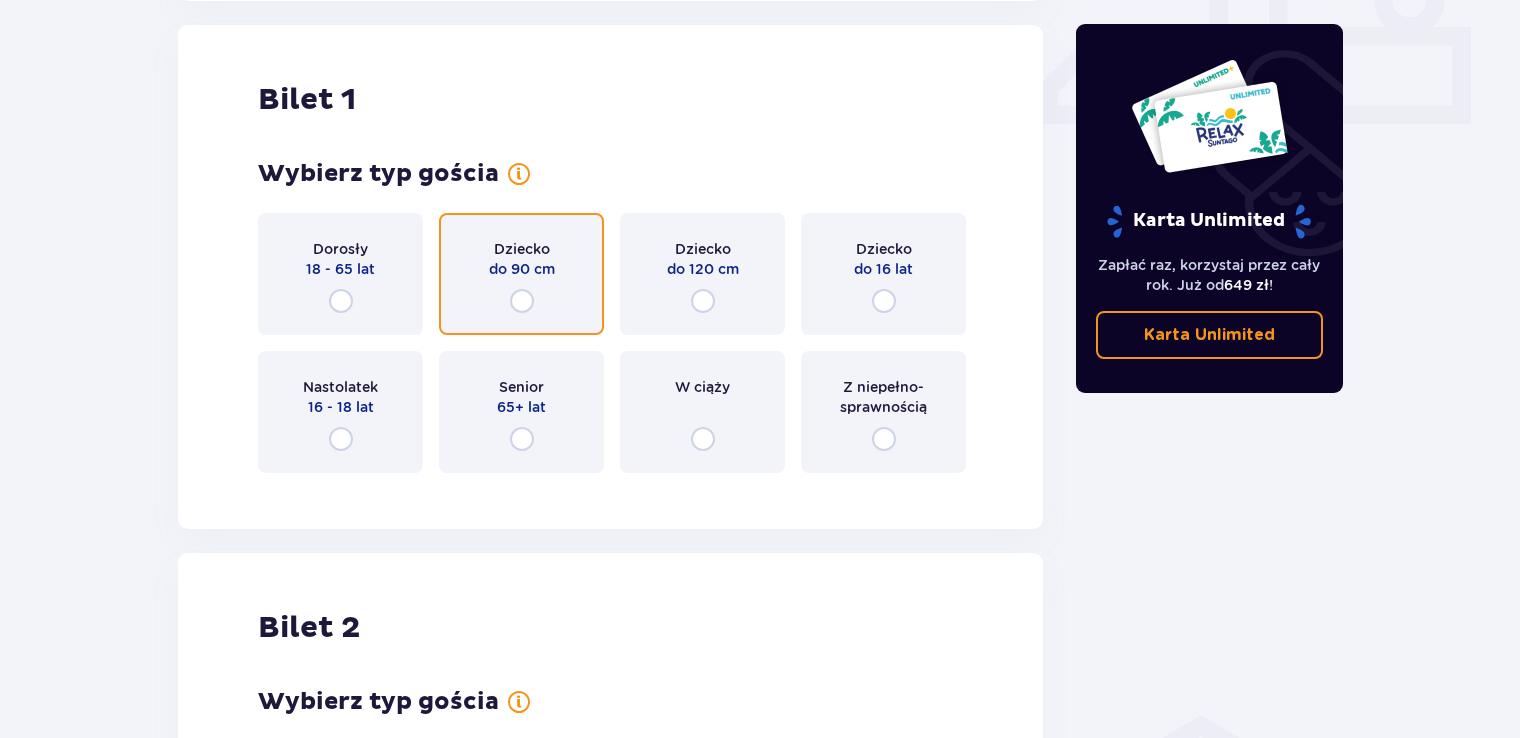 click at bounding box center (522, 301) 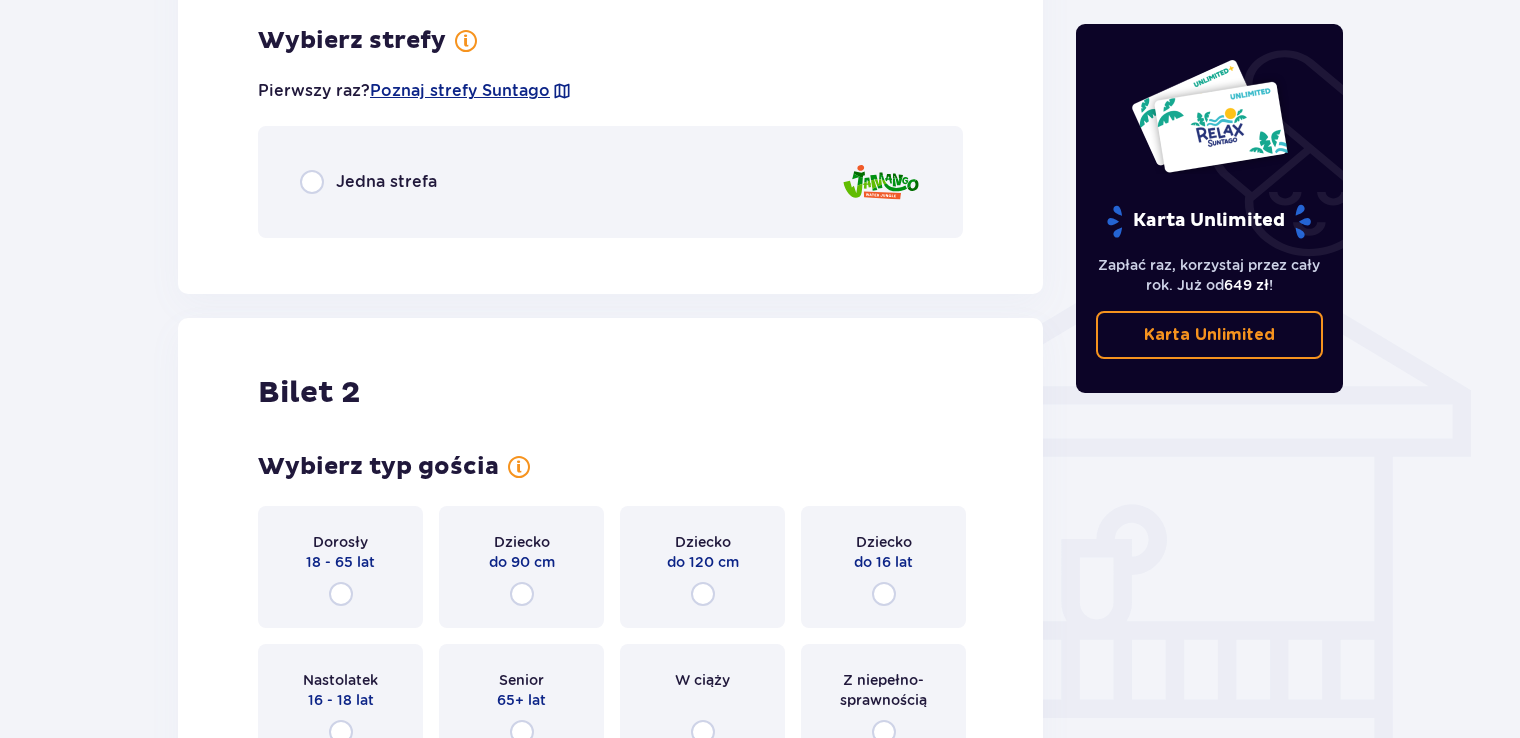 scroll, scrollTop: 1397, scrollLeft: 0, axis: vertical 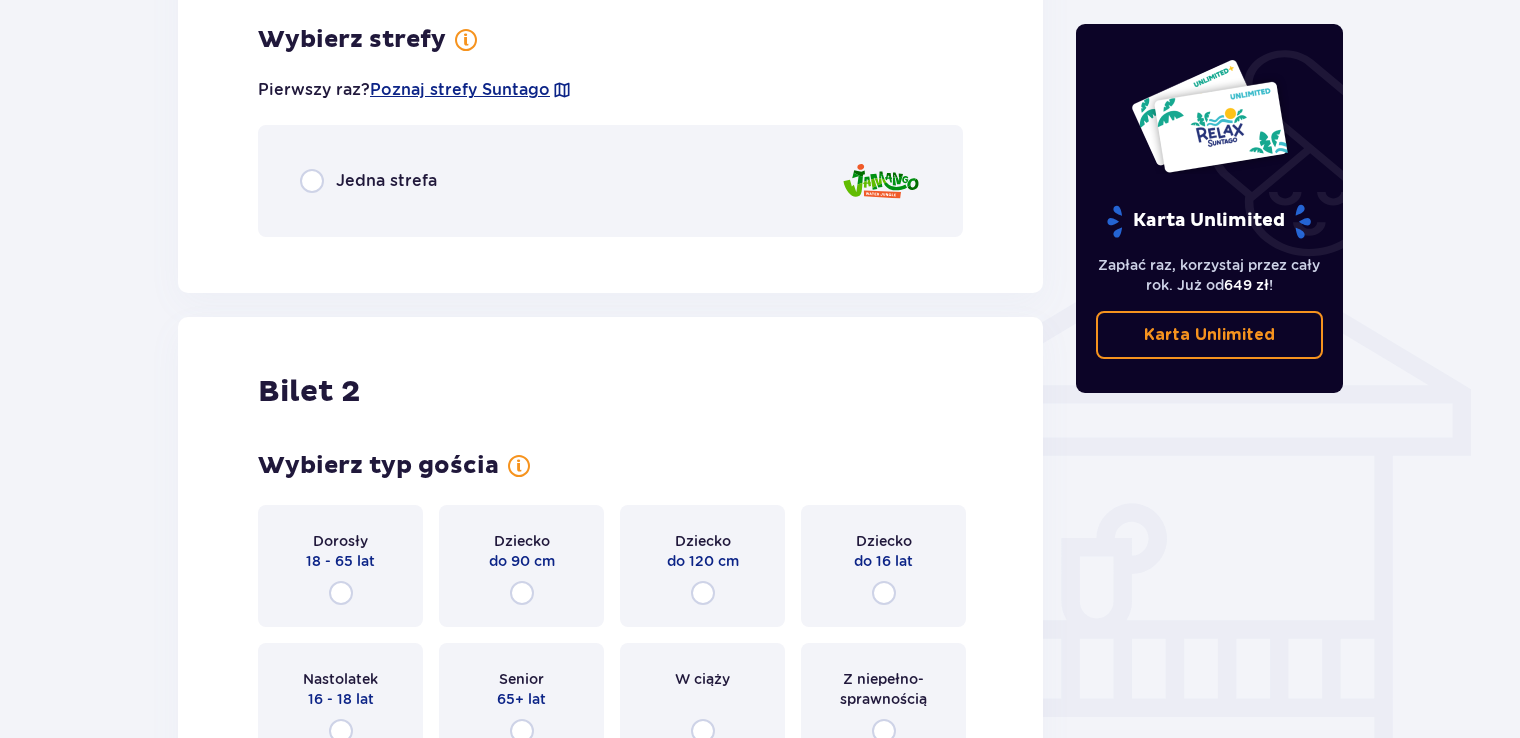 click on "Jedna strefa" at bounding box center [610, 181] 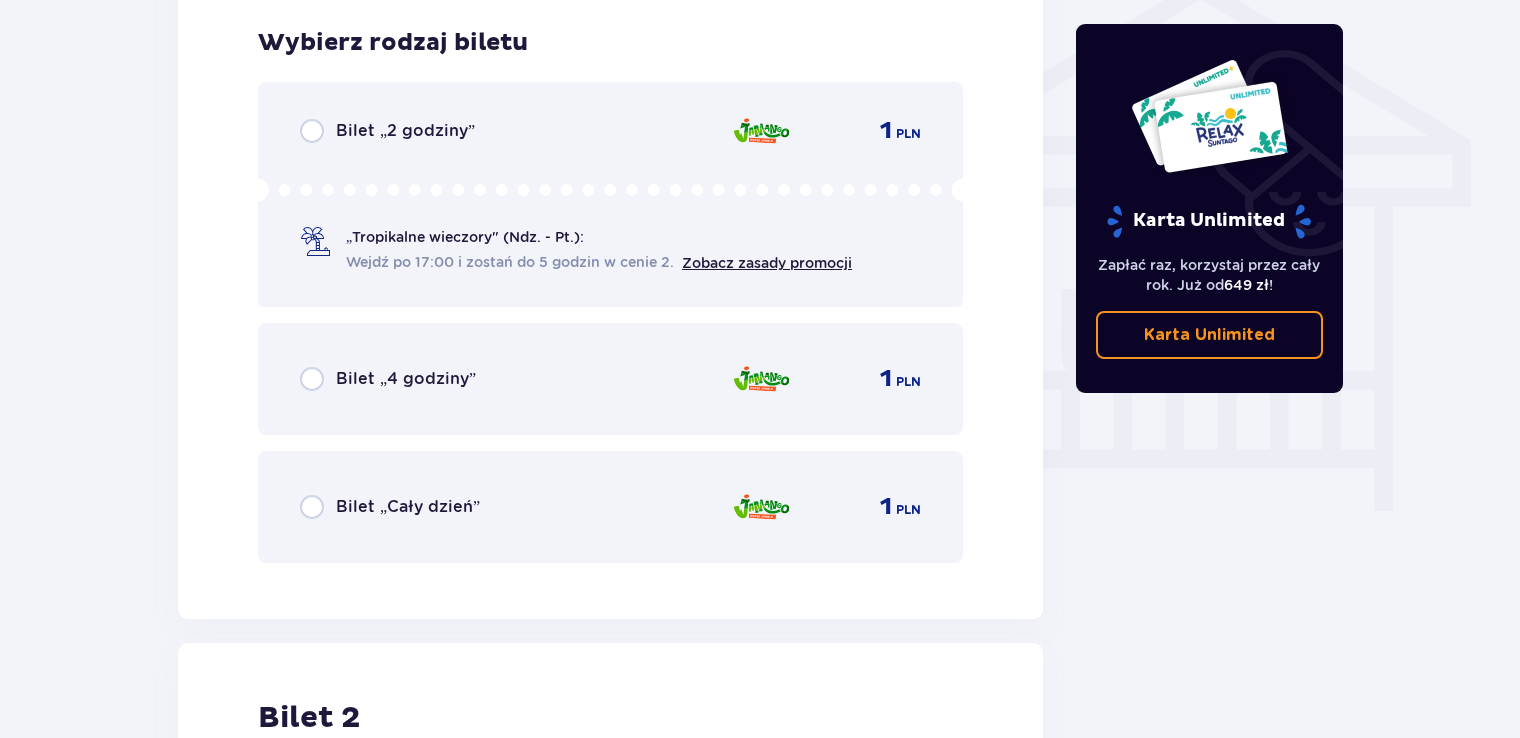 scroll, scrollTop: 1649, scrollLeft: 0, axis: vertical 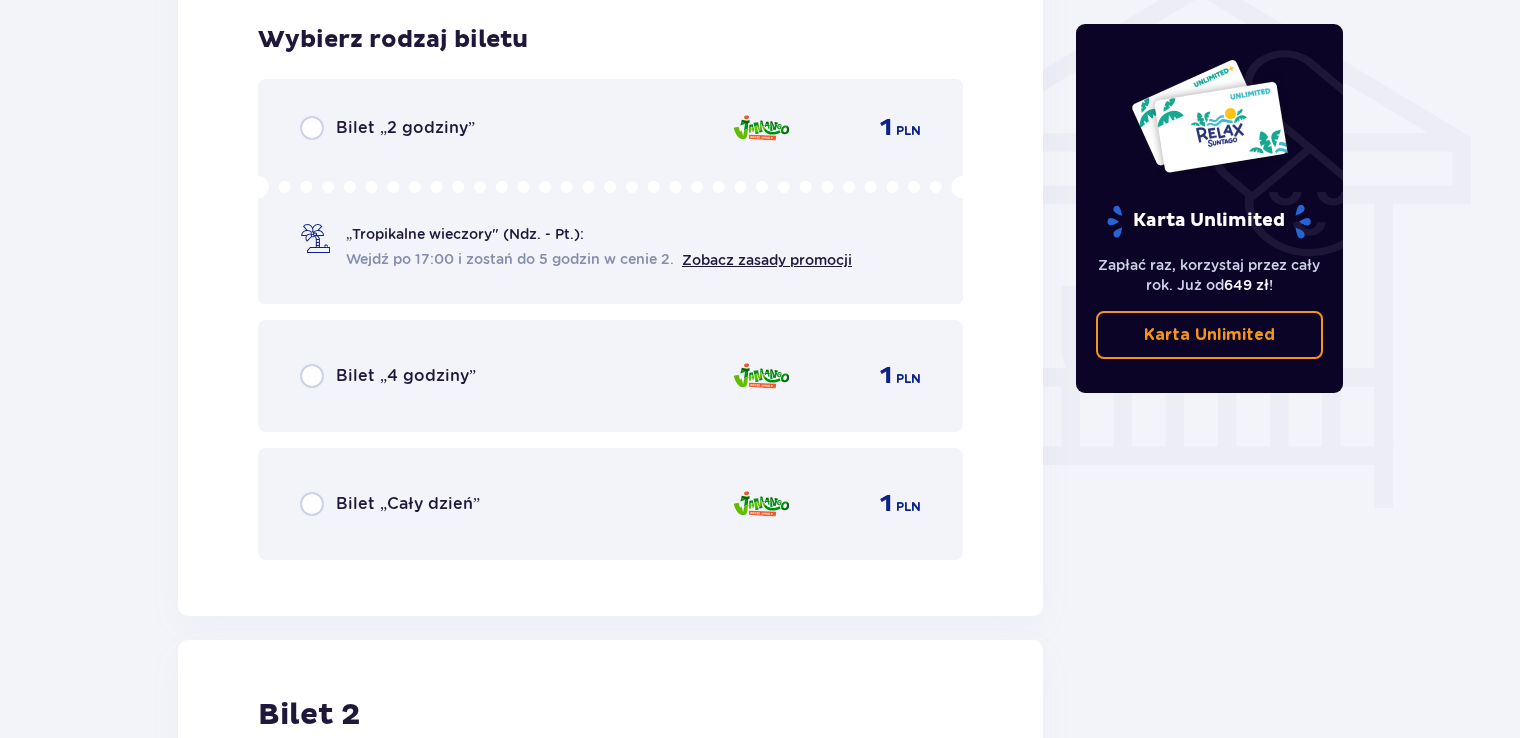 click on "Bilet „4 godziny”" at bounding box center (406, 376) 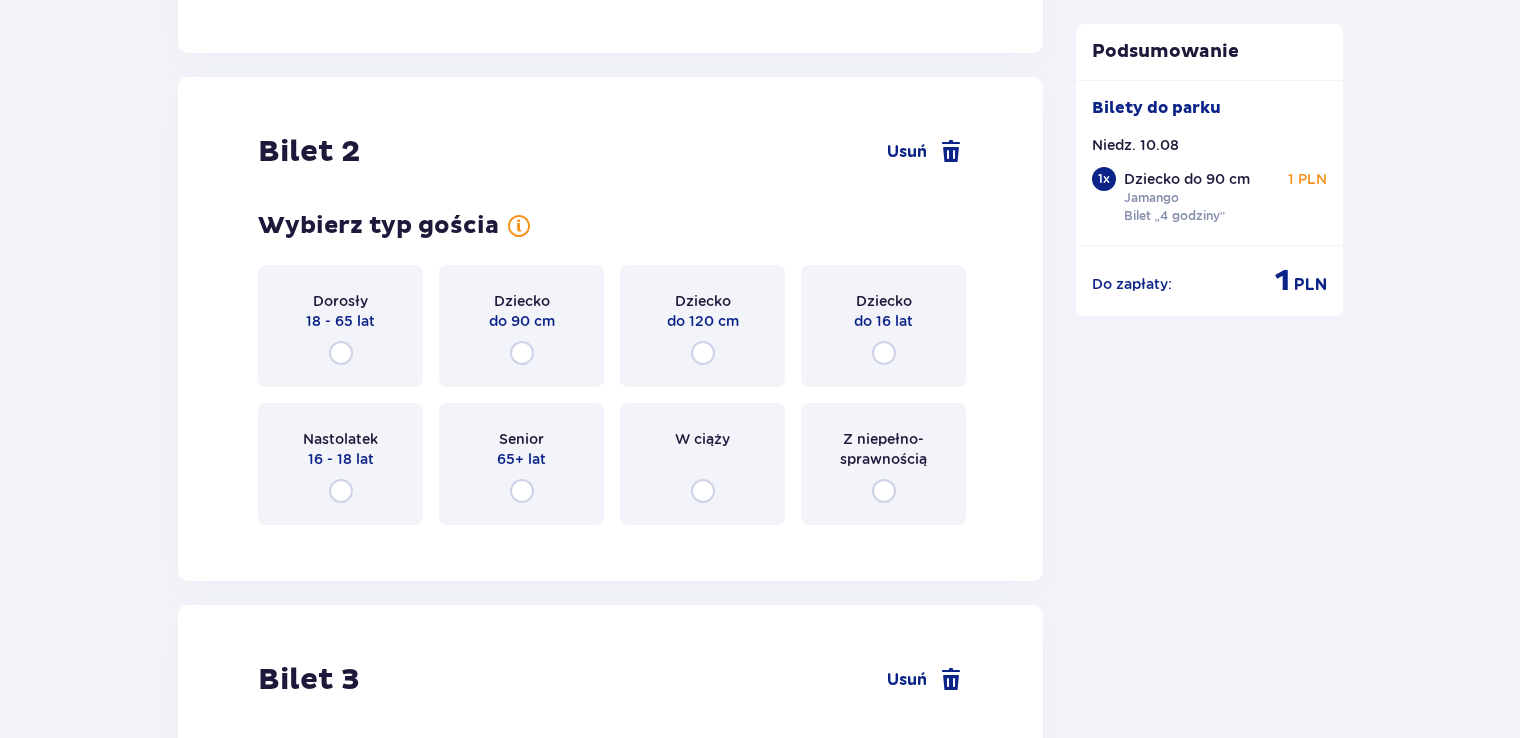 scroll, scrollTop: 2263, scrollLeft: 0, axis: vertical 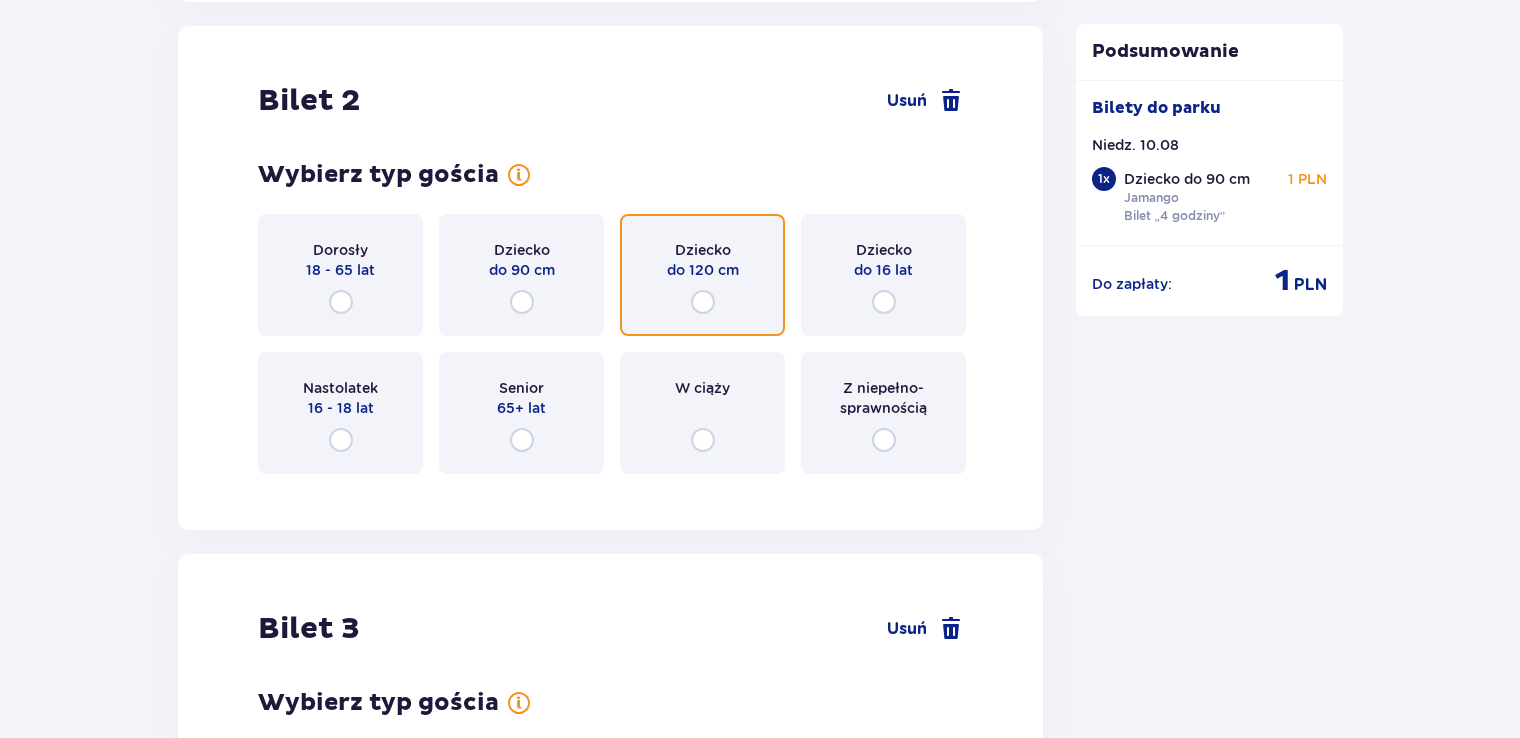 click at bounding box center (703, 302) 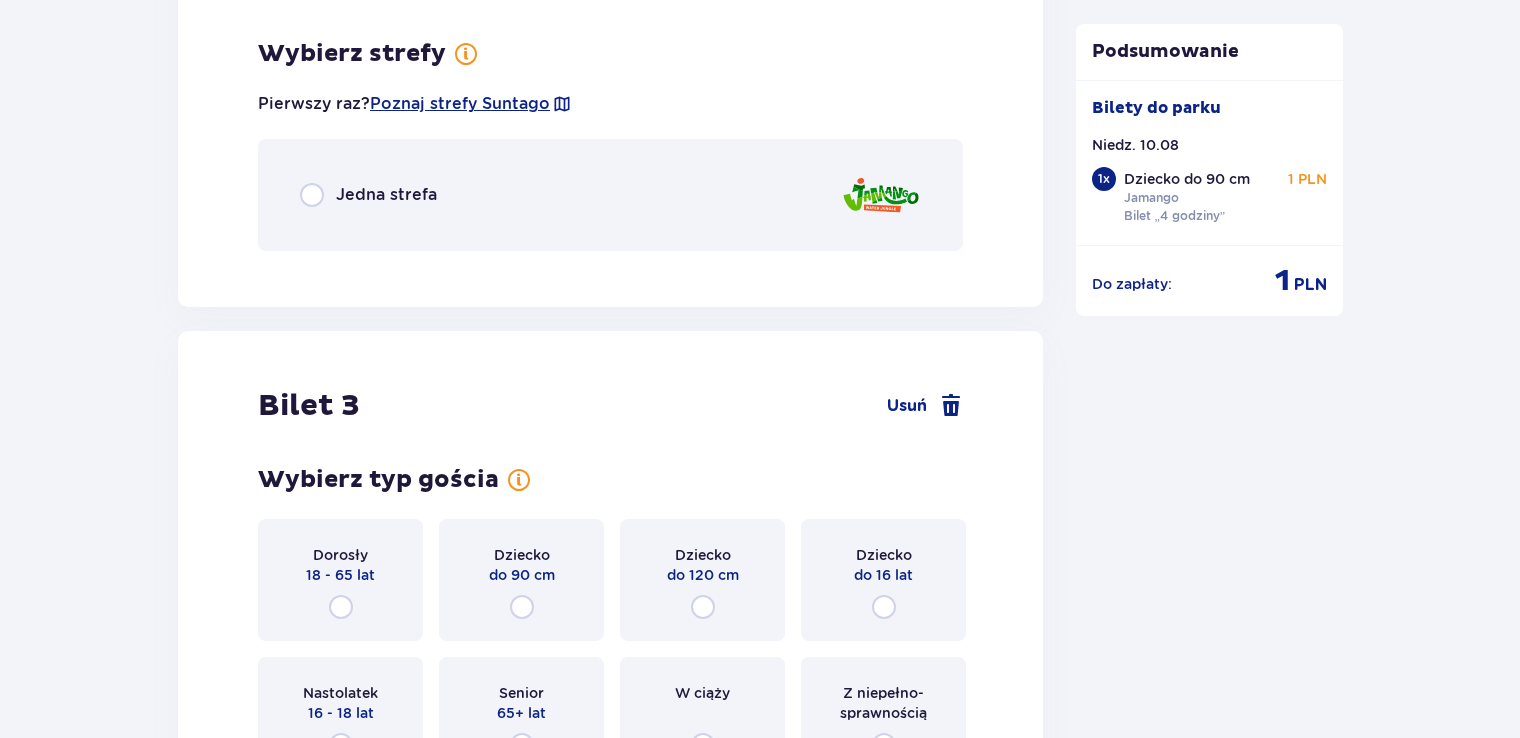 scroll, scrollTop: 2751, scrollLeft: 0, axis: vertical 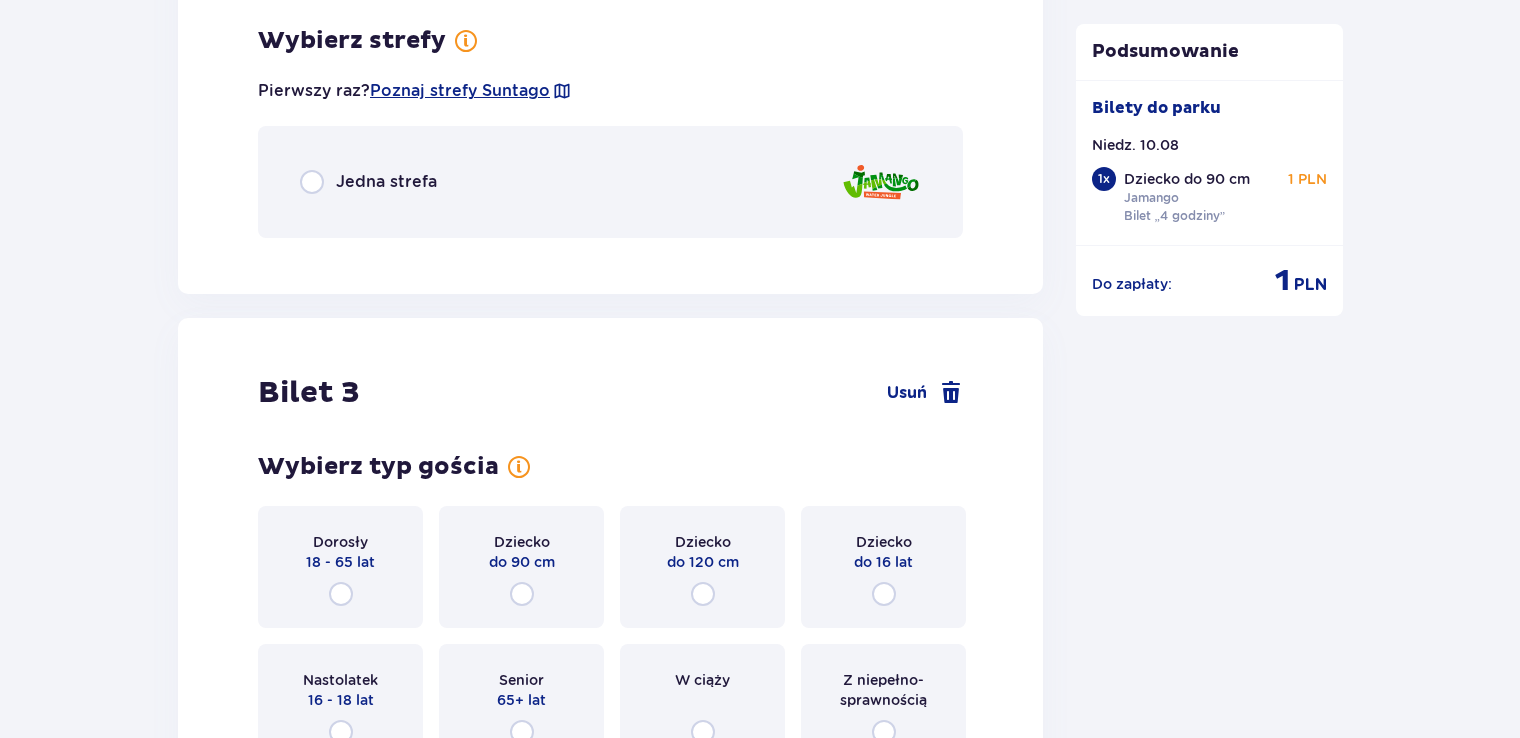 click on "Jedna strefa" at bounding box center [610, 182] 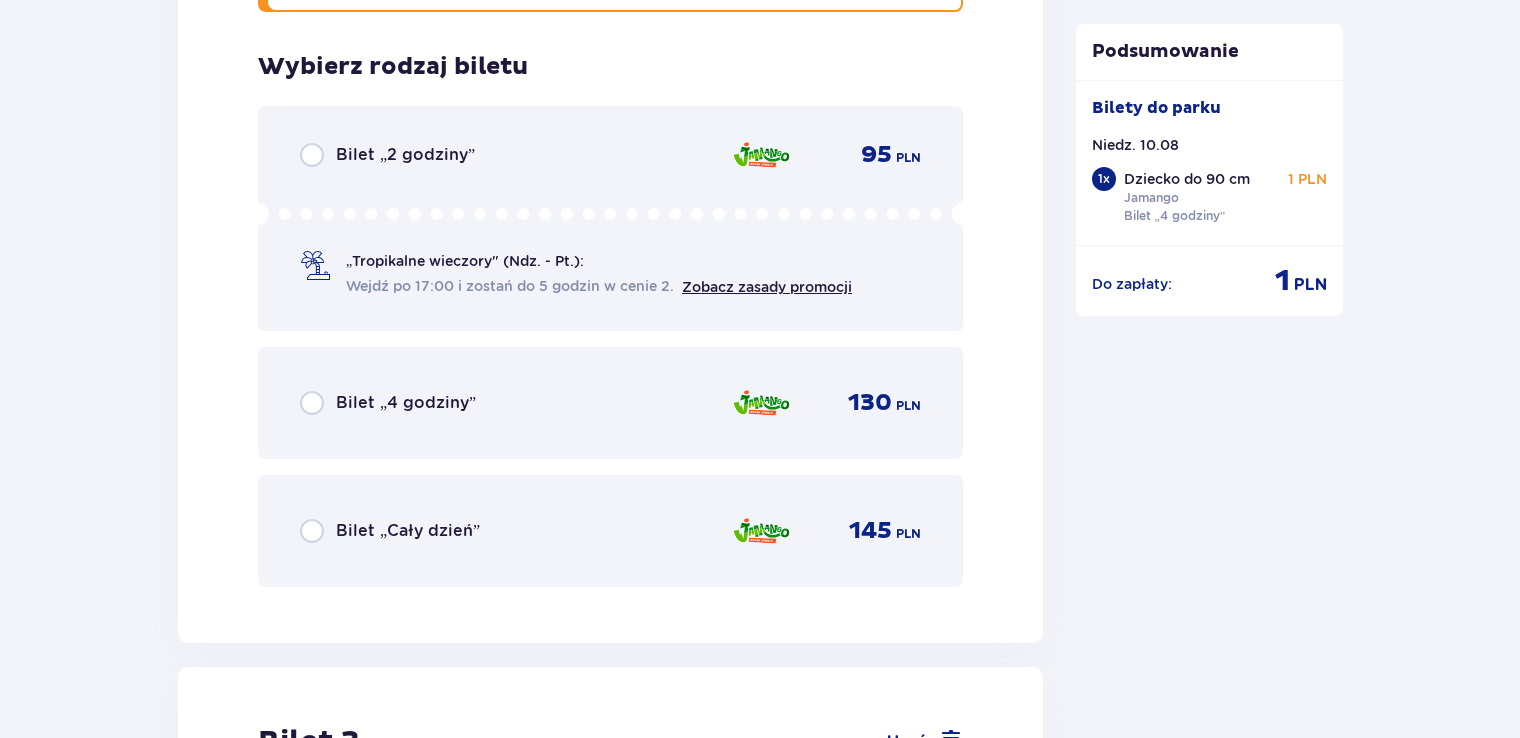 scroll, scrollTop: 3003, scrollLeft: 0, axis: vertical 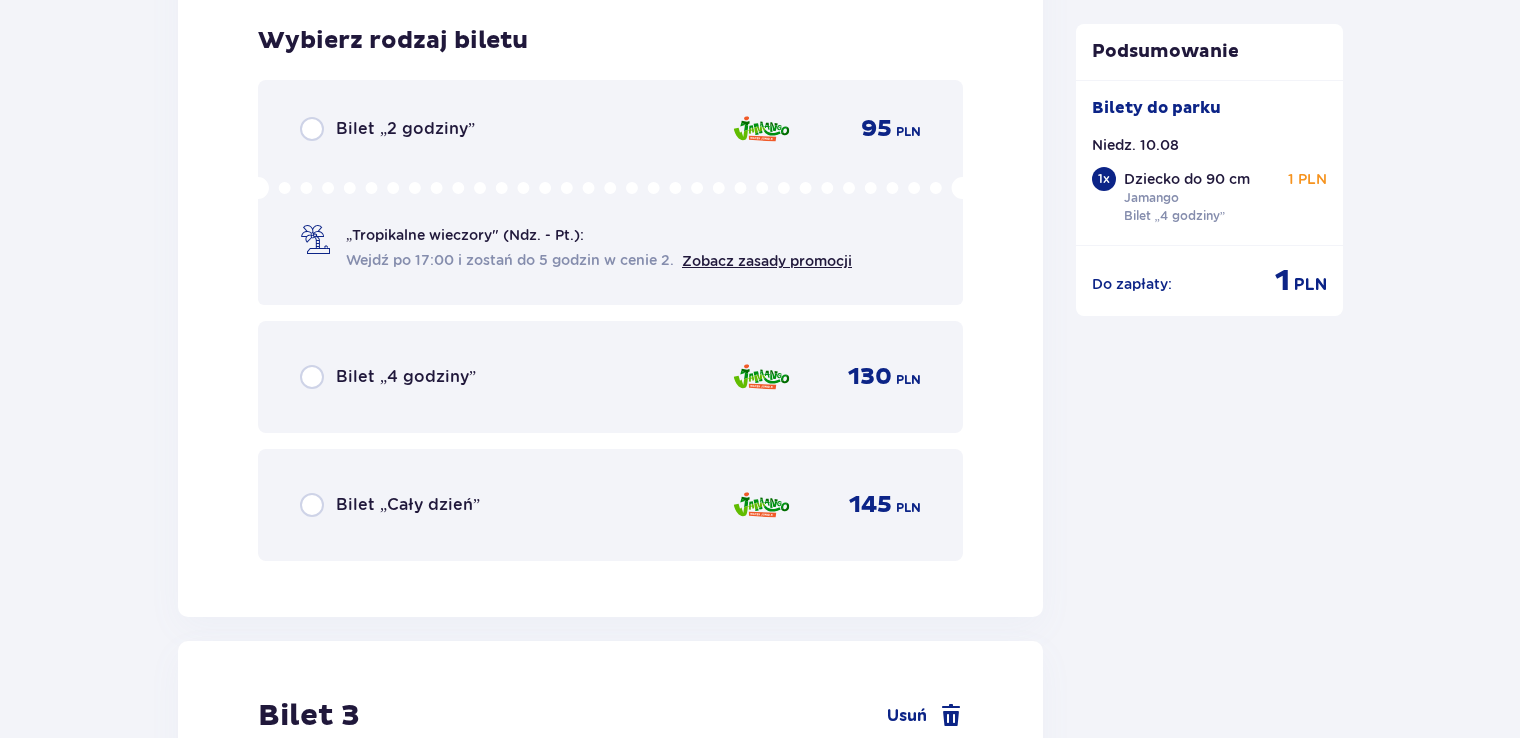 click on "Bilet „4 godziny”" at bounding box center [406, 377] 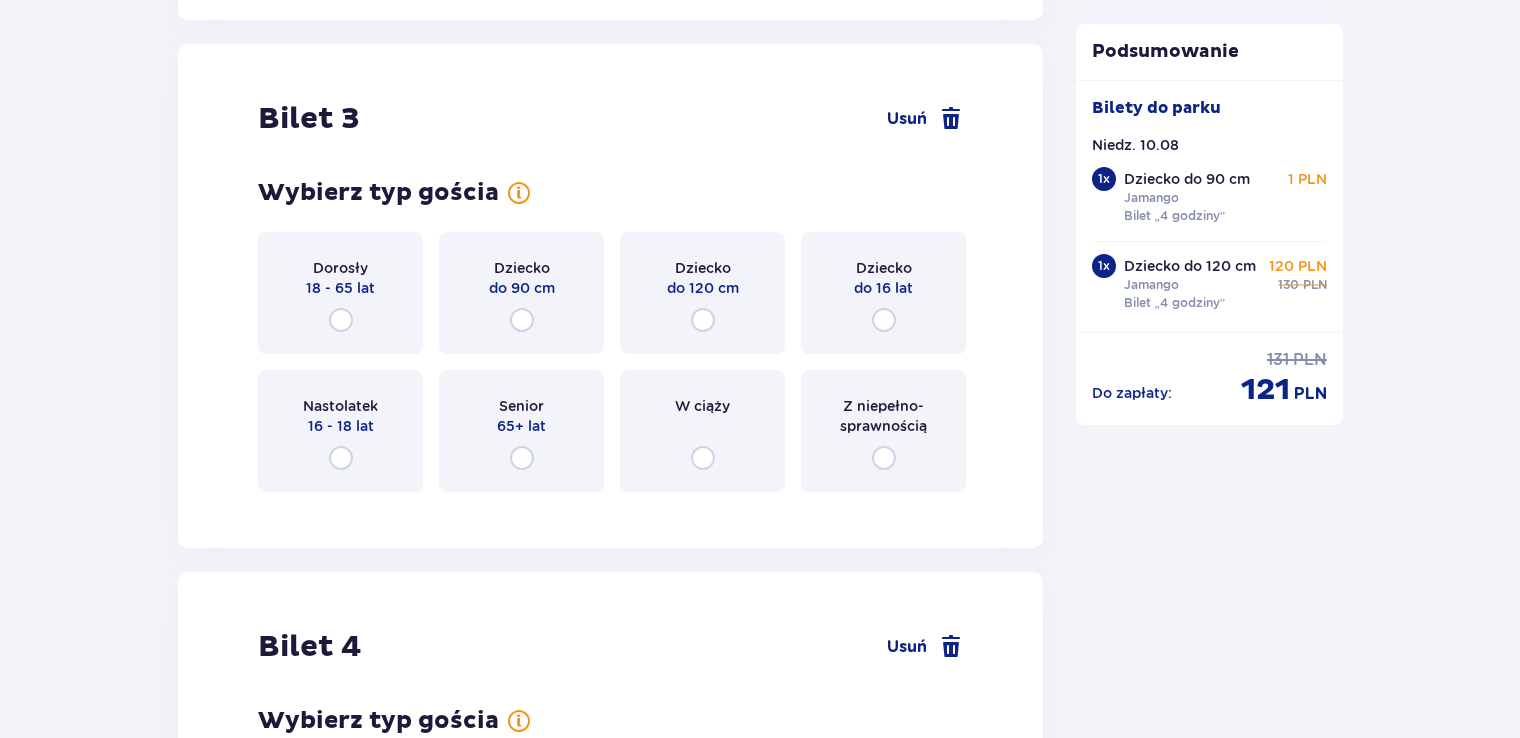 scroll, scrollTop: 3617, scrollLeft: 0, axis: vertical 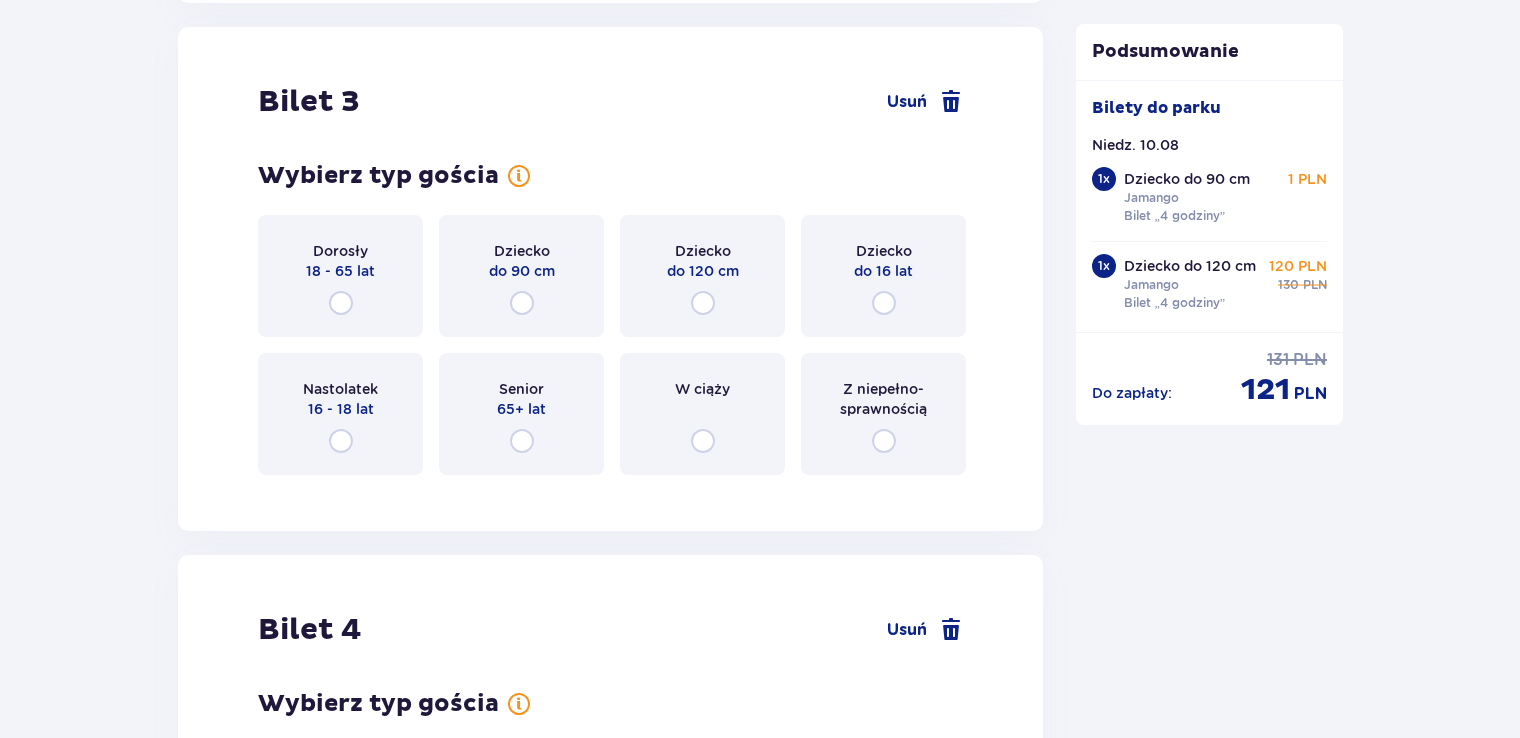 click on "Dziecko do 16 lat" at bounding box center (883, 276) 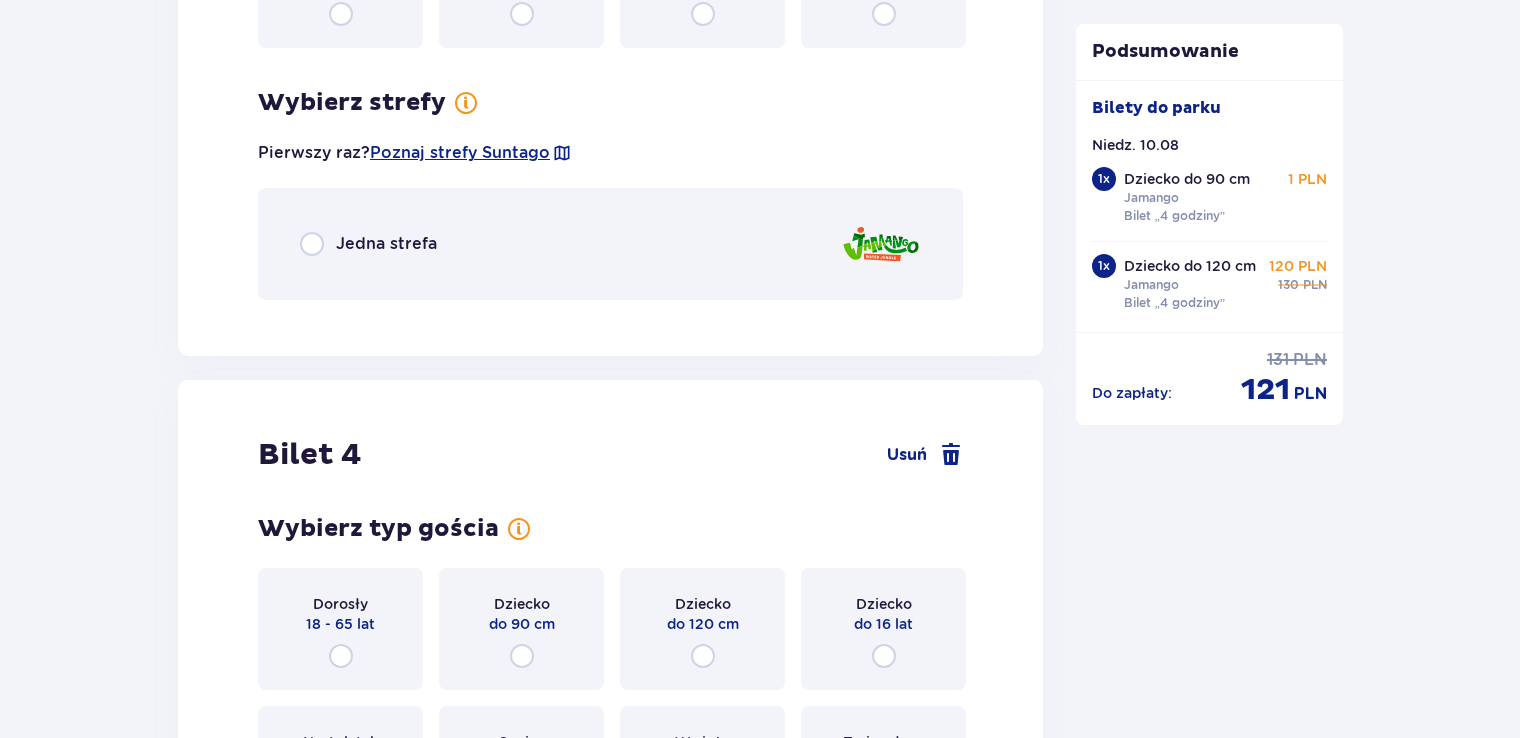 scroll, scrollTop: 4105, scrollLeft: 0, axis: vertical 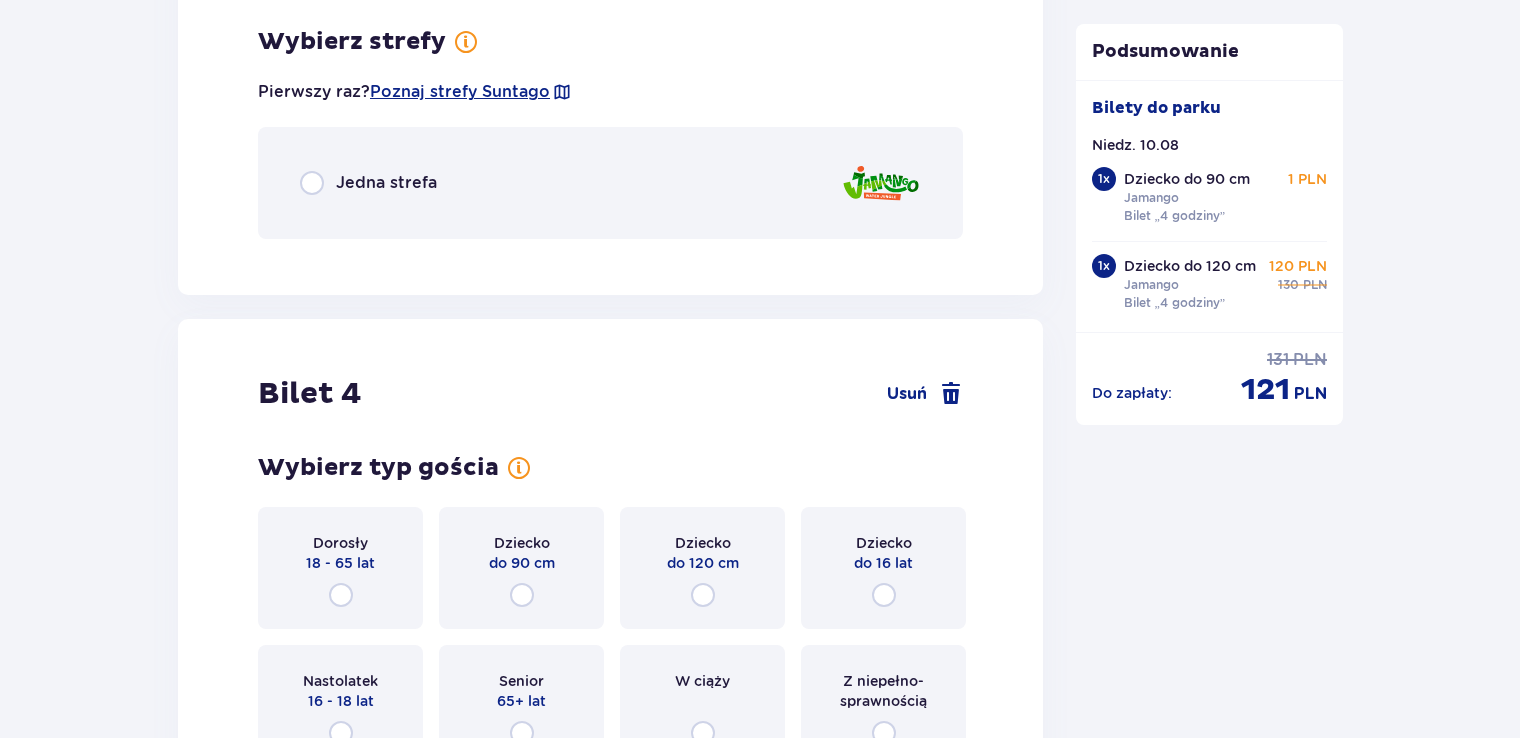 click on "Jedna strefa" at bounding box center [610, 183] 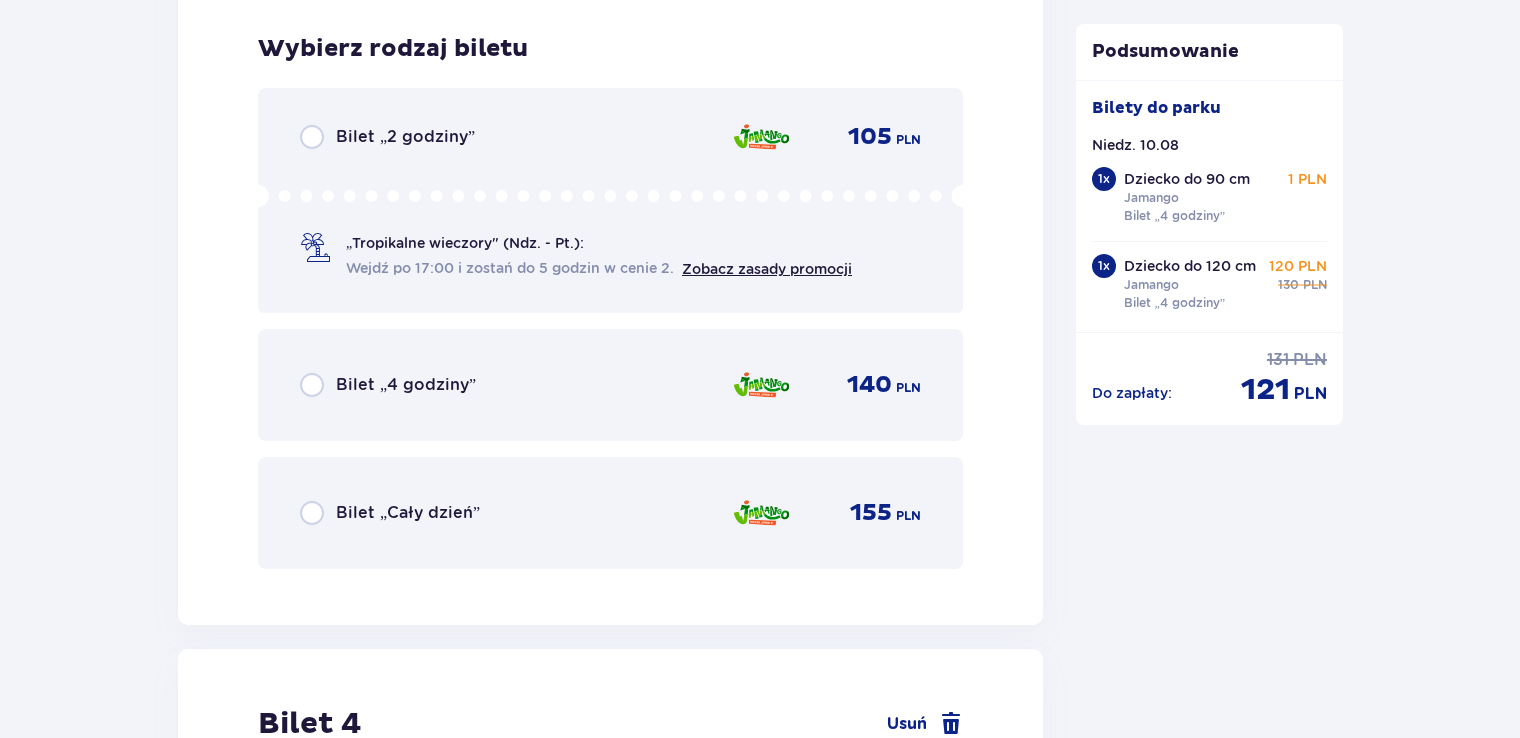 scroll, scrollTop: 4357, scrollLeft: 0, axis: vertical 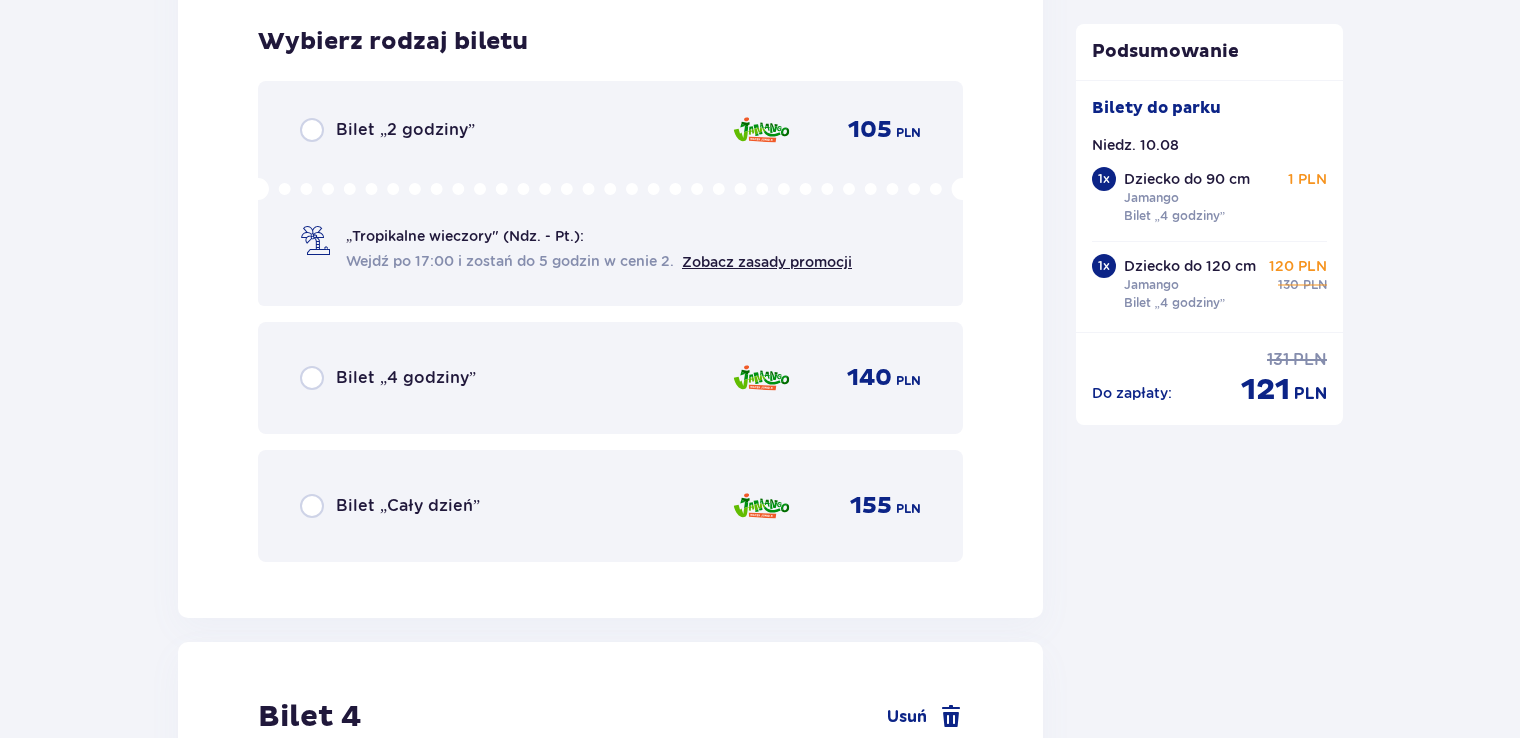 click on "Bilet „4 godziny”   140 PLN" at bounding box center [610, 378] 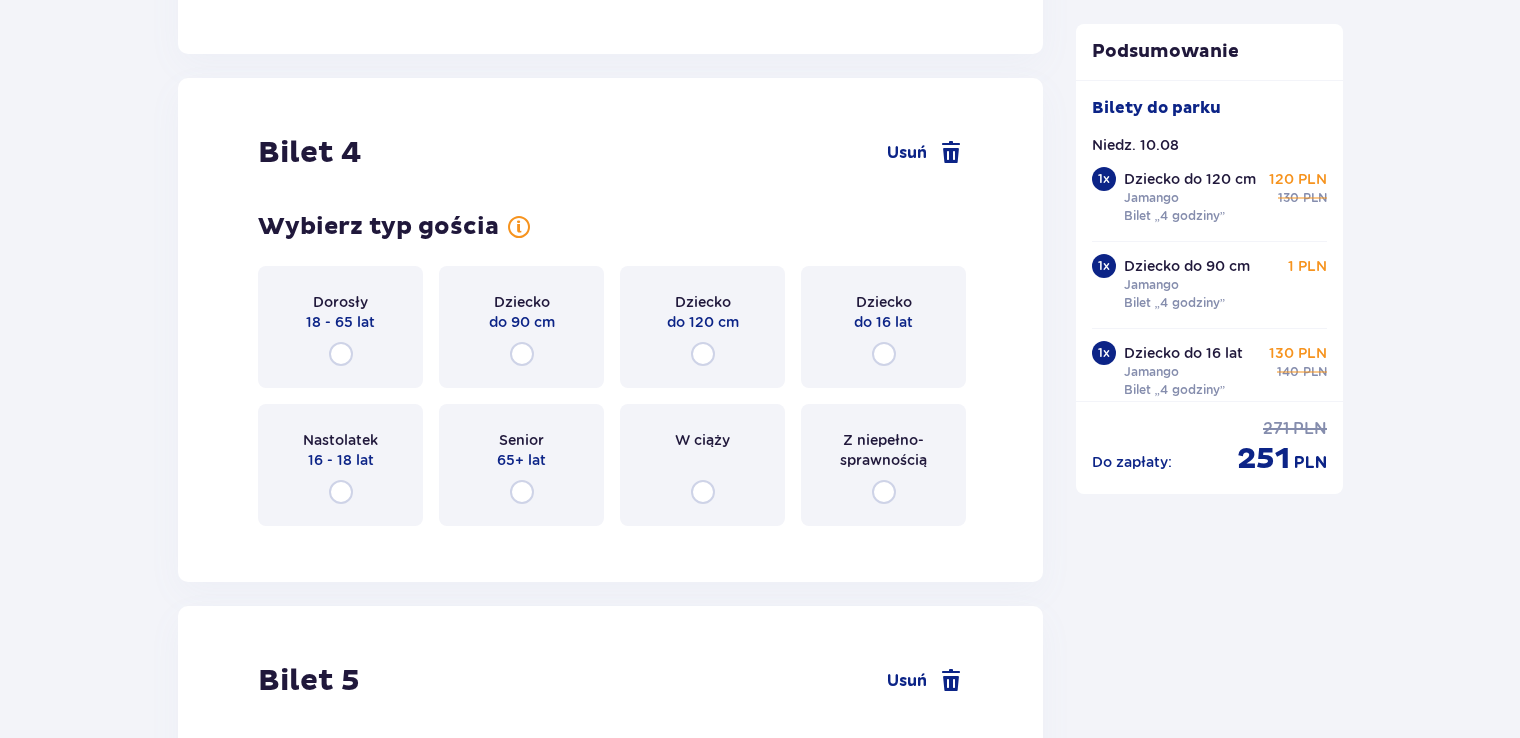 scroll, scrollTop: 4972, scrollLeft: 0, axis: vertical 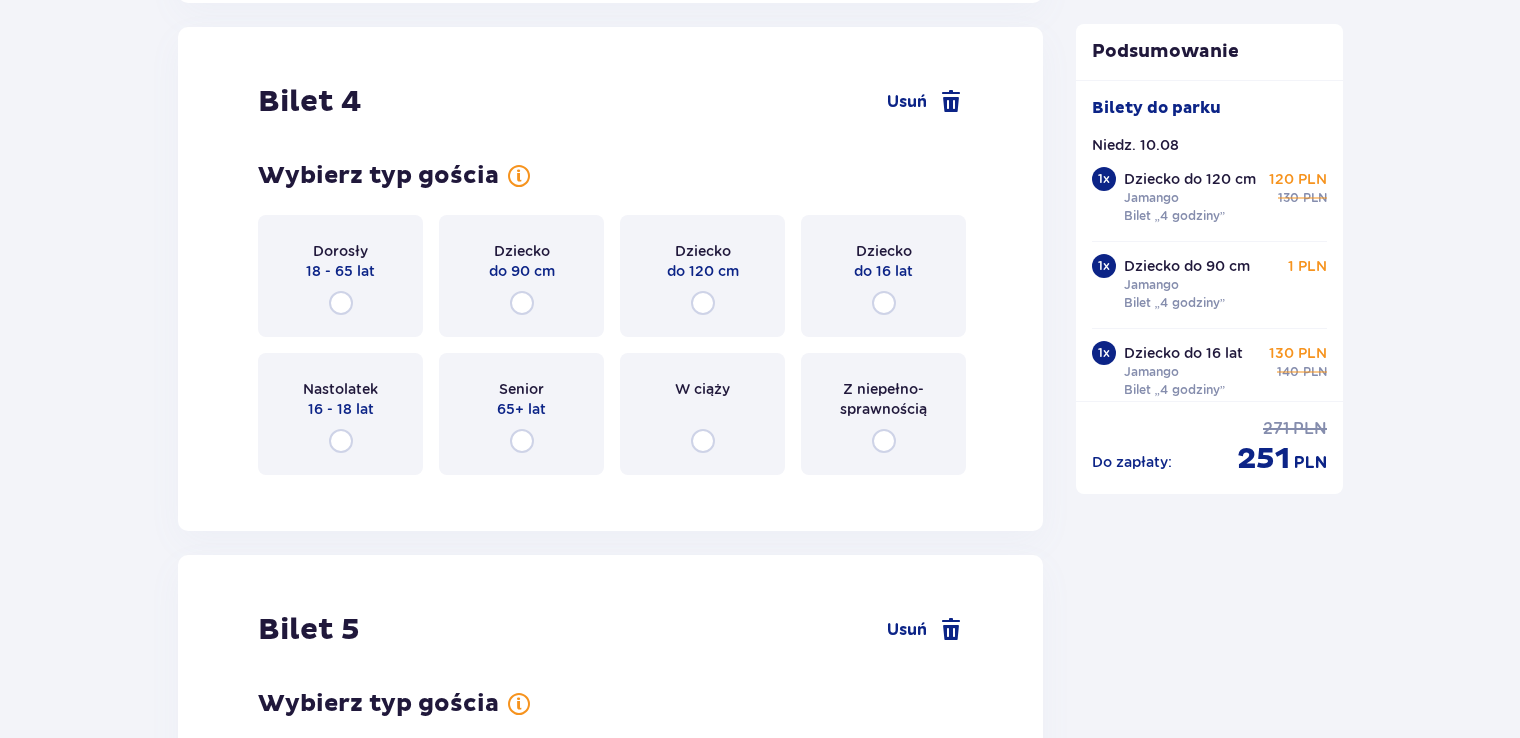 click on "Dorosły 18 - 65 lat" at bounding box center (340, 276) 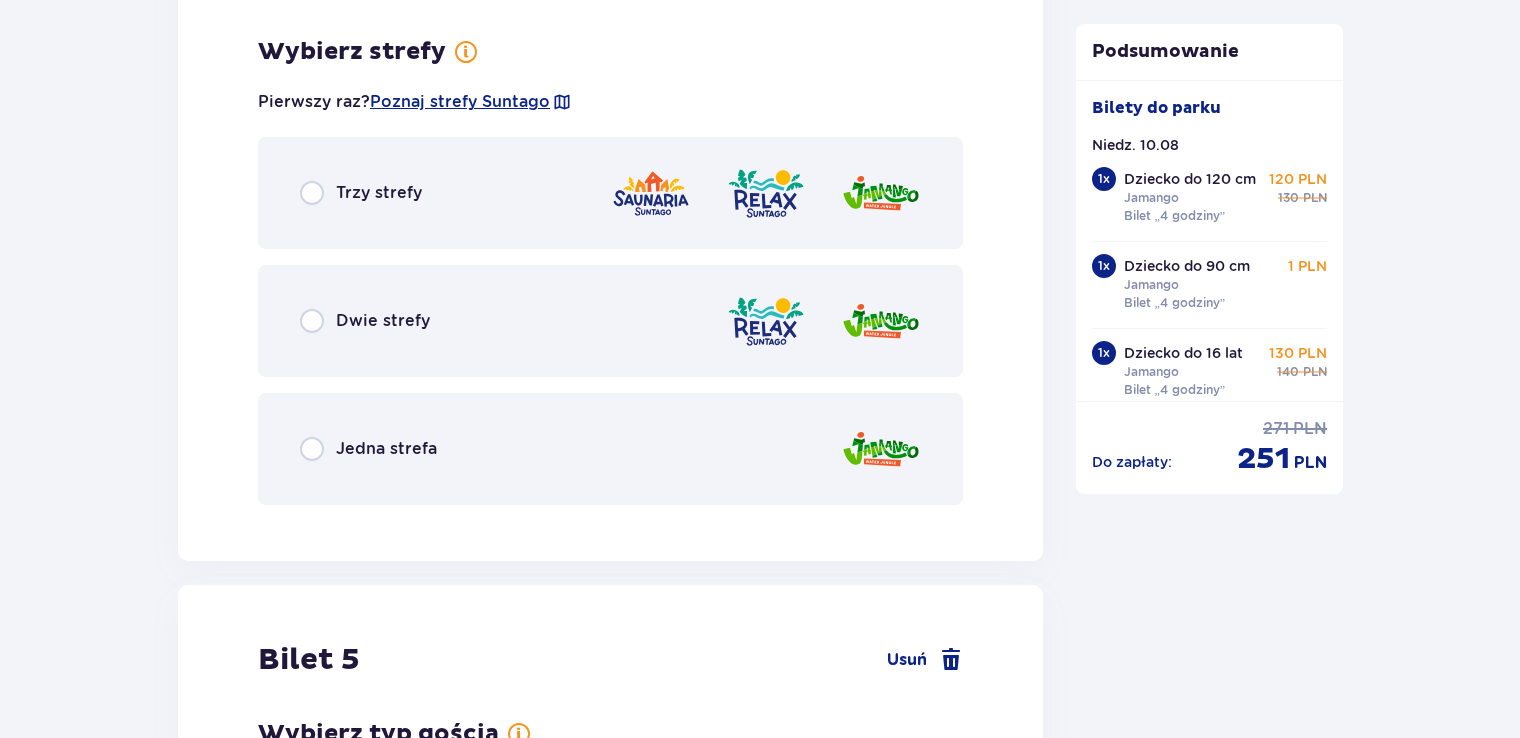 scroll, scrollTop: 5460, scrollLeft: 0, axis: vertical 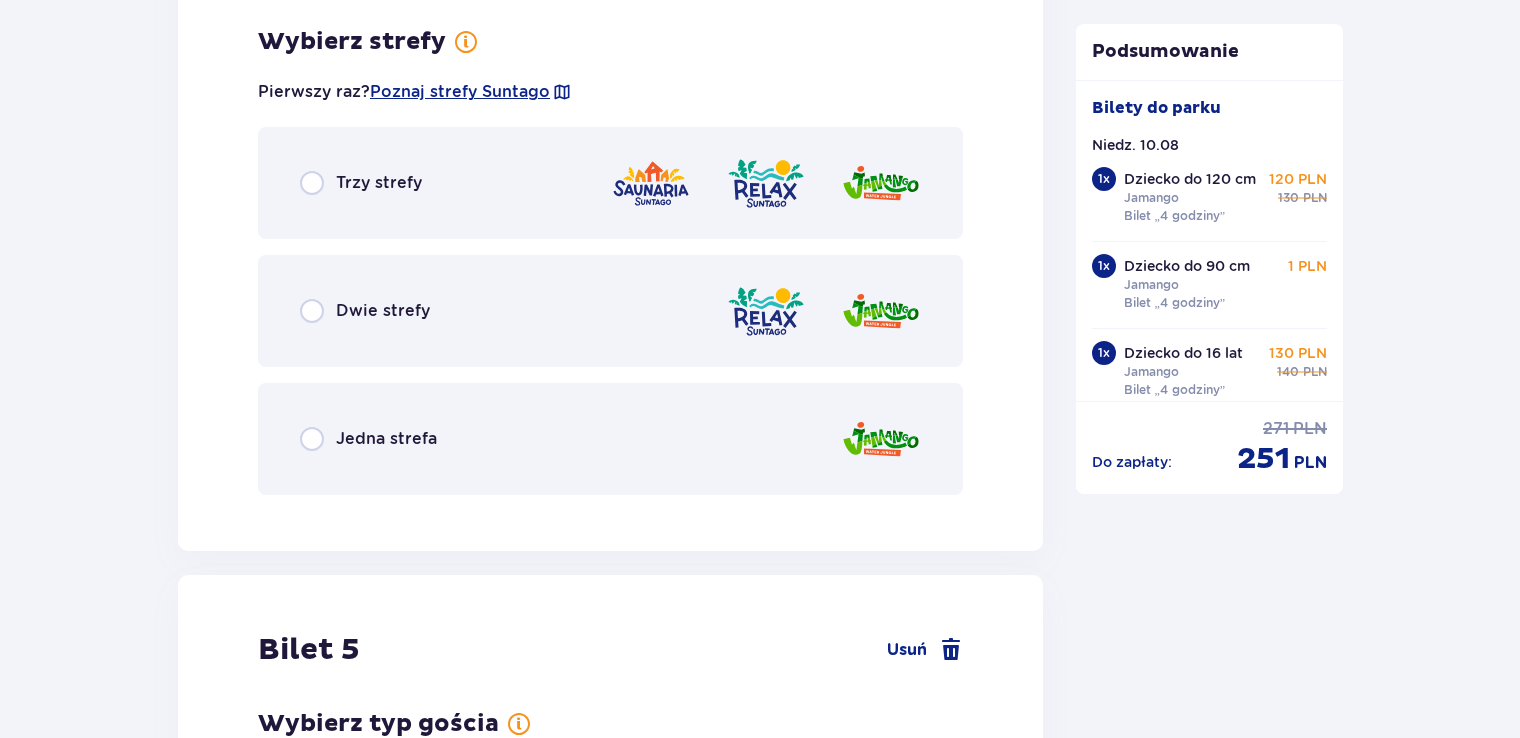 click on "Jedna strefa" at bounding box center [386, 439] 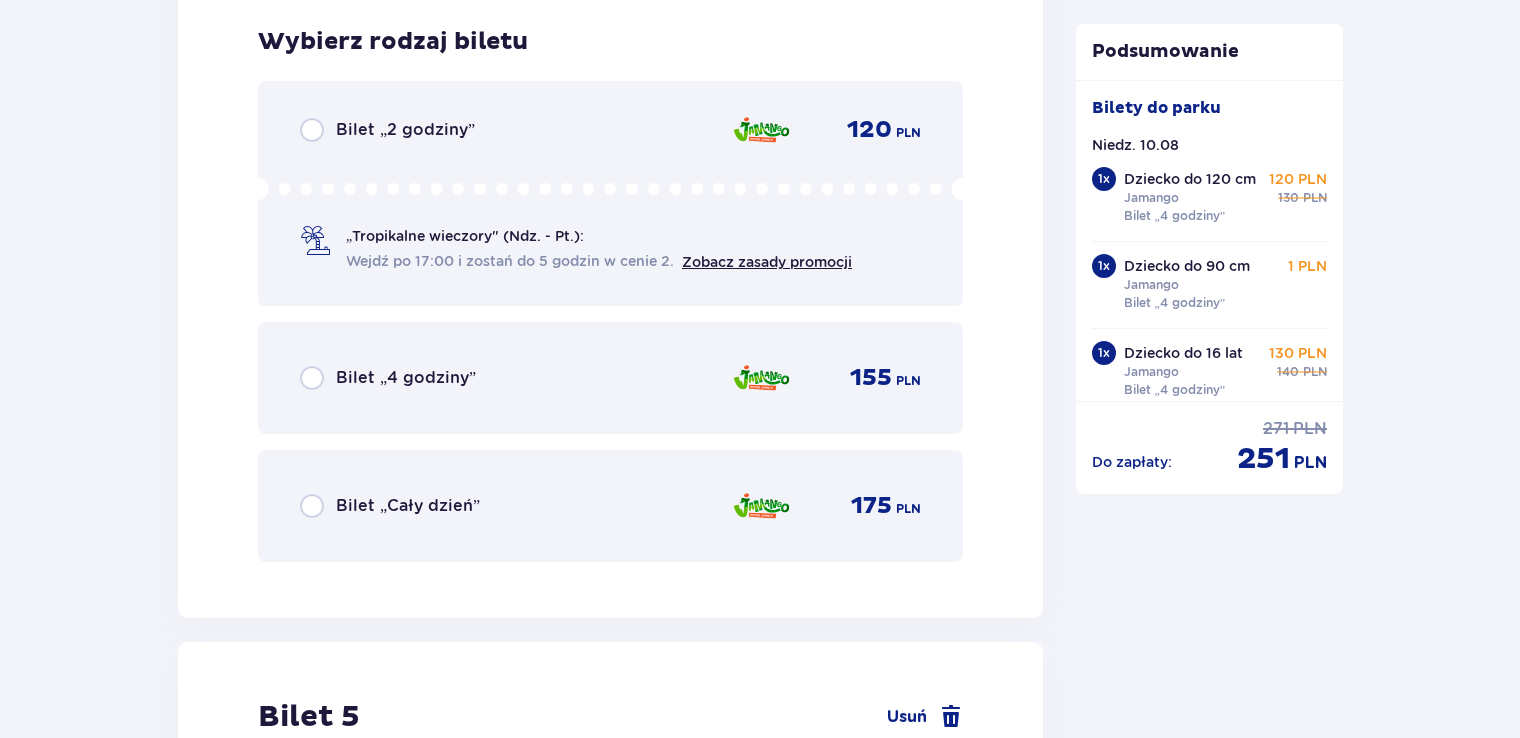 click on "Bilet „4 godziny”" at bounding box center [406, 378] 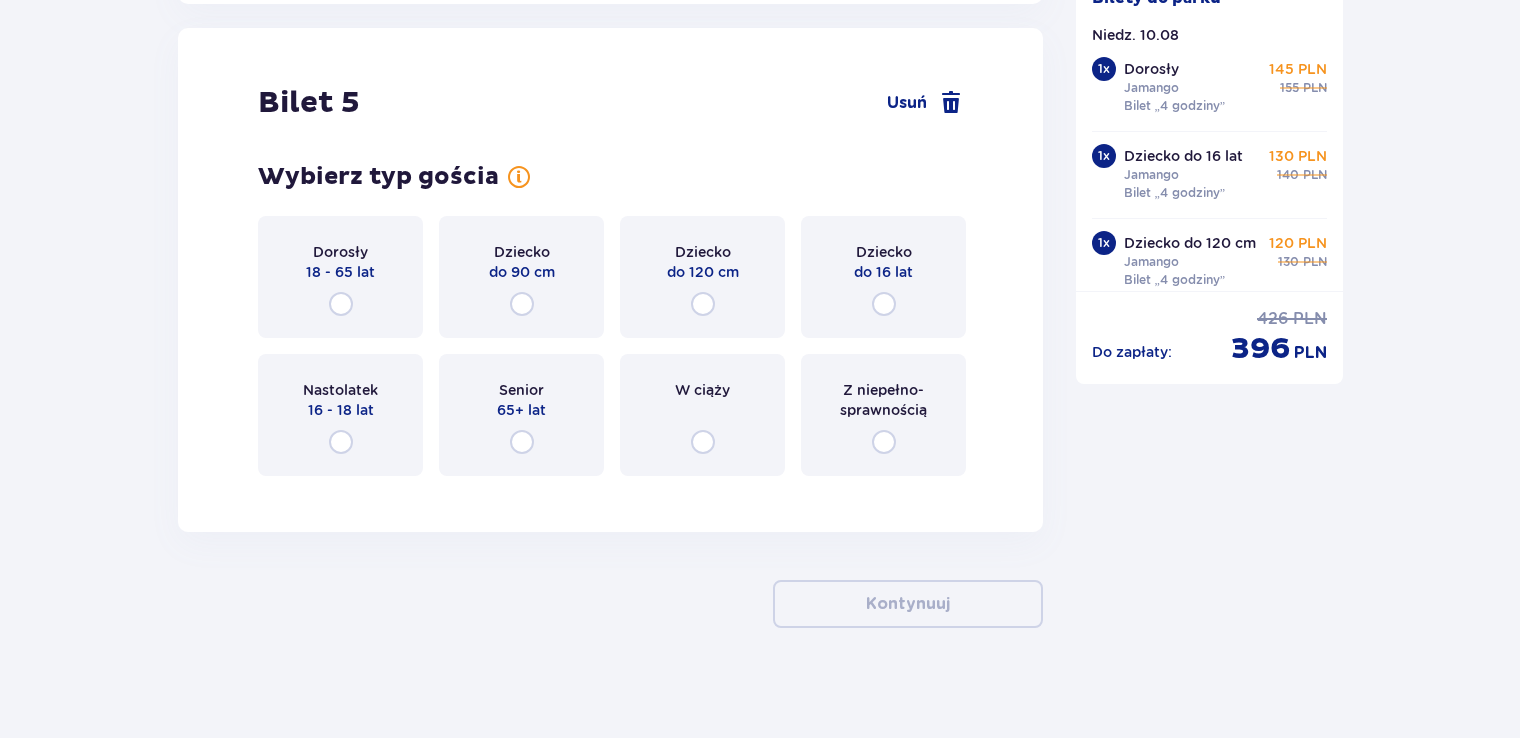 click on "Dorosły 18 - 65 lat" at bounding box center [340, 277] 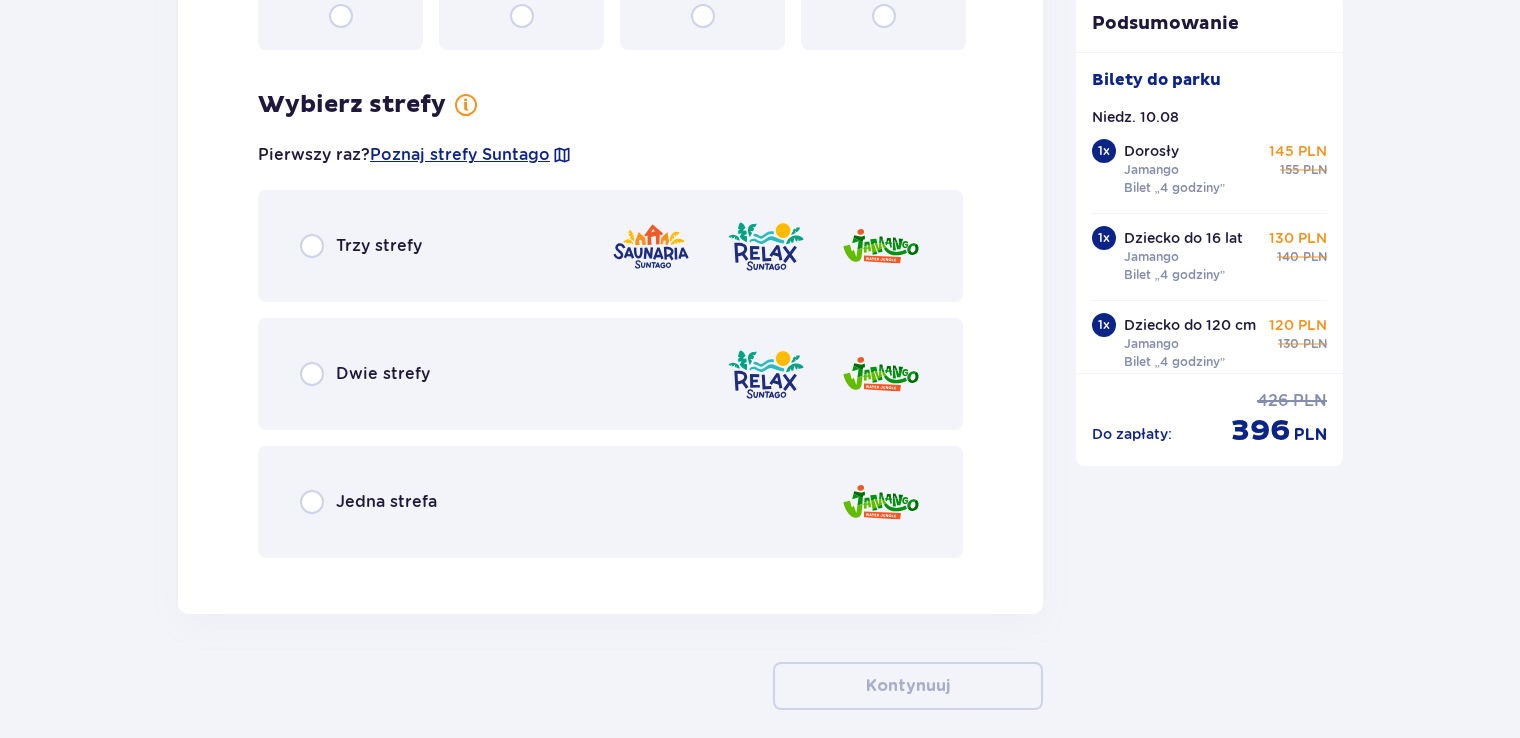 scroll, scrollTop: 7070, scrollLeft: 0, axis: vertical 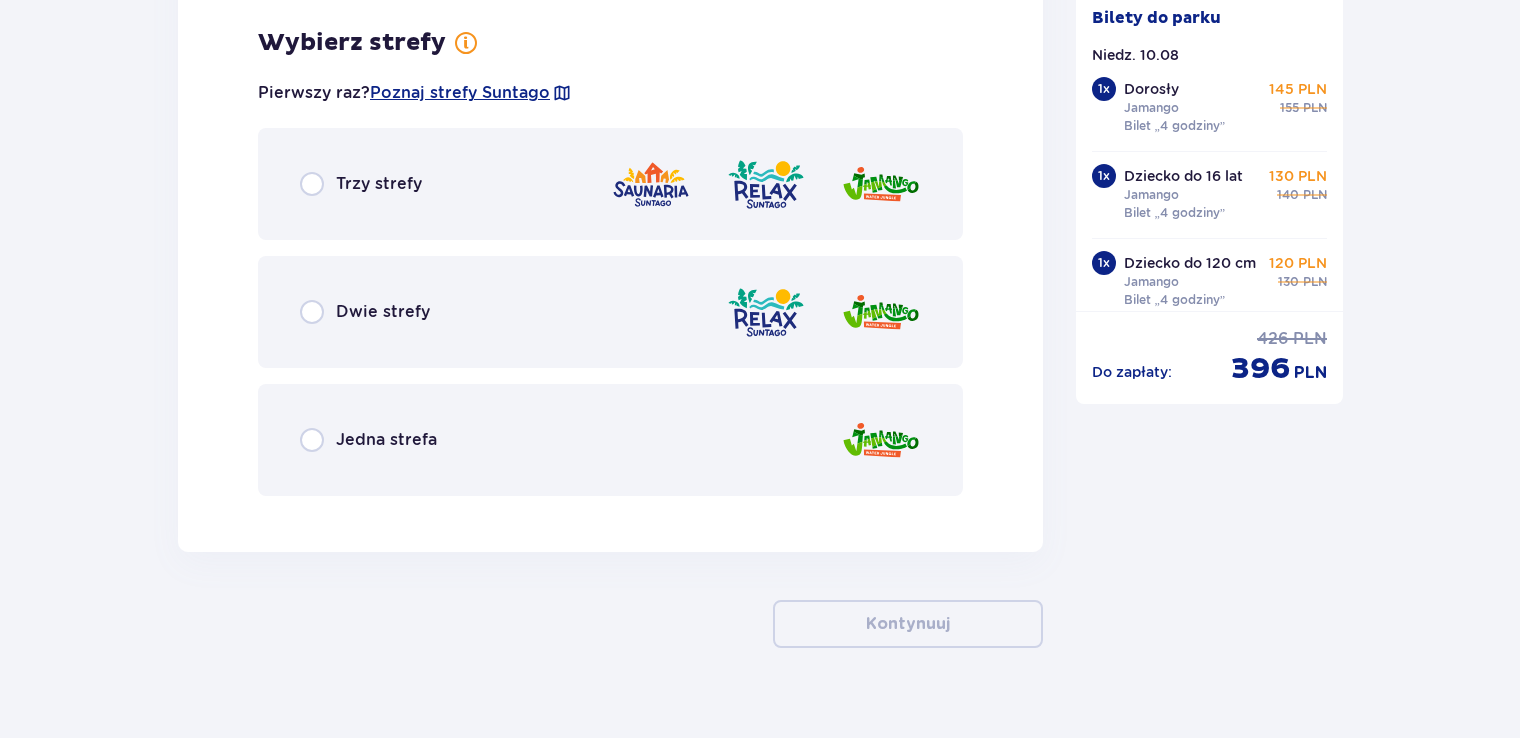 click on "Jedna strefa" at bounding box center [386, 440] 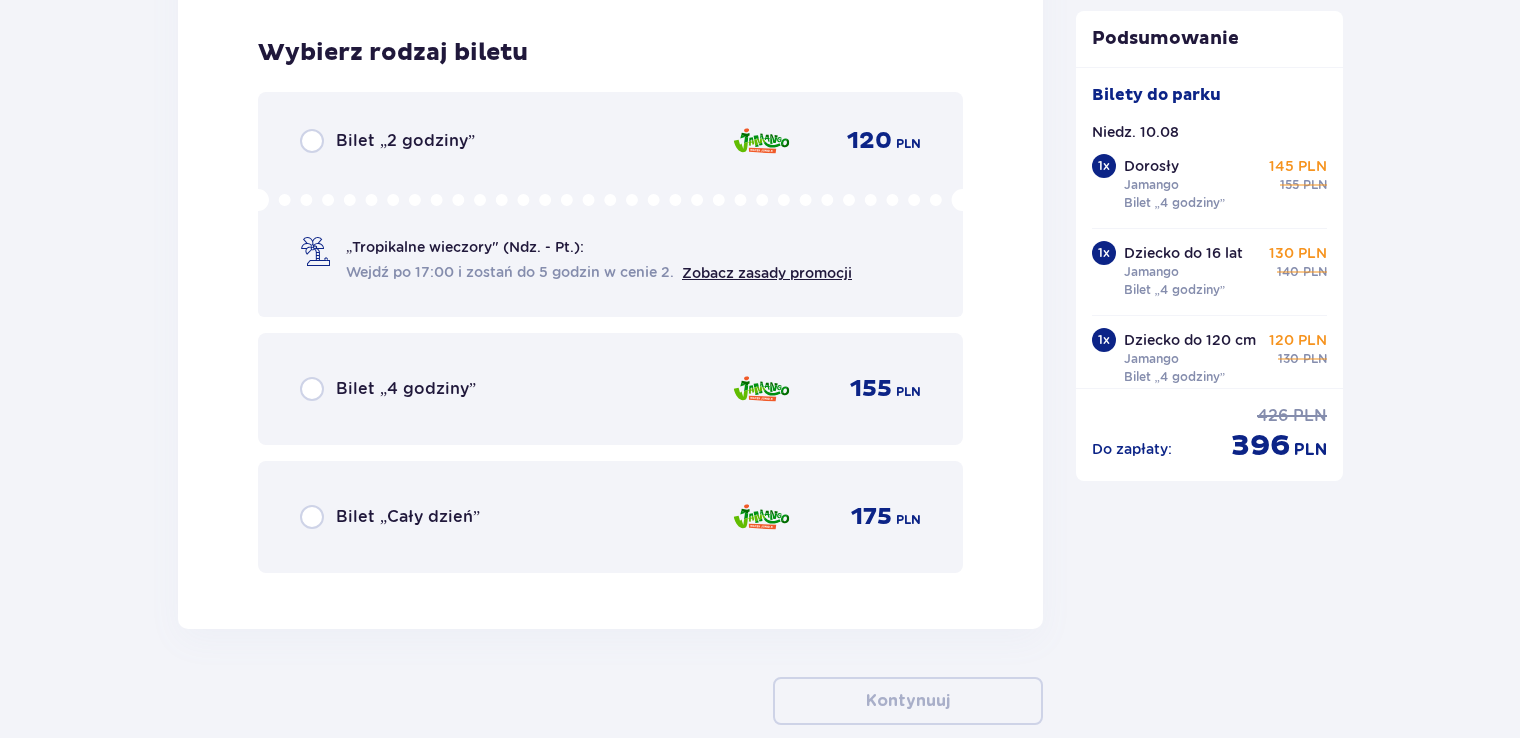 scroll, scrollTop: 7578, scrollLeft: 0, axis: vertical 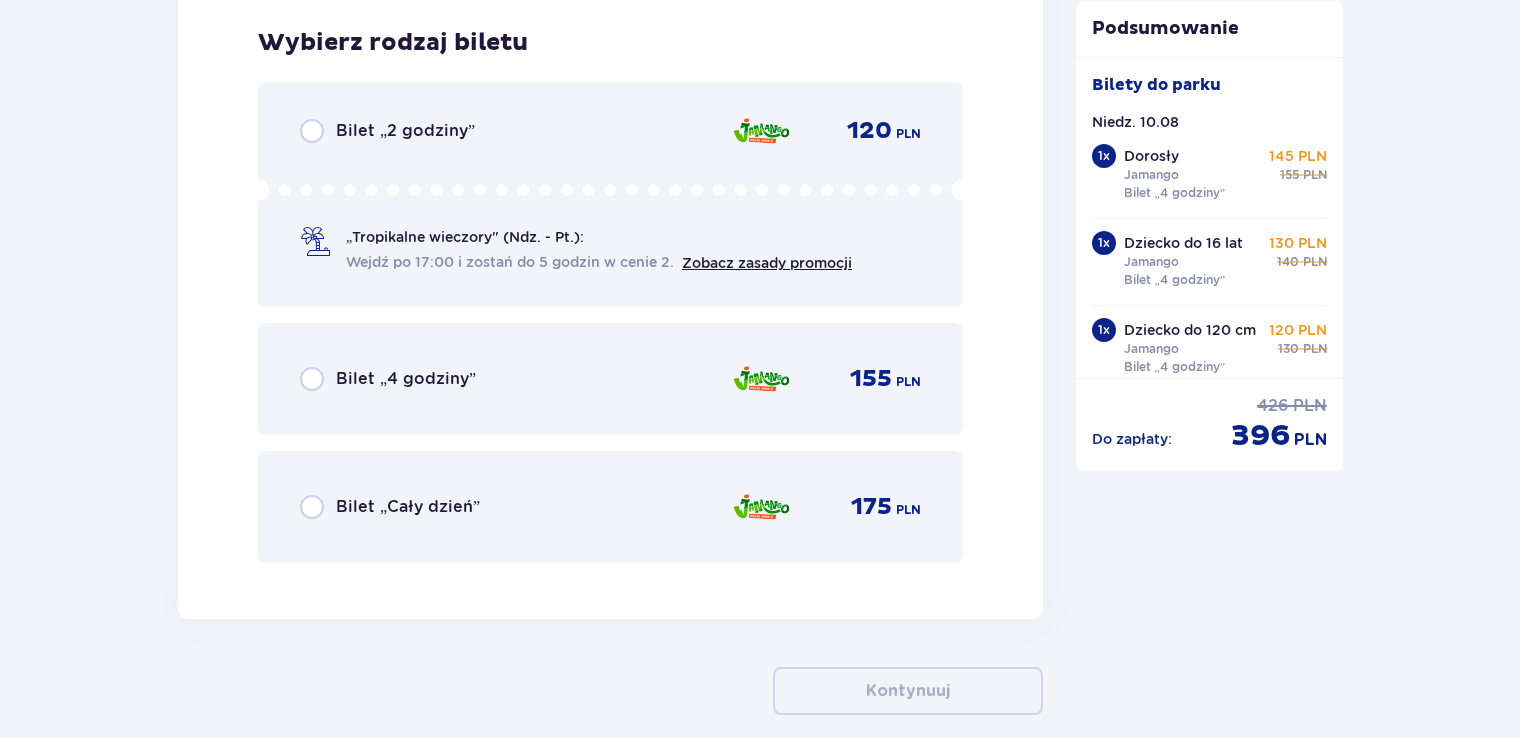 click on "Bilet „4 godziny”   155 PLN" at bounding box center [610, 379] 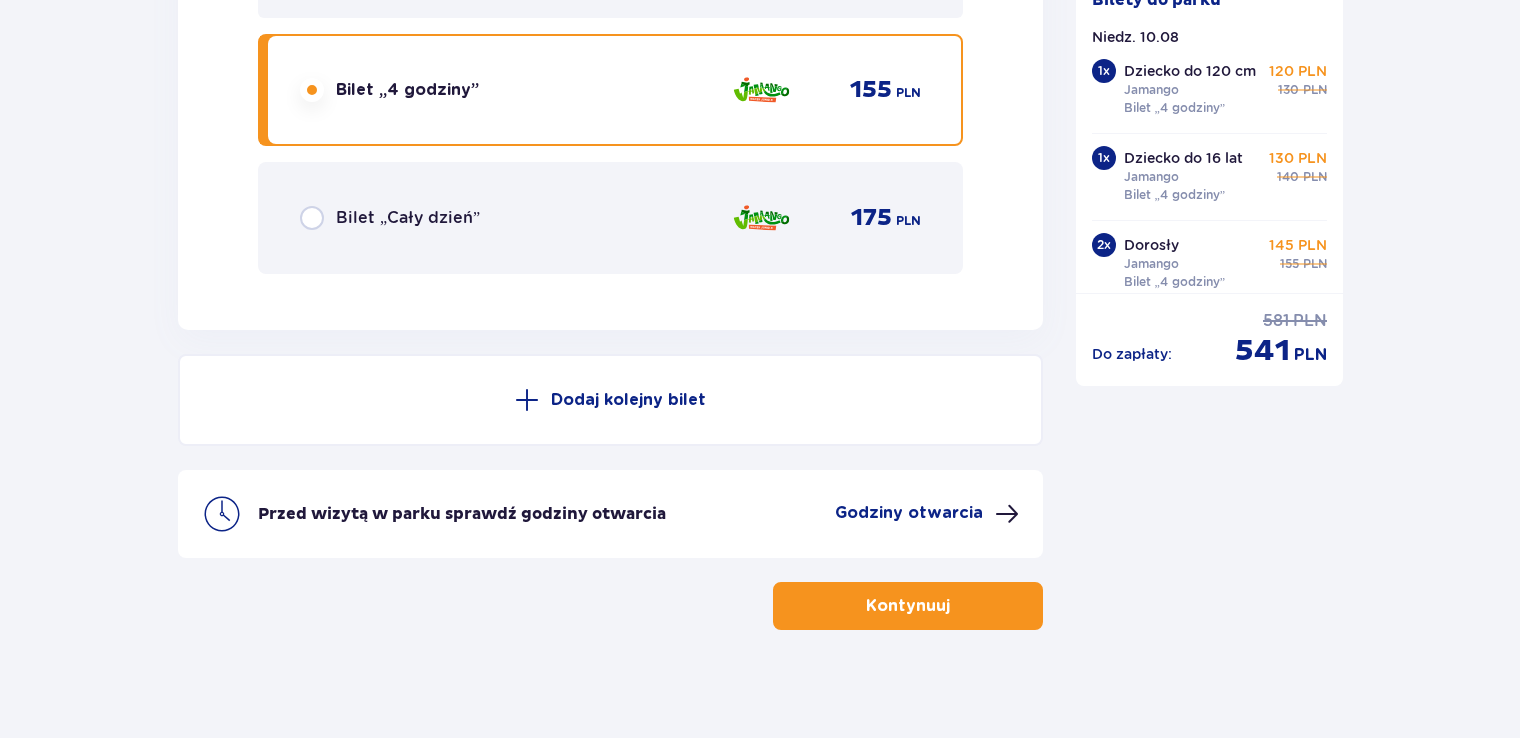 scroll, scrollTop: 7872, scrollLeft: 0, axis: vertical 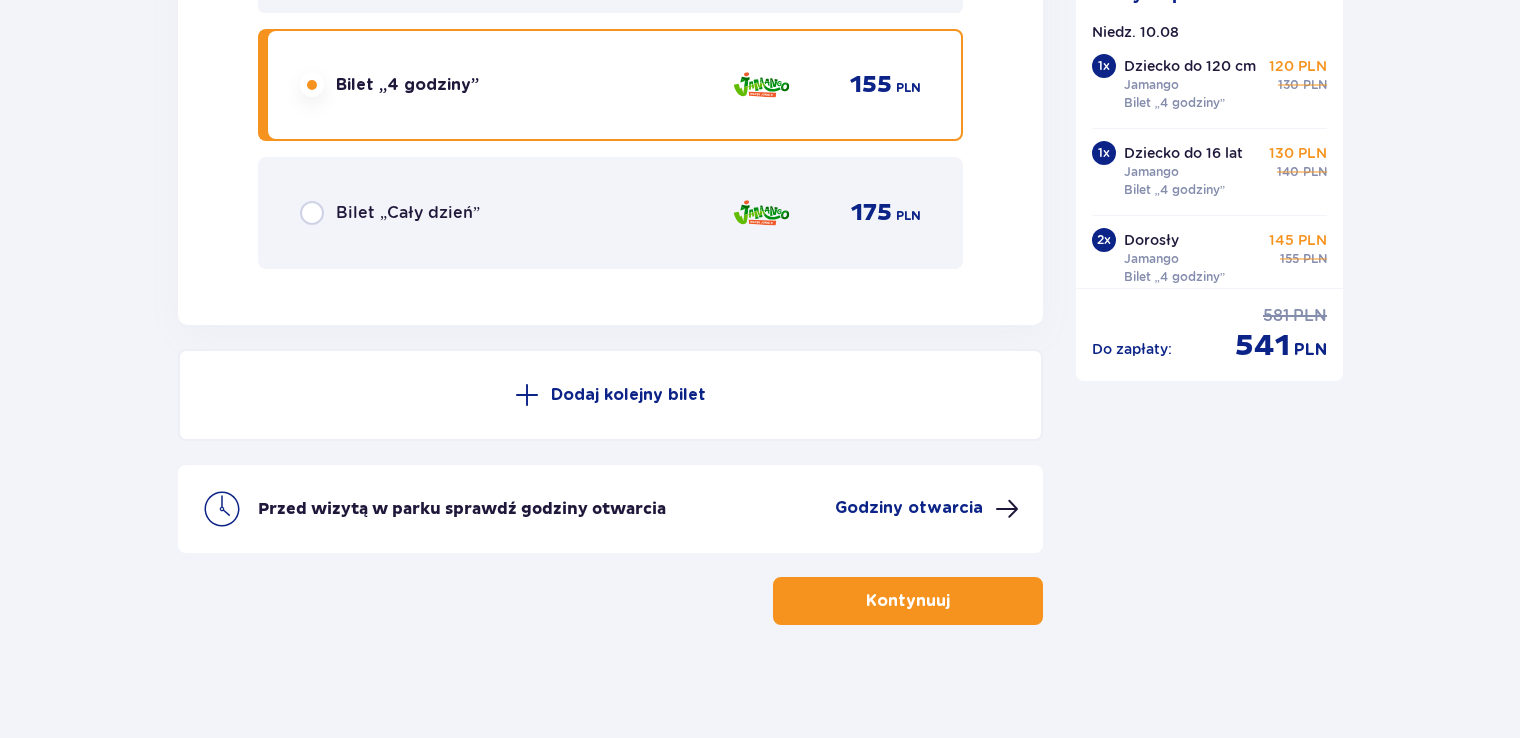 click on "Kontynuuj" at bounding box center (908, 601) 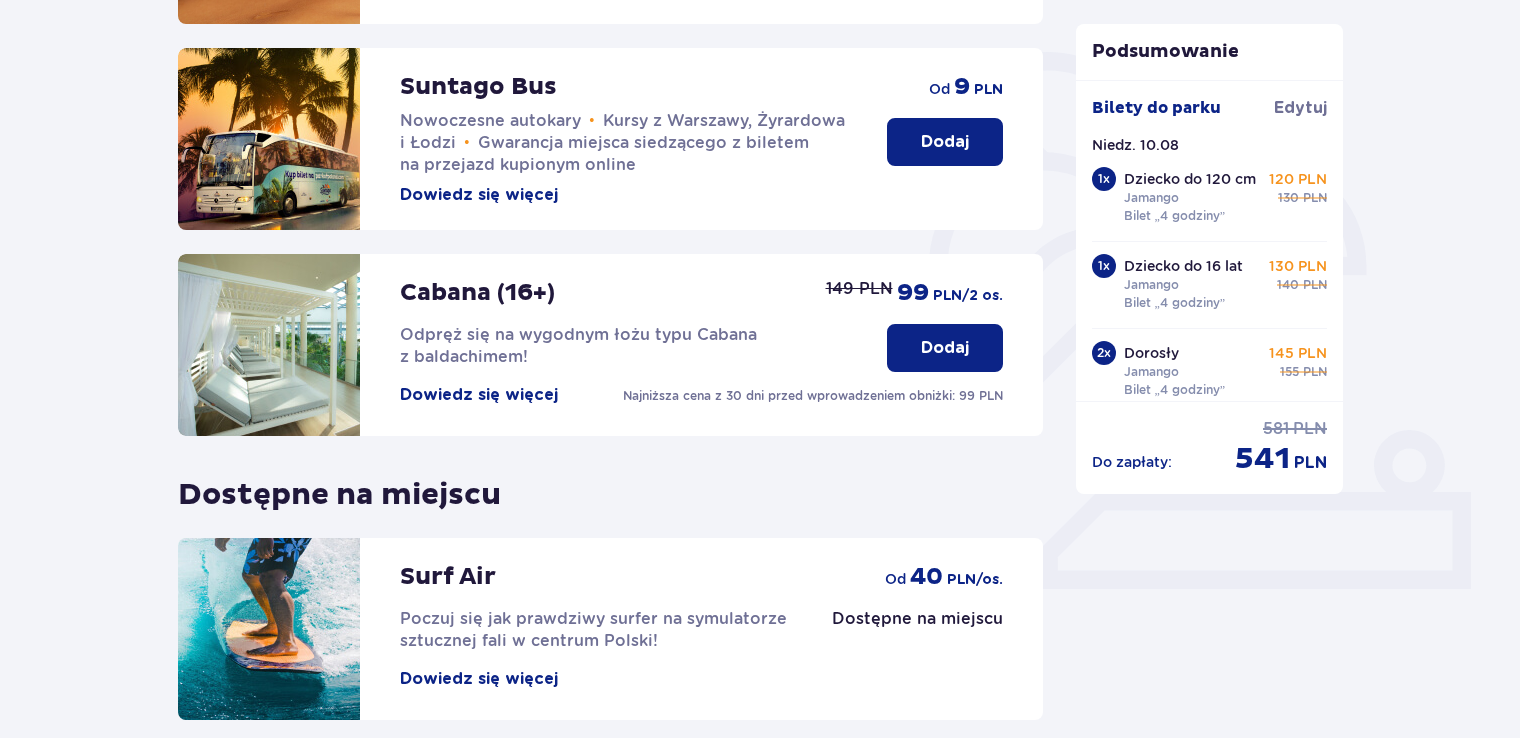 scroll, scrollTop: 600, scrollLeft: 0, axis: vertical 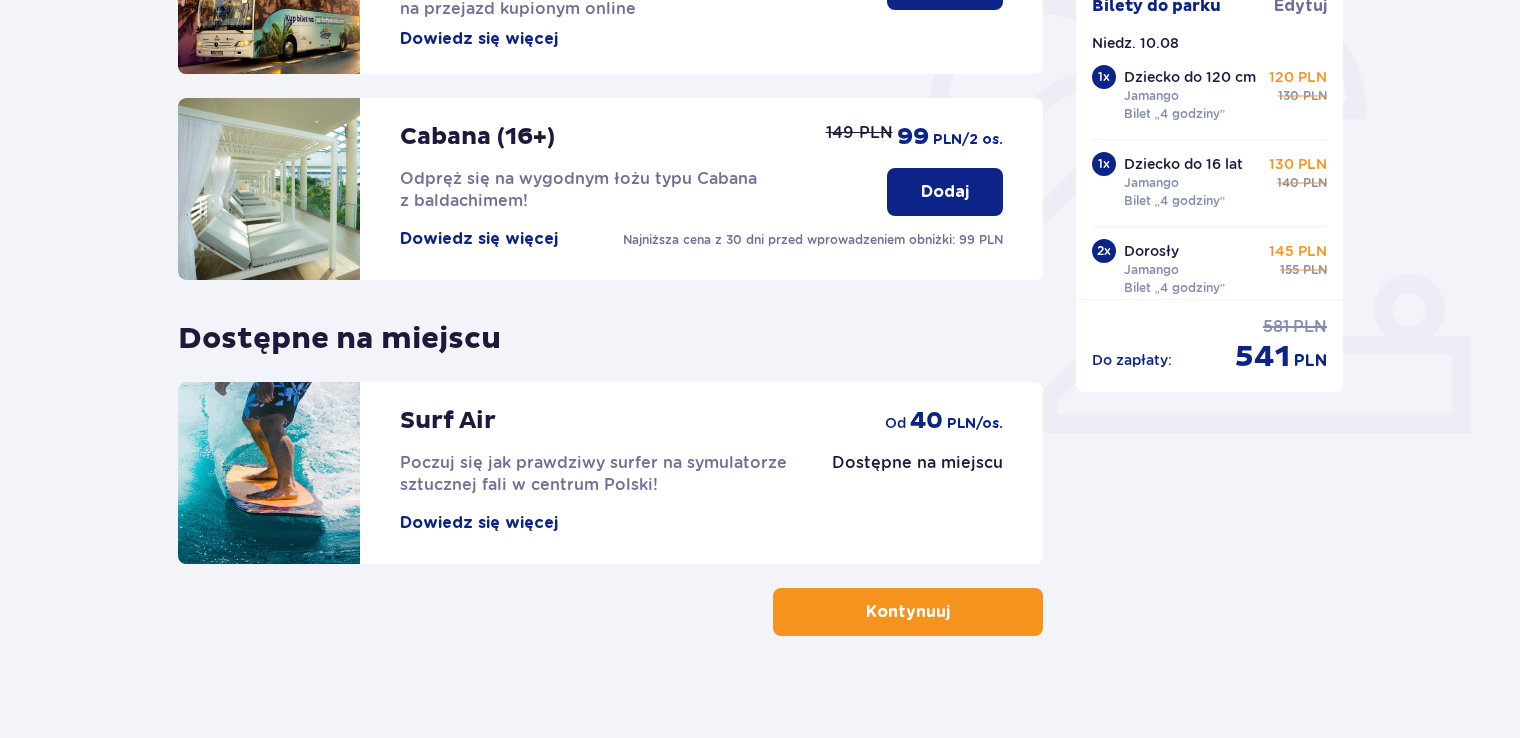 click on "Kontynuuj" at bounding box center [908, 612] 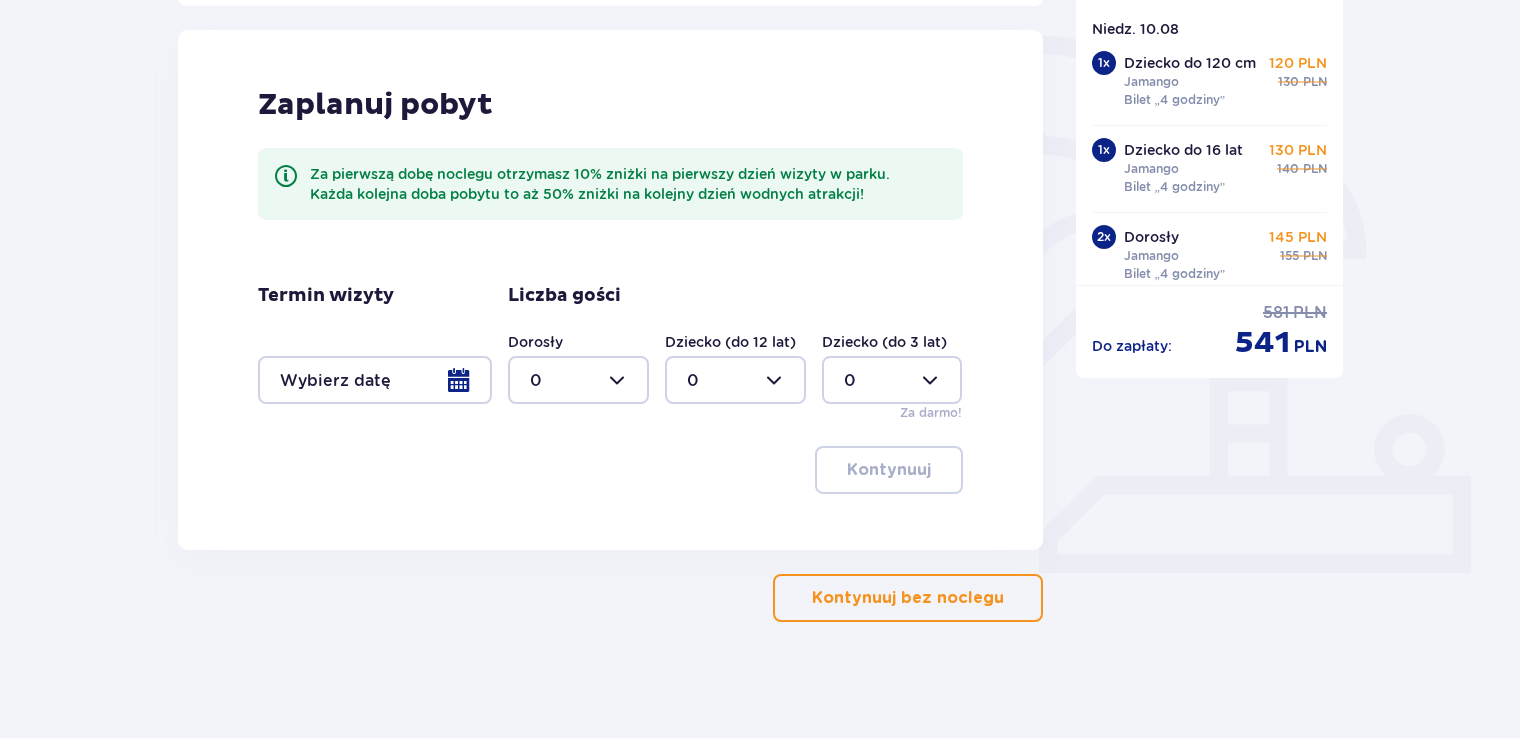 scroll, scrollTop: 464, scrollLeft: 0, axis: vertical 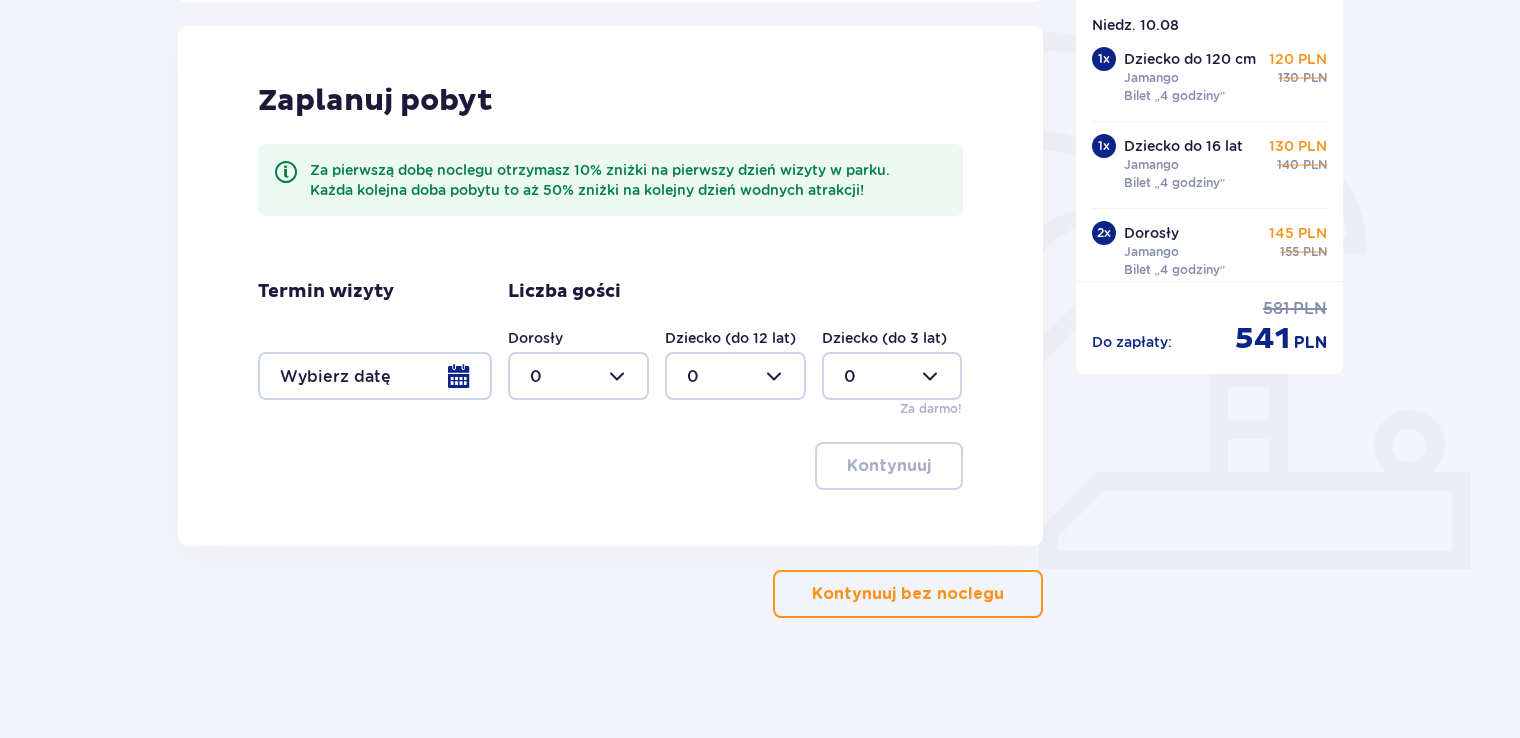 click on "Kontynuuj bez noclegu" at bounding box center (908, 594) 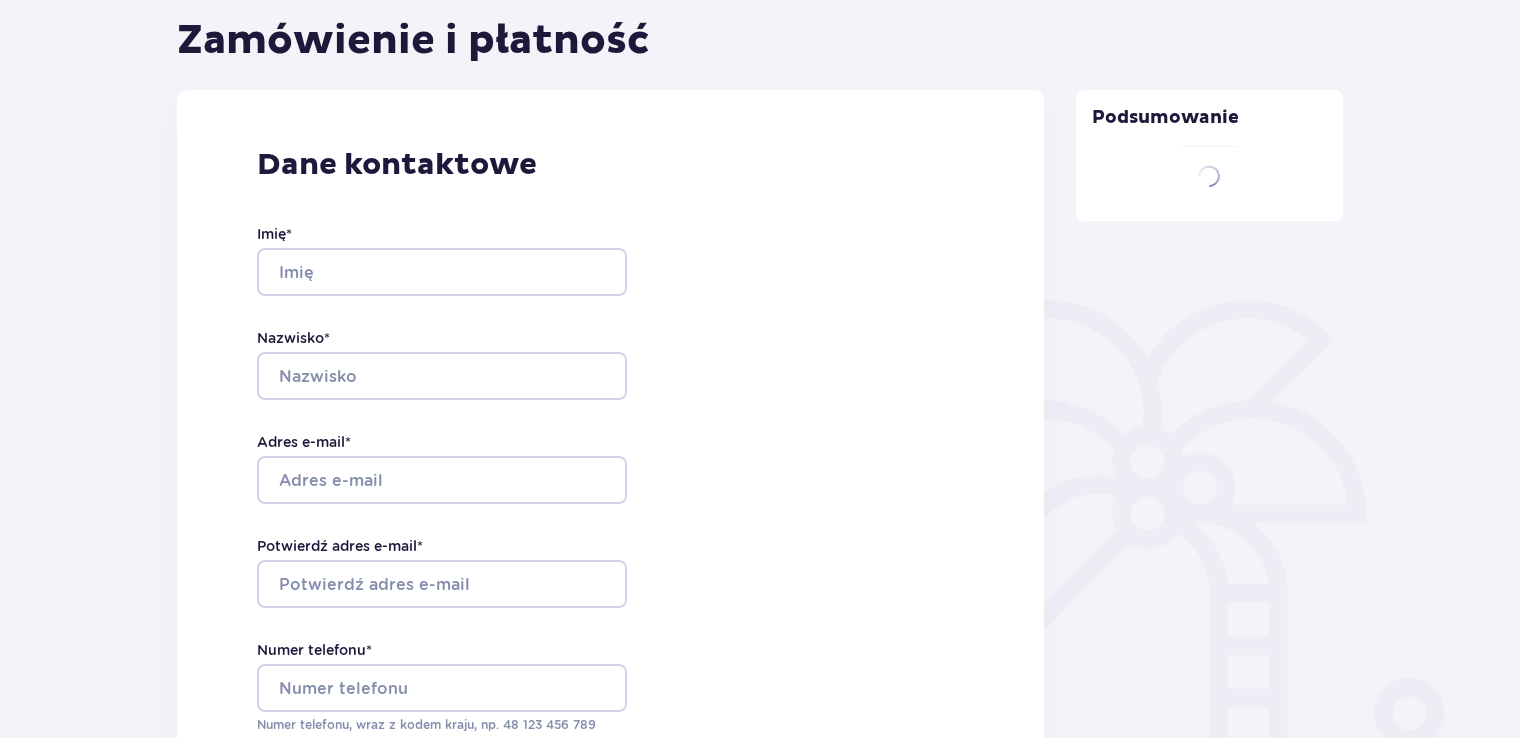 type on "[FIRST]" 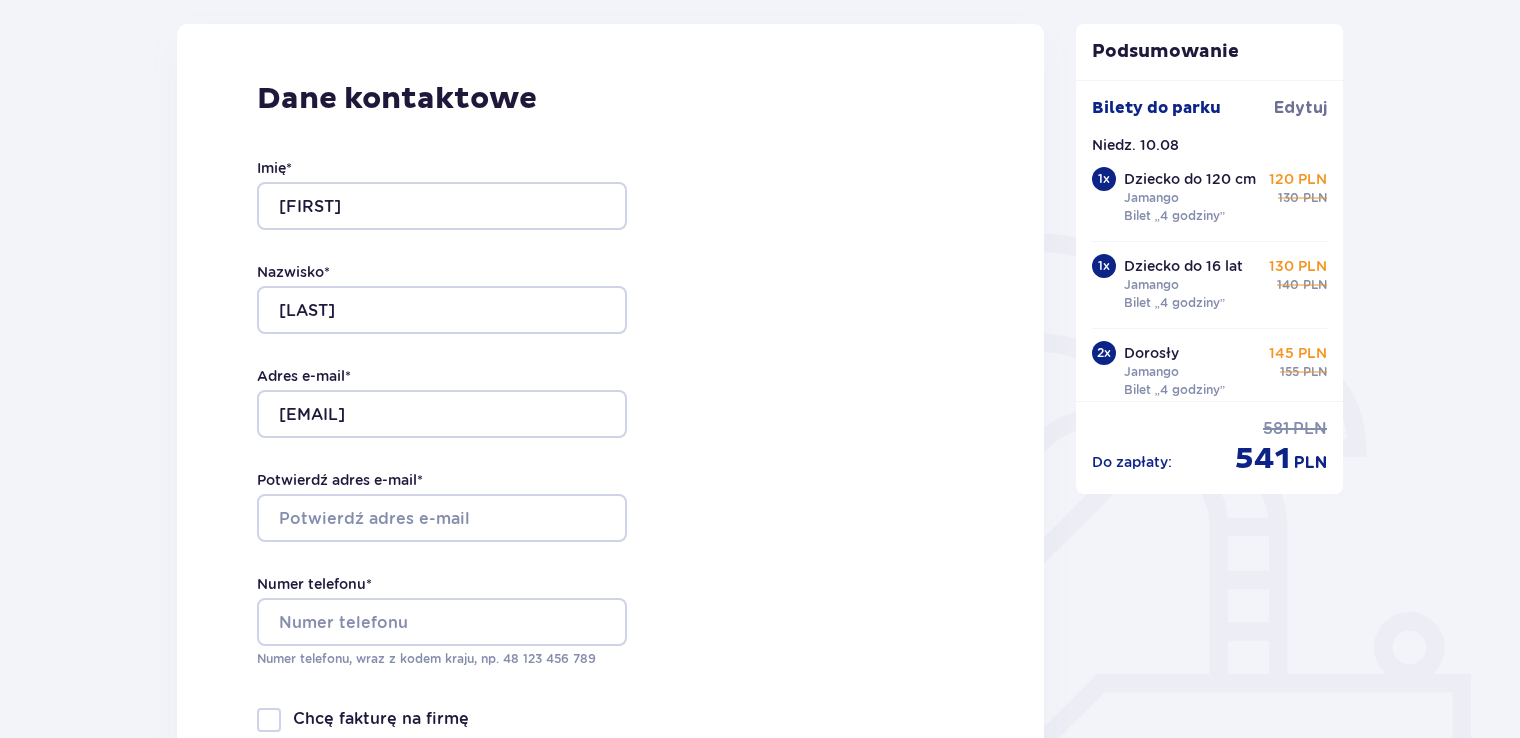 scroll, scrollTop: 400, scrollLeft: 0, axis: vertical 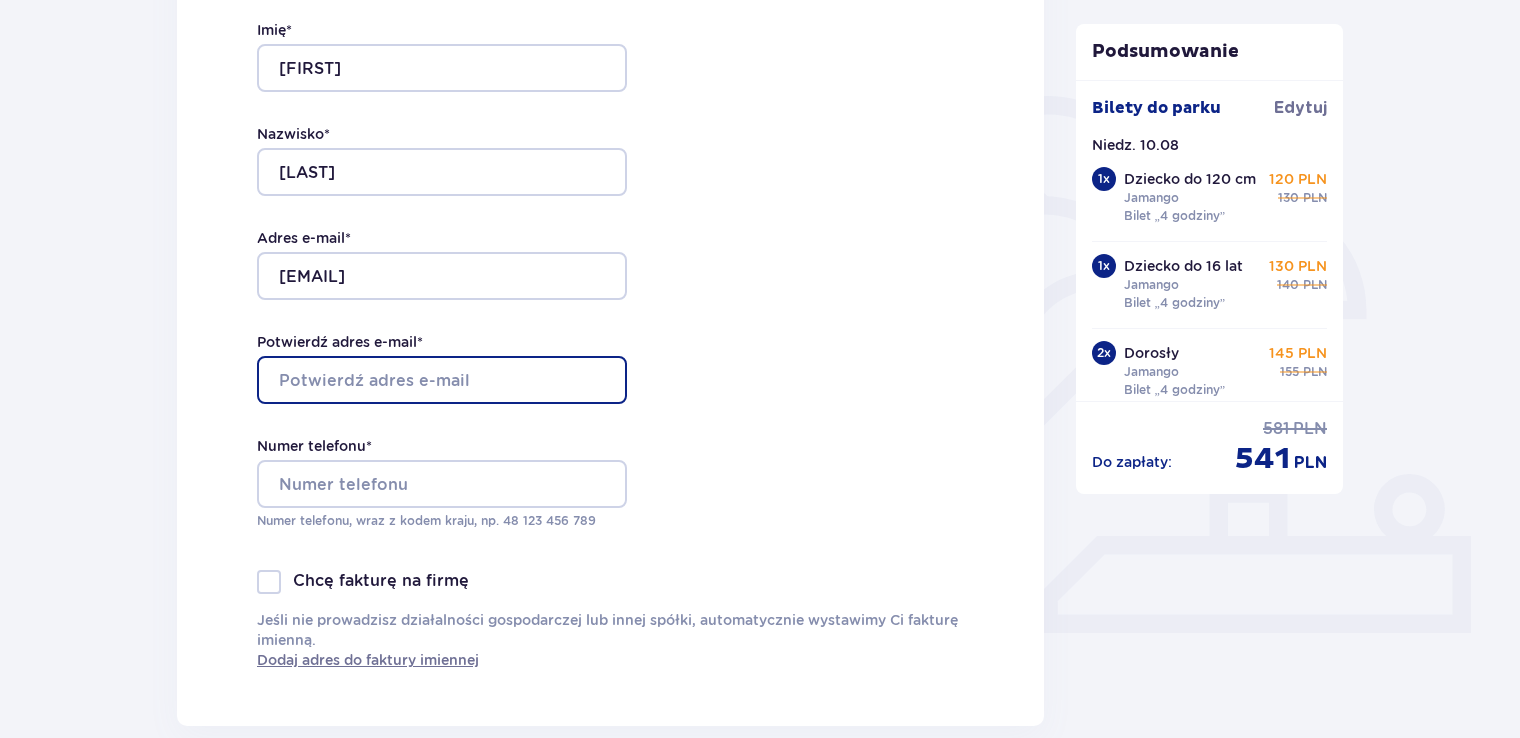 click on "Potwierdź adres e-mail *" at bounding box center (442, 380) 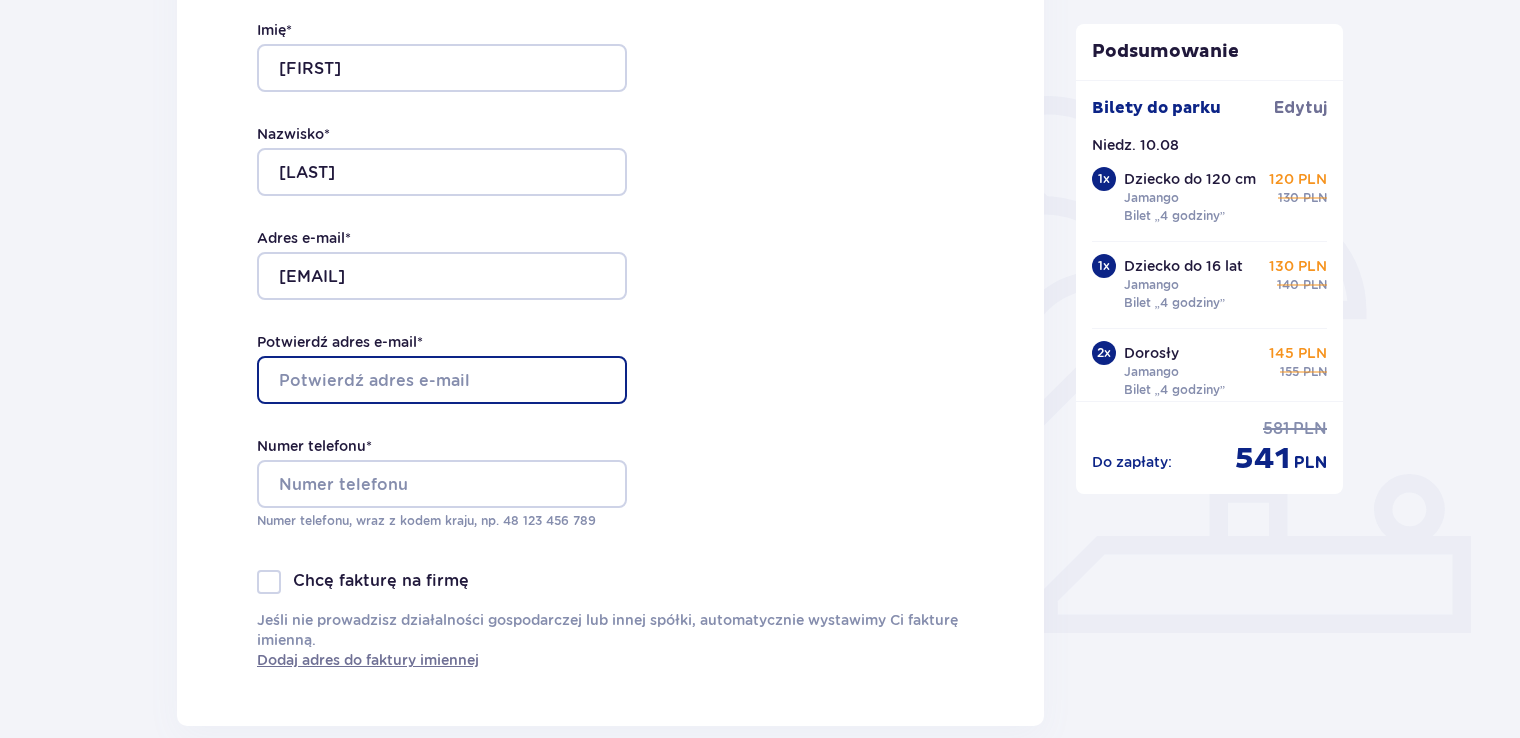 type on "[EMAIL]" 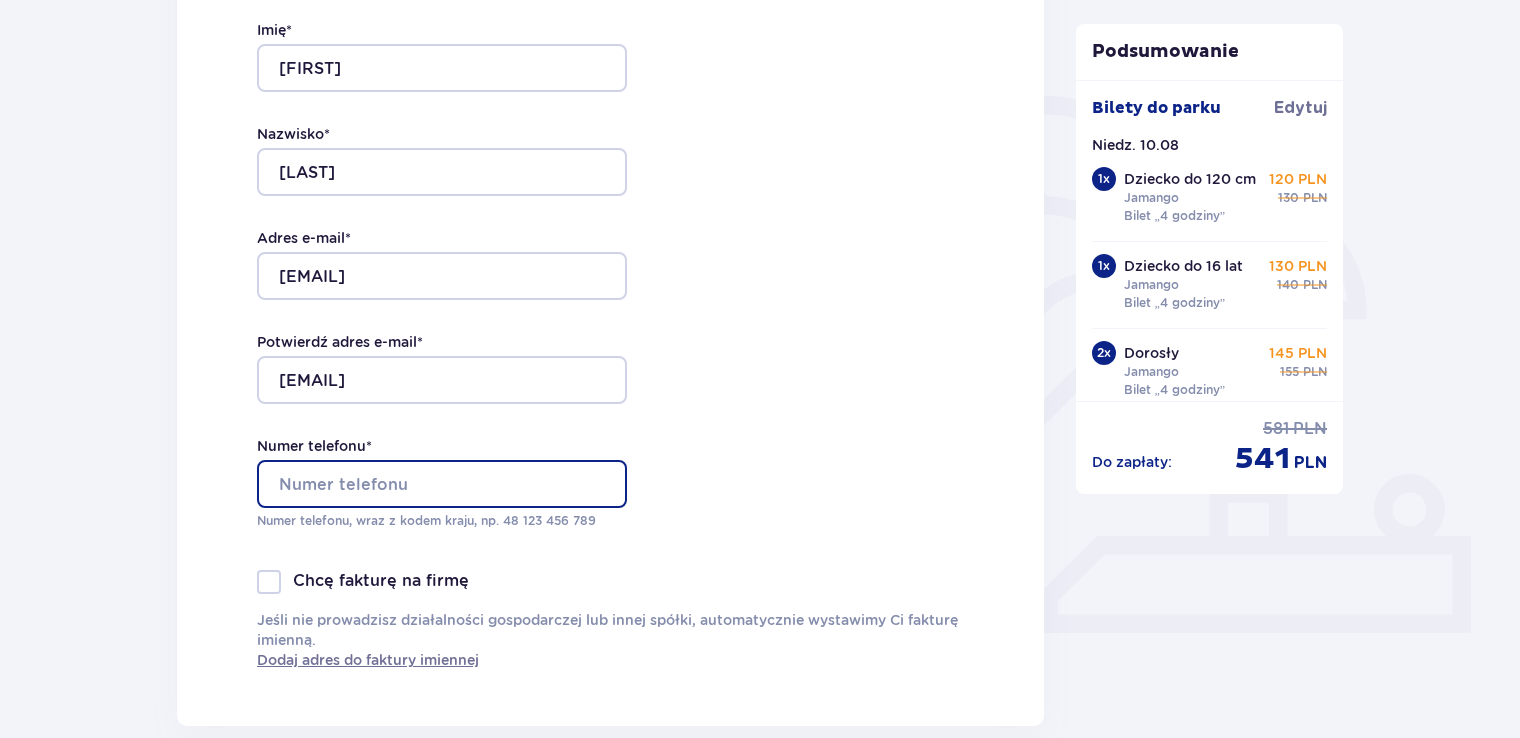 type on "[PHONE]" 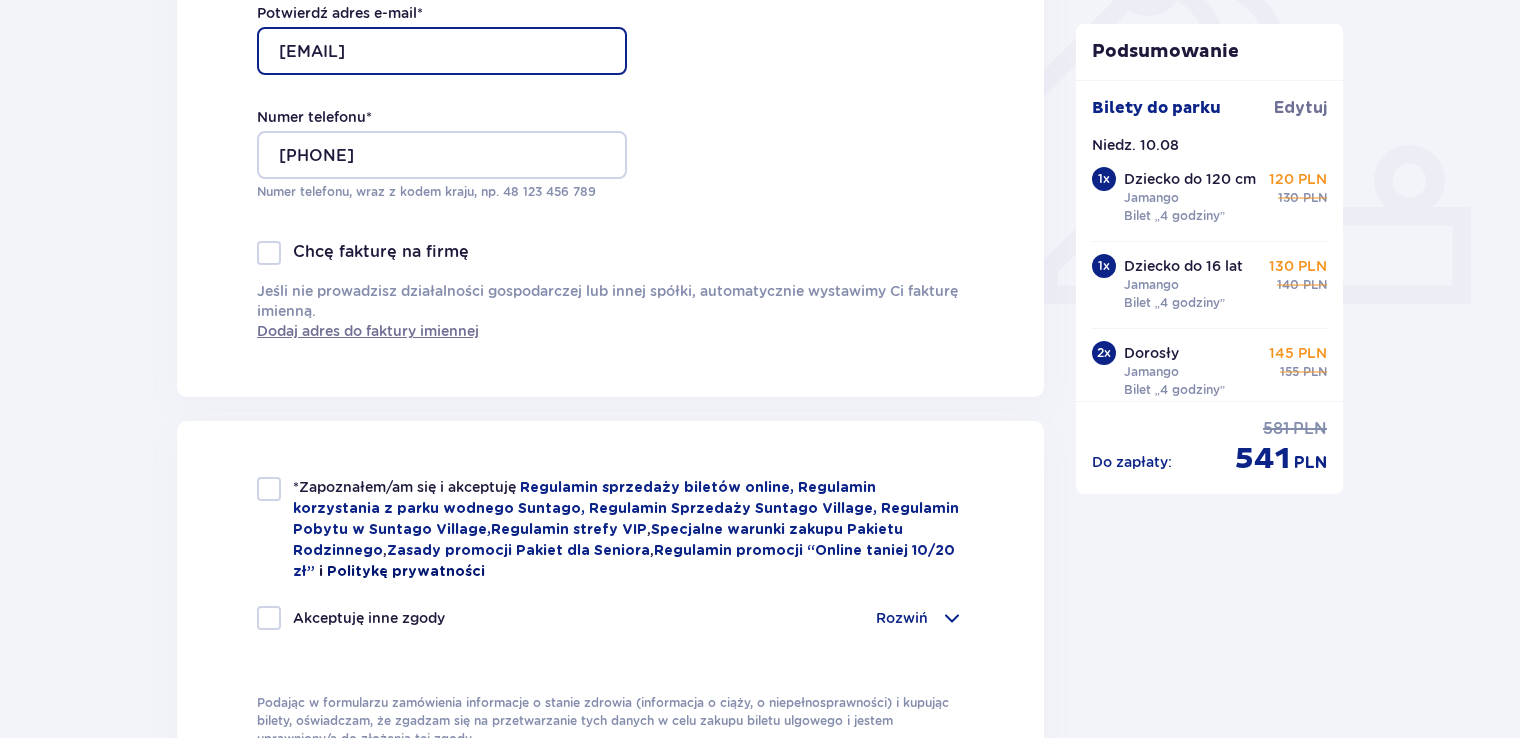 scroll, scrollTop: 800, scrollLeft: 0, axis: vertical 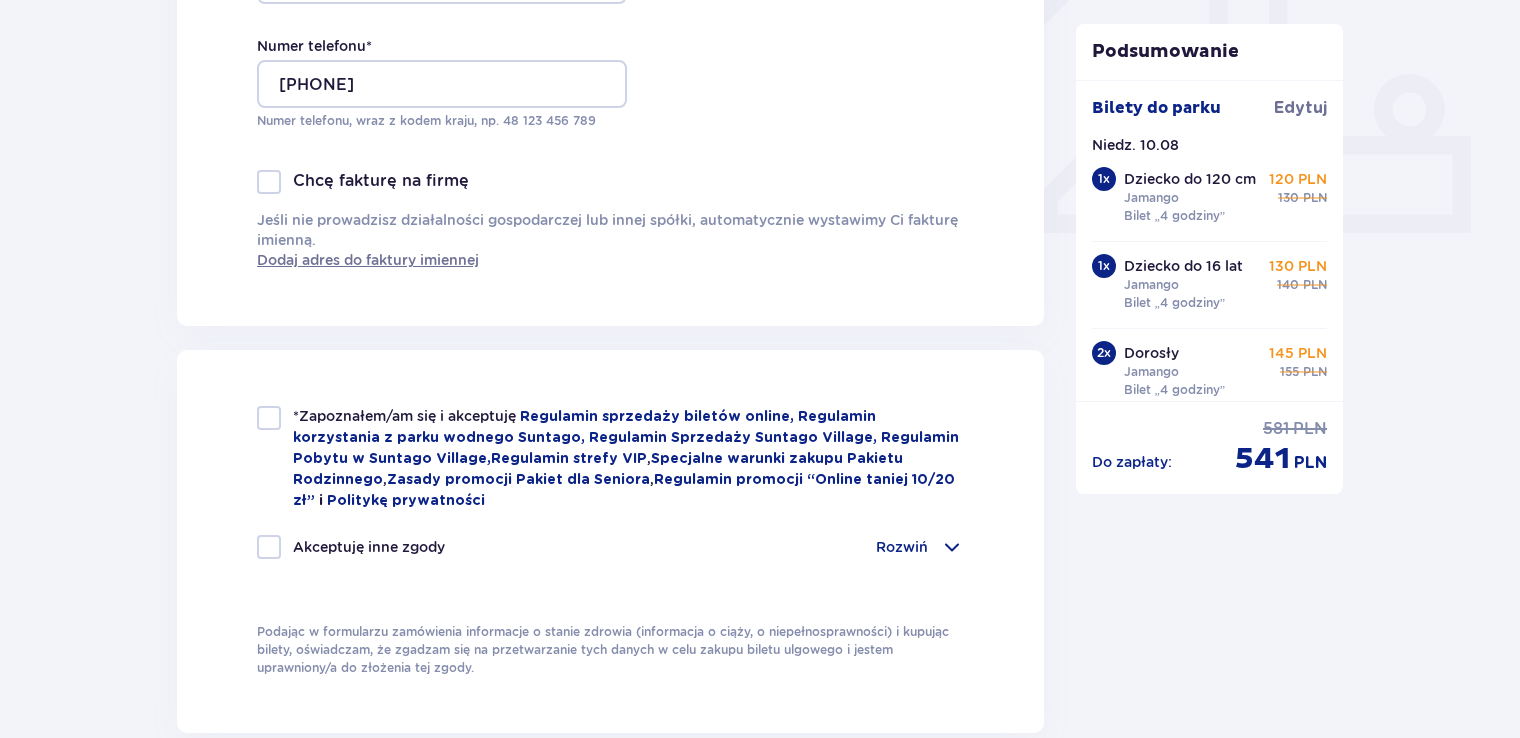 click at bounding box center (269, 418) 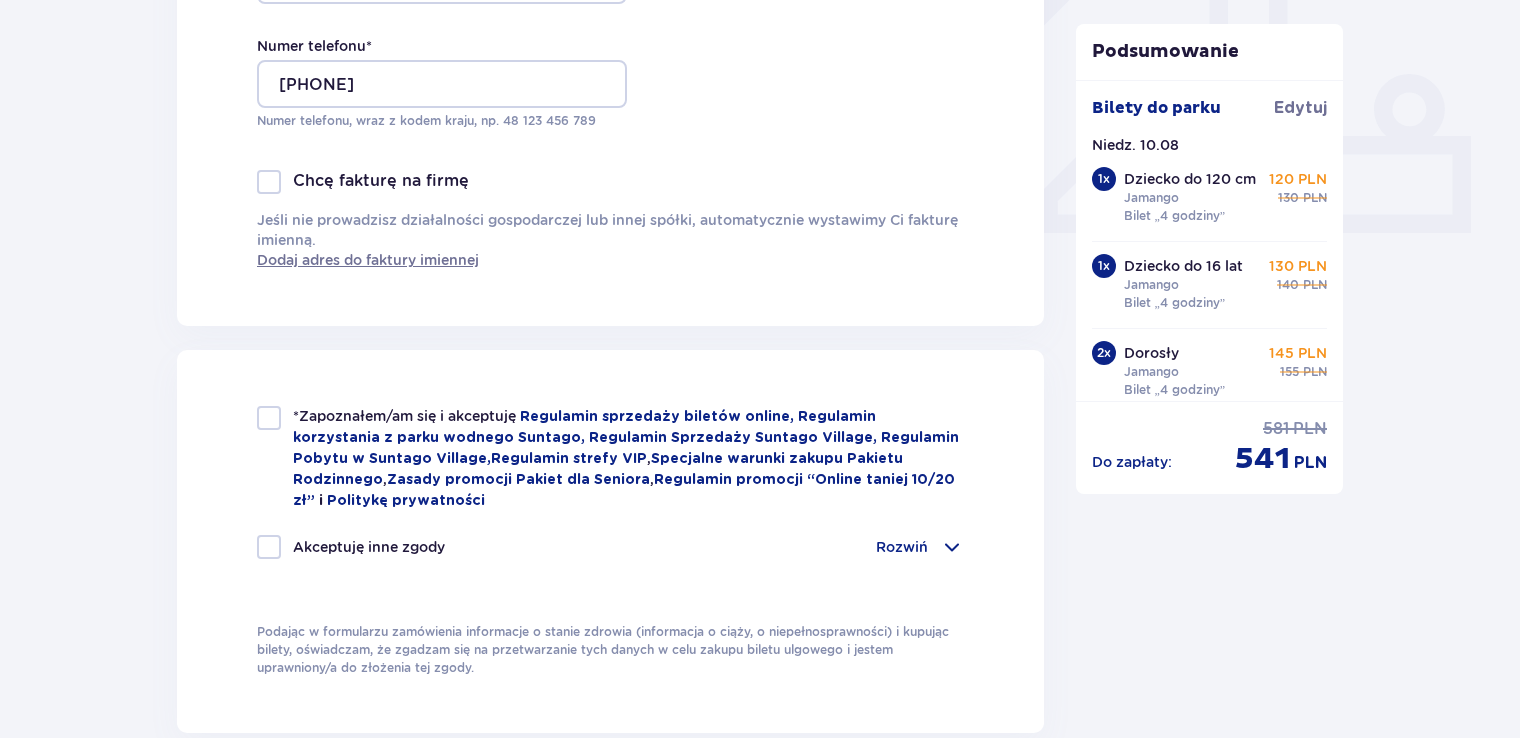 checkbox on "true" 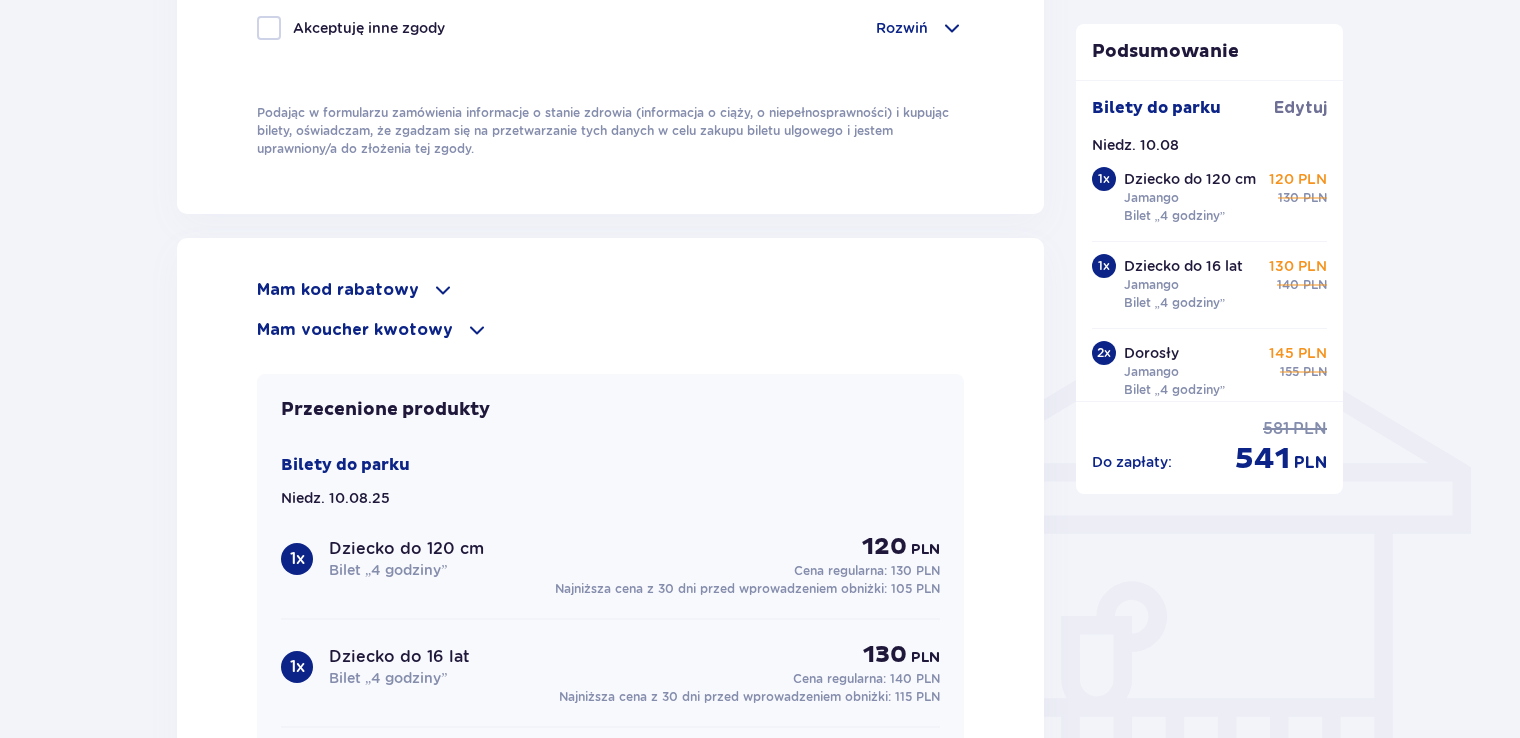 scroll, scrollTop: 1200, scrollLeft: 0, axis: vertical 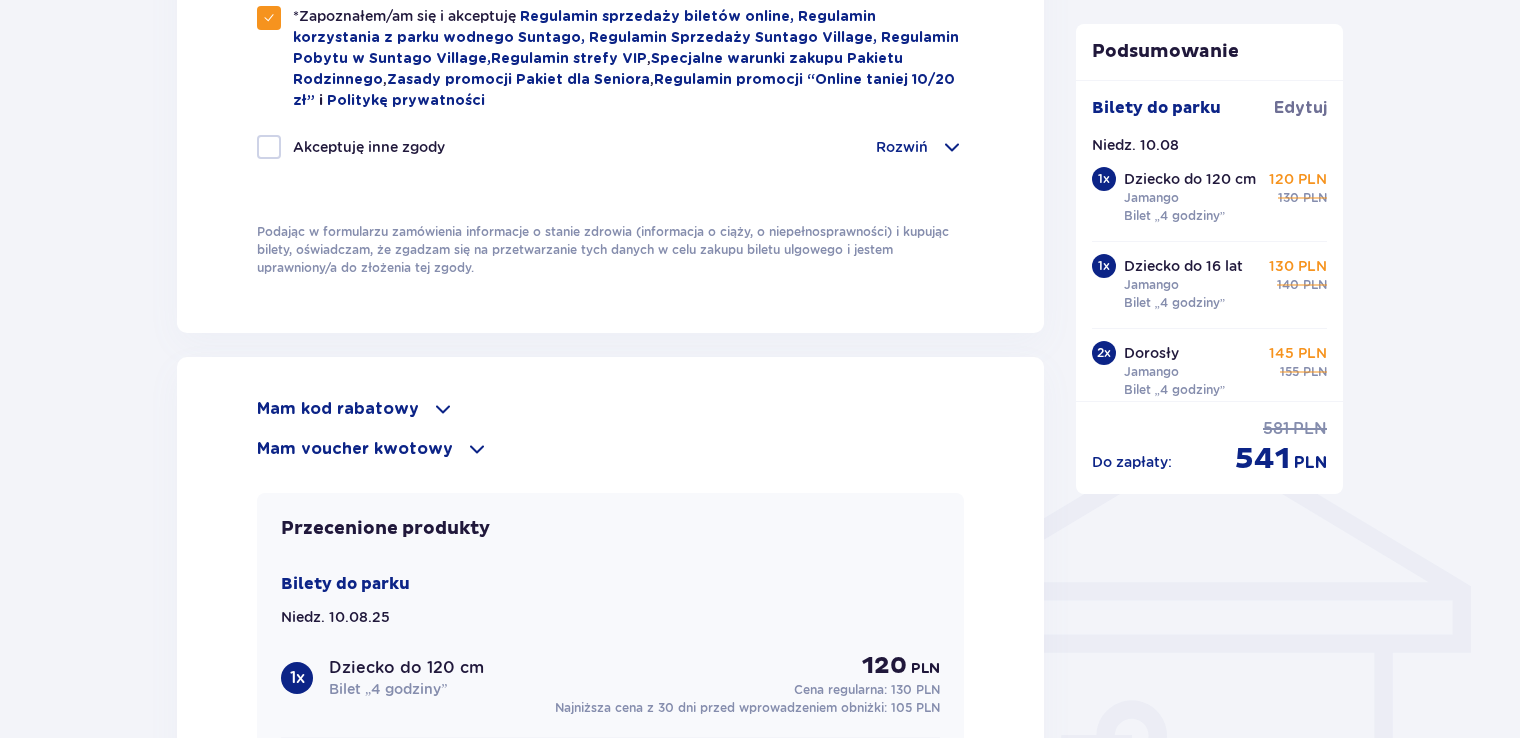 click on "Mam voucher kwotowy" at bounding box center (355, 449) 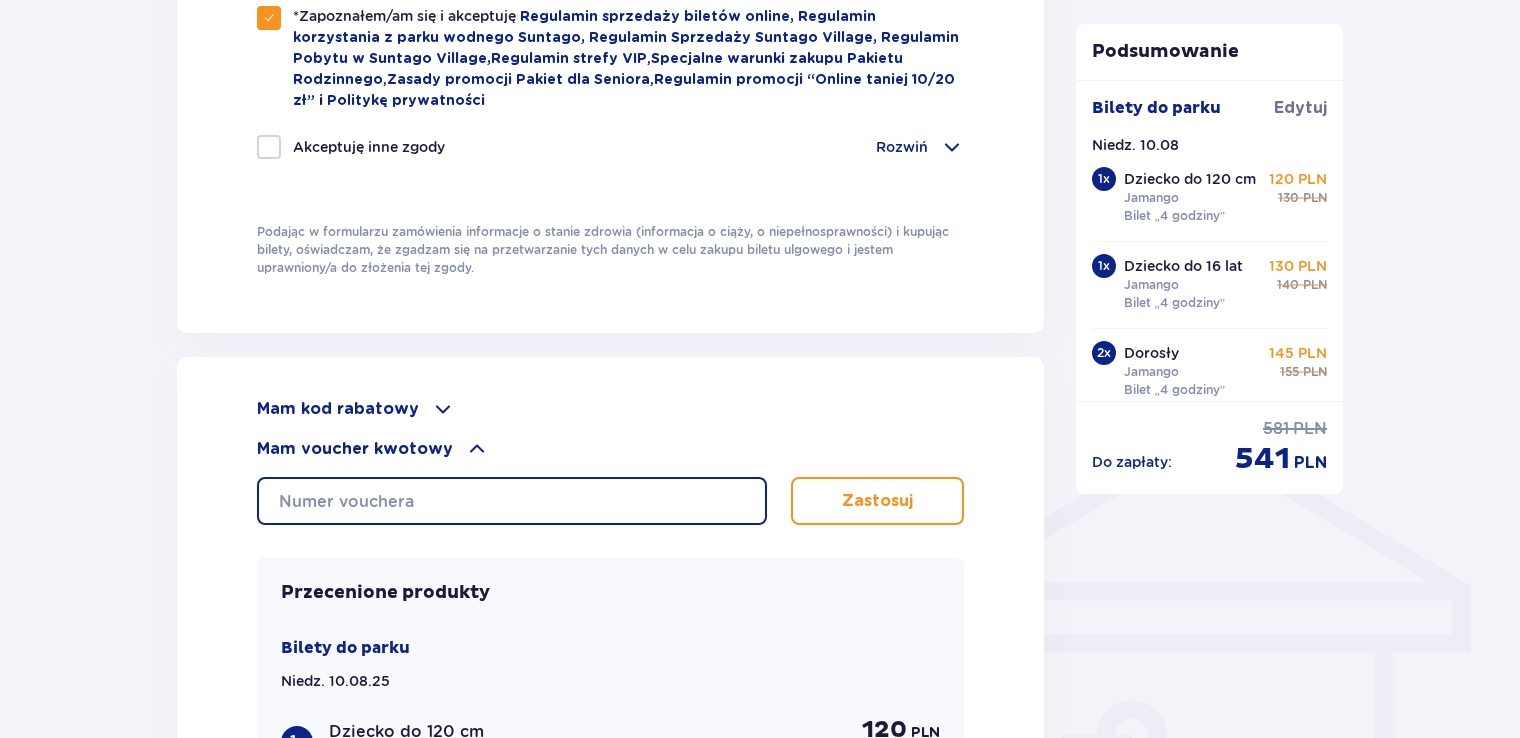 click at bounding box center [512, 501] 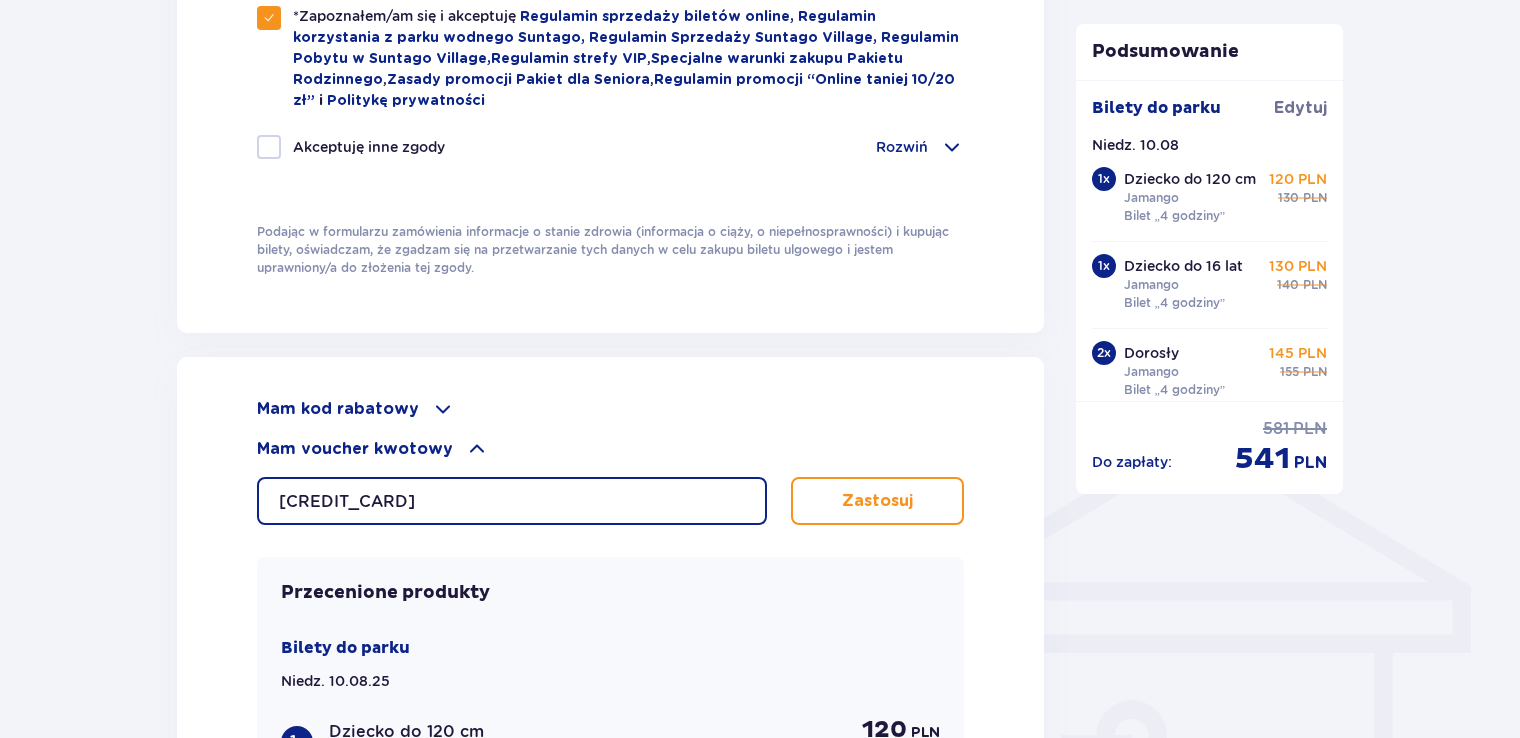 type on "[CREDIT_CARD]" 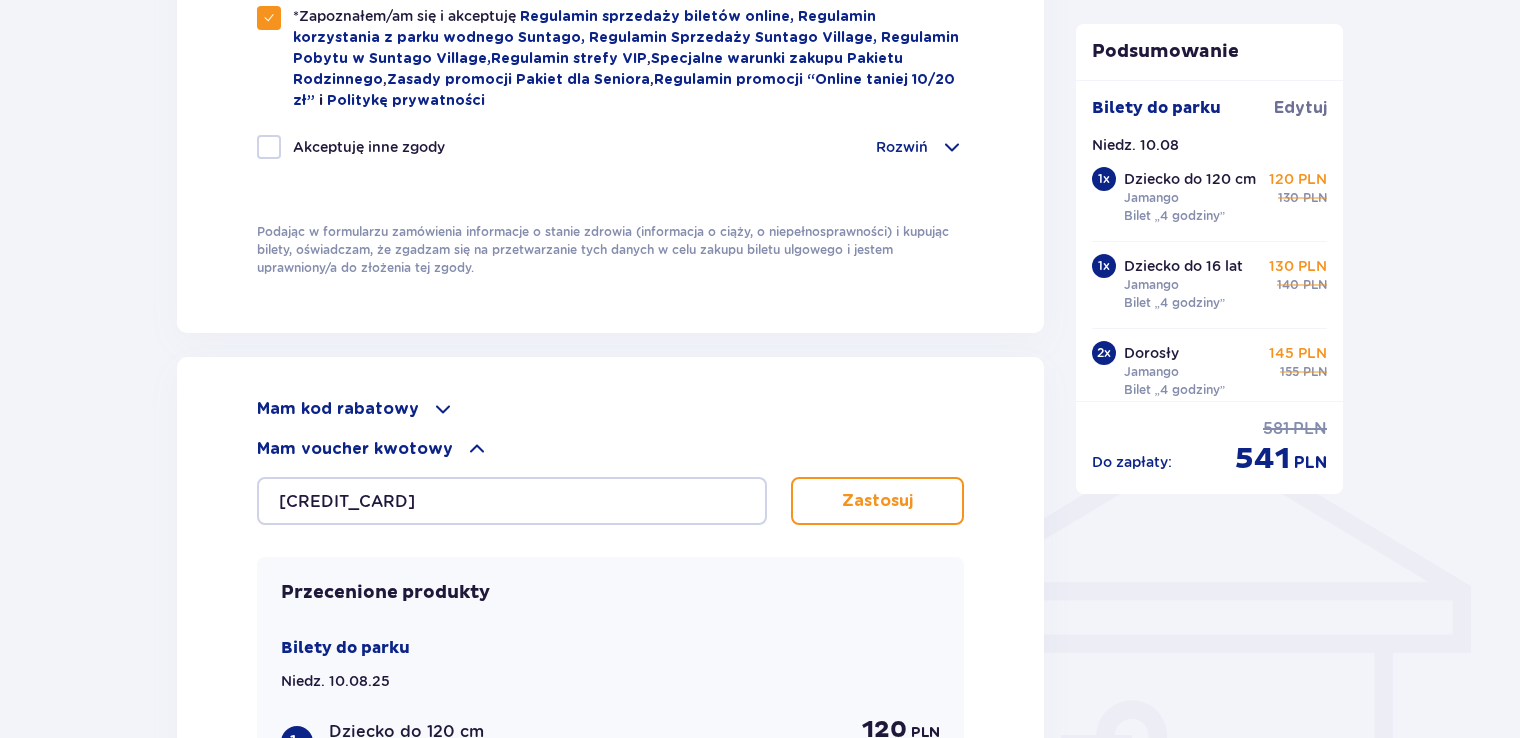 click on "Zastosuj" at bounding box center [877, 501] 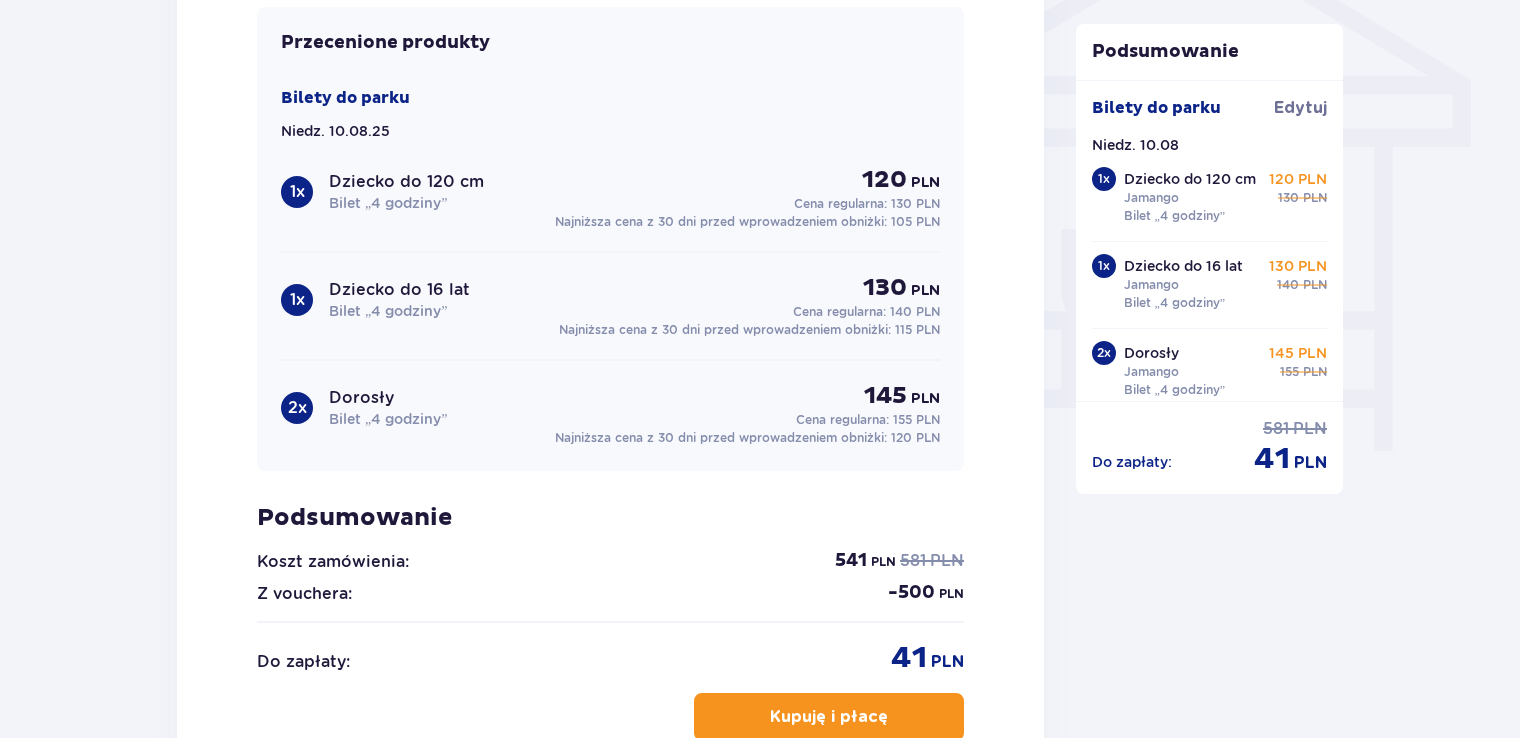 scroll, scrollTop: 1800, scrollLeft: 0, axis: vertical 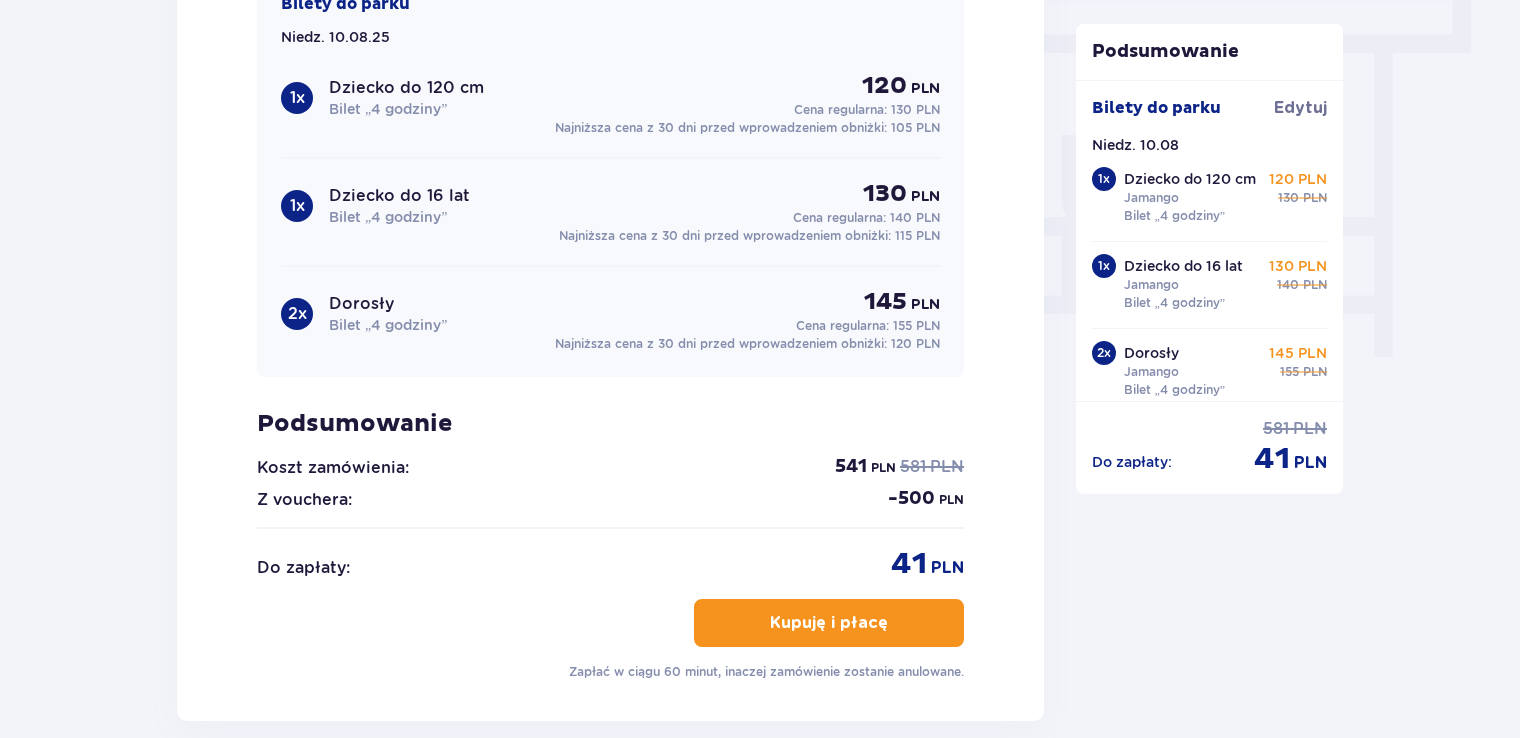 click on "Kupuję i płacę" at bounding box center (829, 623) 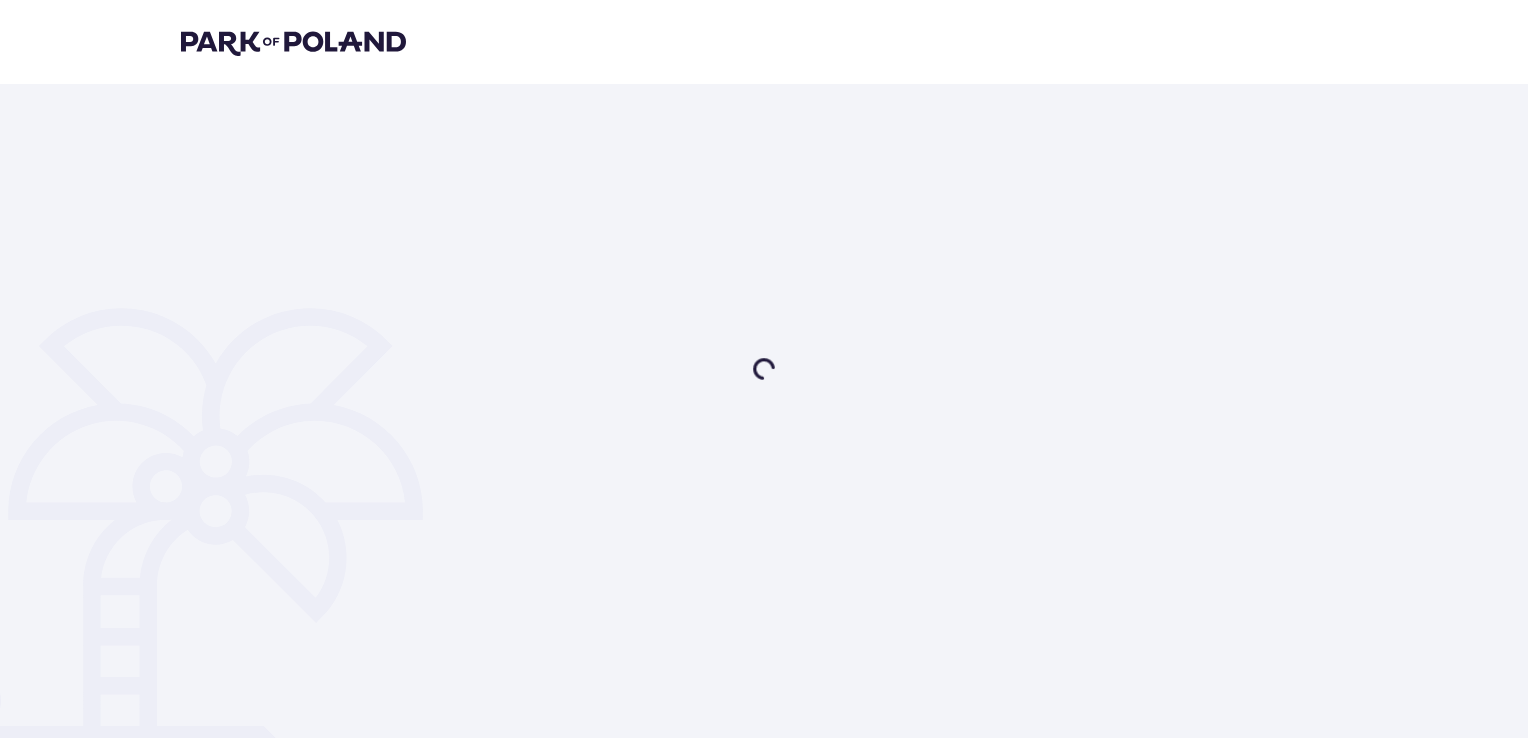 scroll, scrollTop: 0, scrollLeft: 0, axis: both 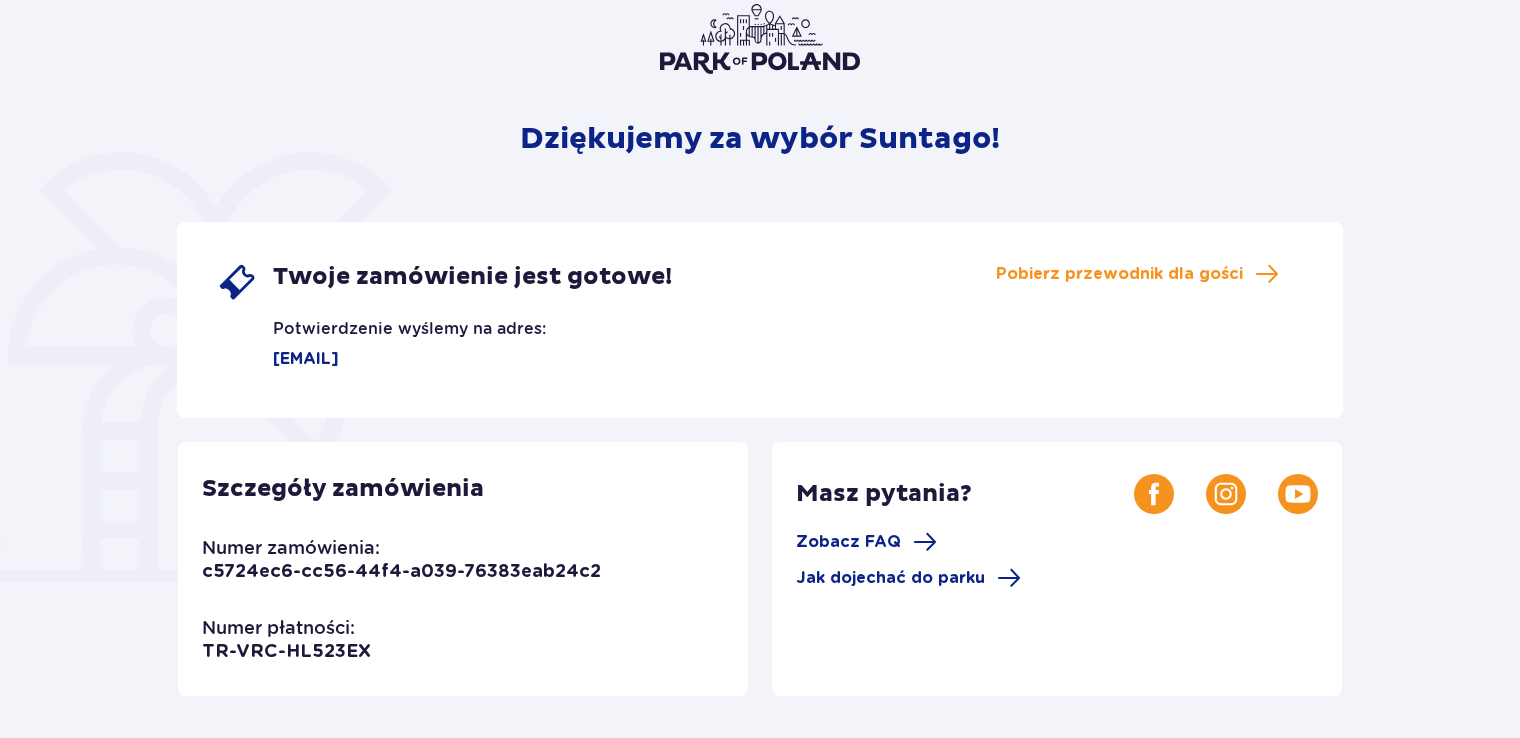 click on "Dziękujemy za wybór Suntago! Twoje zamówienie jest gotowe!   Potwierdzenie wyślemy na adres: aaalle_z@yahoo.com Pobierz przewodnik dla gości Szczegóły zamówienia Numer zamówienia: c5724ec6-cc56-44f4-a039-76383eab24c2 Numer płatności: TR-VRC-HL523EX Masz pytania? Zobacz FAQ Jak dojechać do parku Dla głodnych   nie tylko wrażeń! Restauracje i bary Wybierz się w kulinarną podróż dookoła świata – w parku czeka aż 5 restauracji i 4 basenowe koktajl bary. Więcej A może   dłuższy pobyt? Suntago Village Suntago Village to miejsce dla wielbicieli zabawy i tropikalnego klimatu, chcących dłużej cieszyć się pobytem w Parku. Więcej" at bounding box center [760, 533] 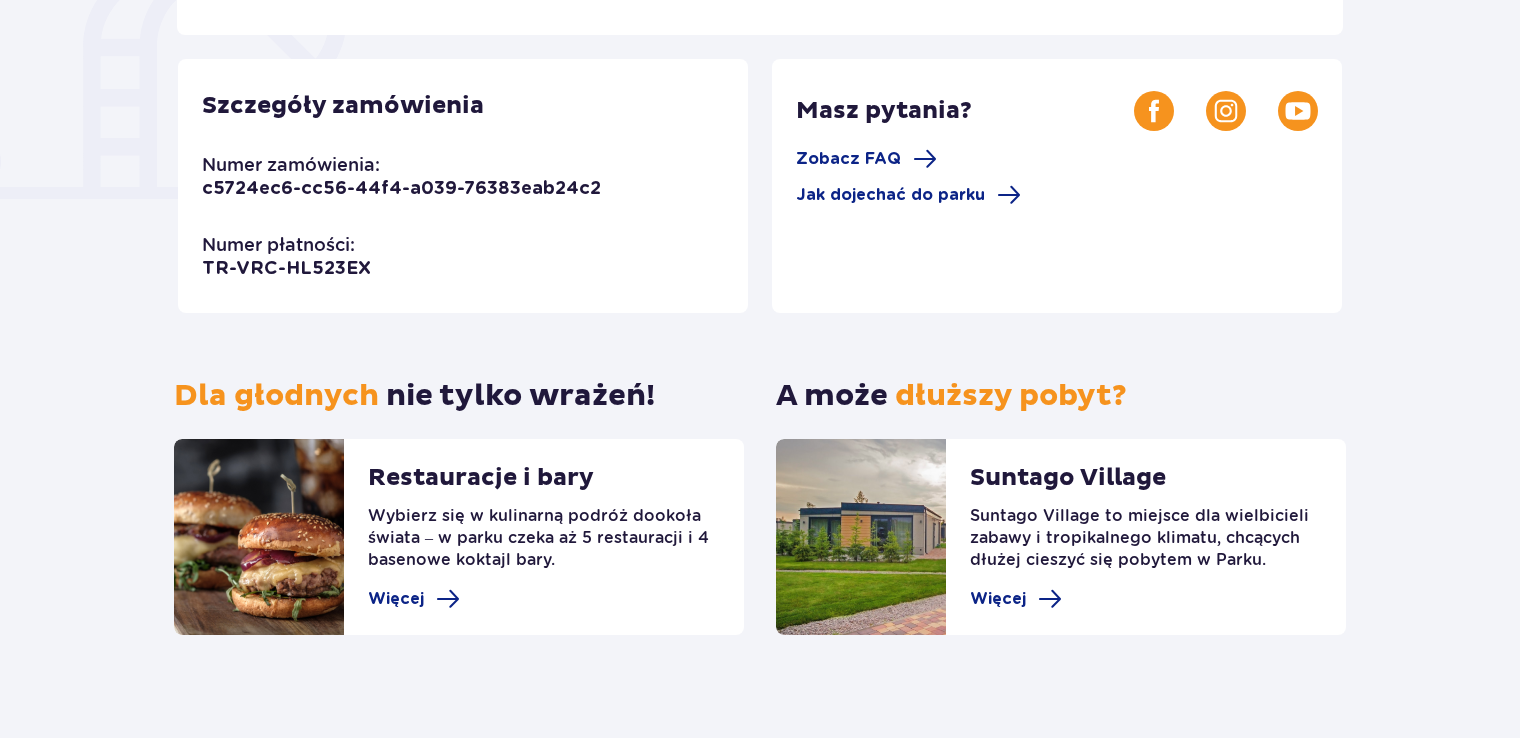 scroll, scrollTop: 556, scrollLeft: 0, axis: vertical 